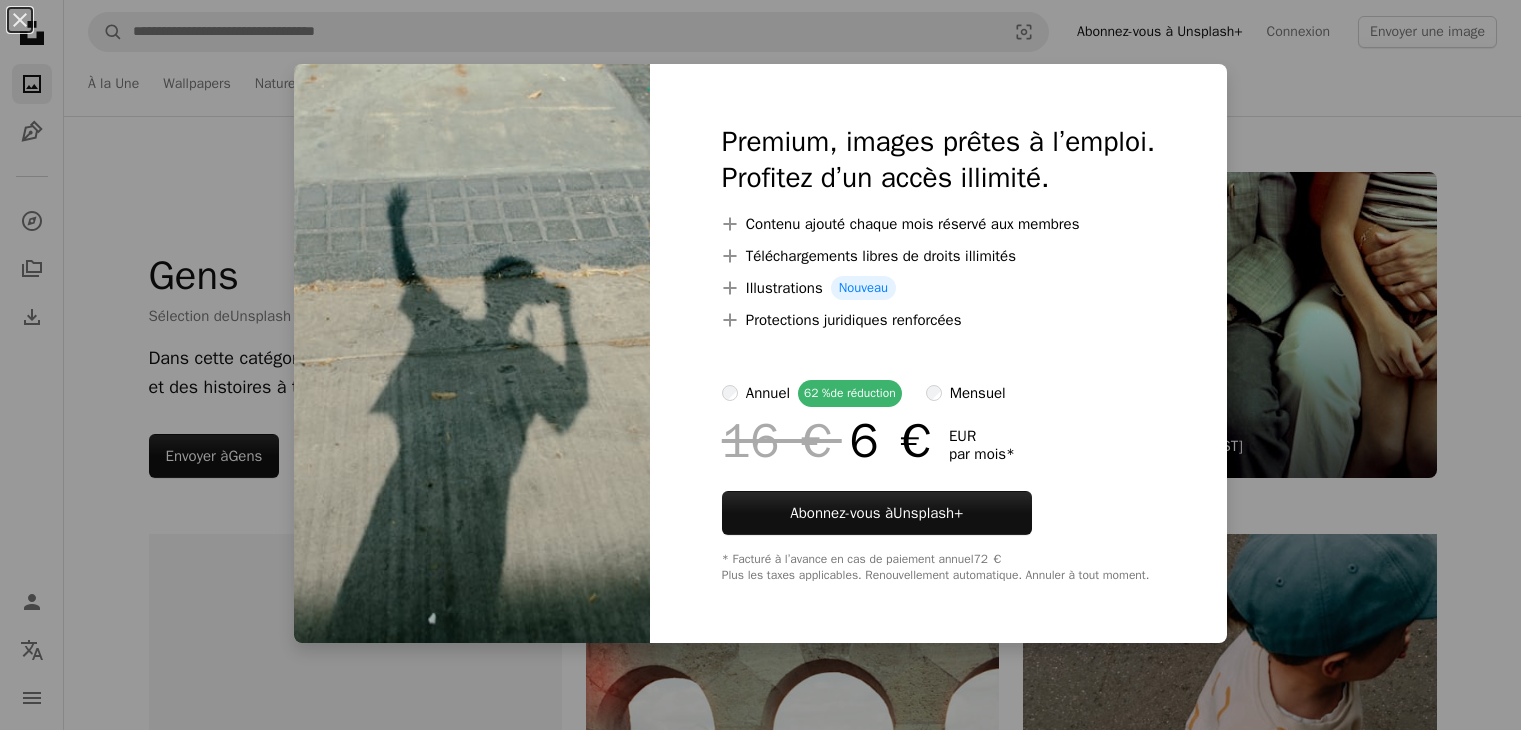 scroll, scrollTop: 6000, scrollLeft: 0, axis: vertical 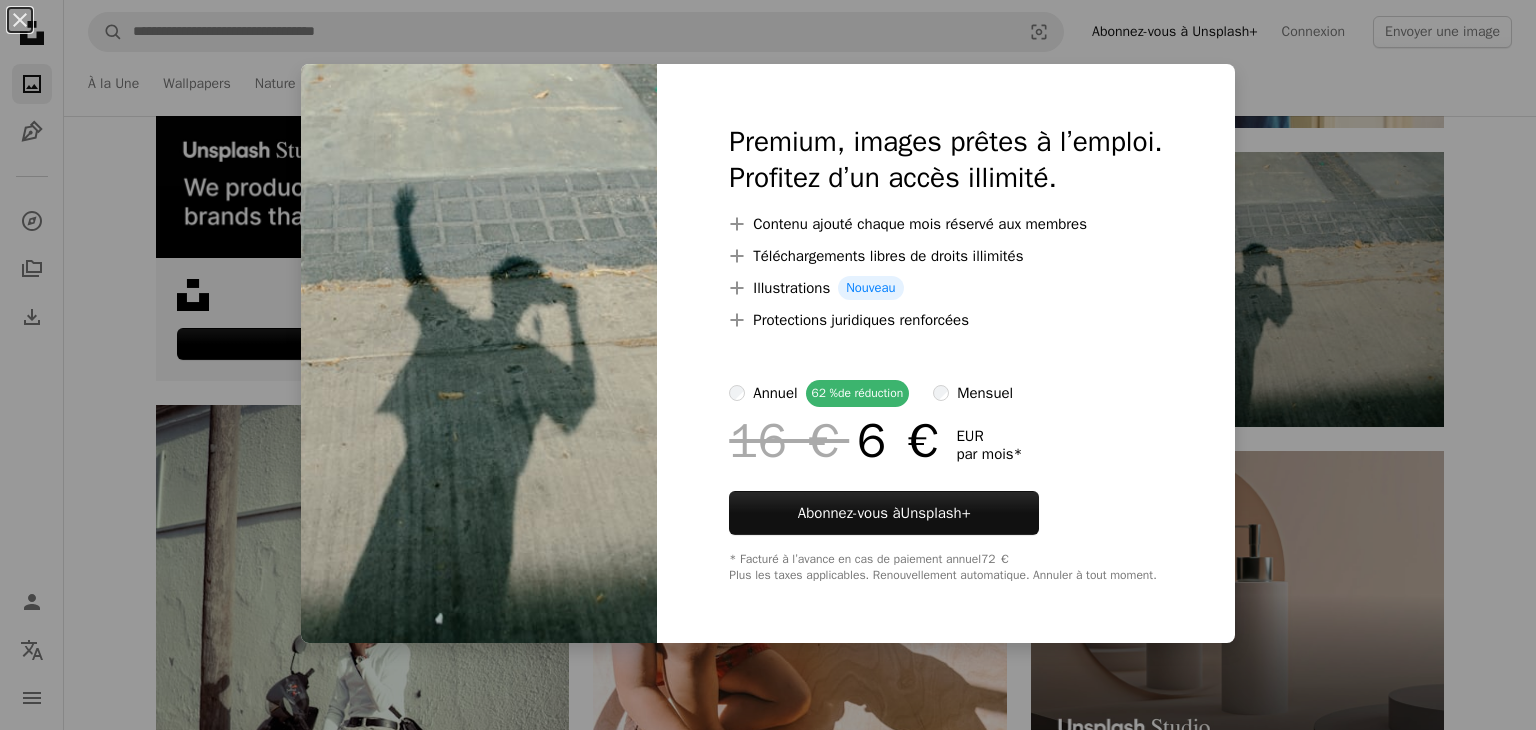 click on "An X shape Premium, images prêtes à l’emploi. Profitez d’un accès illimité. A plus sign Contenu ajouté chaque mois réservé aux membres A plus sign Téléchargements libres de droits illimités A plus sign Illustrations  Nouveau A plus sign Protections juridiques renforcées annuel 62 %  de réduction mensuel 16 €   6 € EUR par mois * Abonnez-vous à  Unsplash+ * Facturé à l’avance en cas de paiement annuel  72 € Plus les taxes applicables. Renouvellement automatique. Annuler à tout moment." at bounding box center (768, 365) 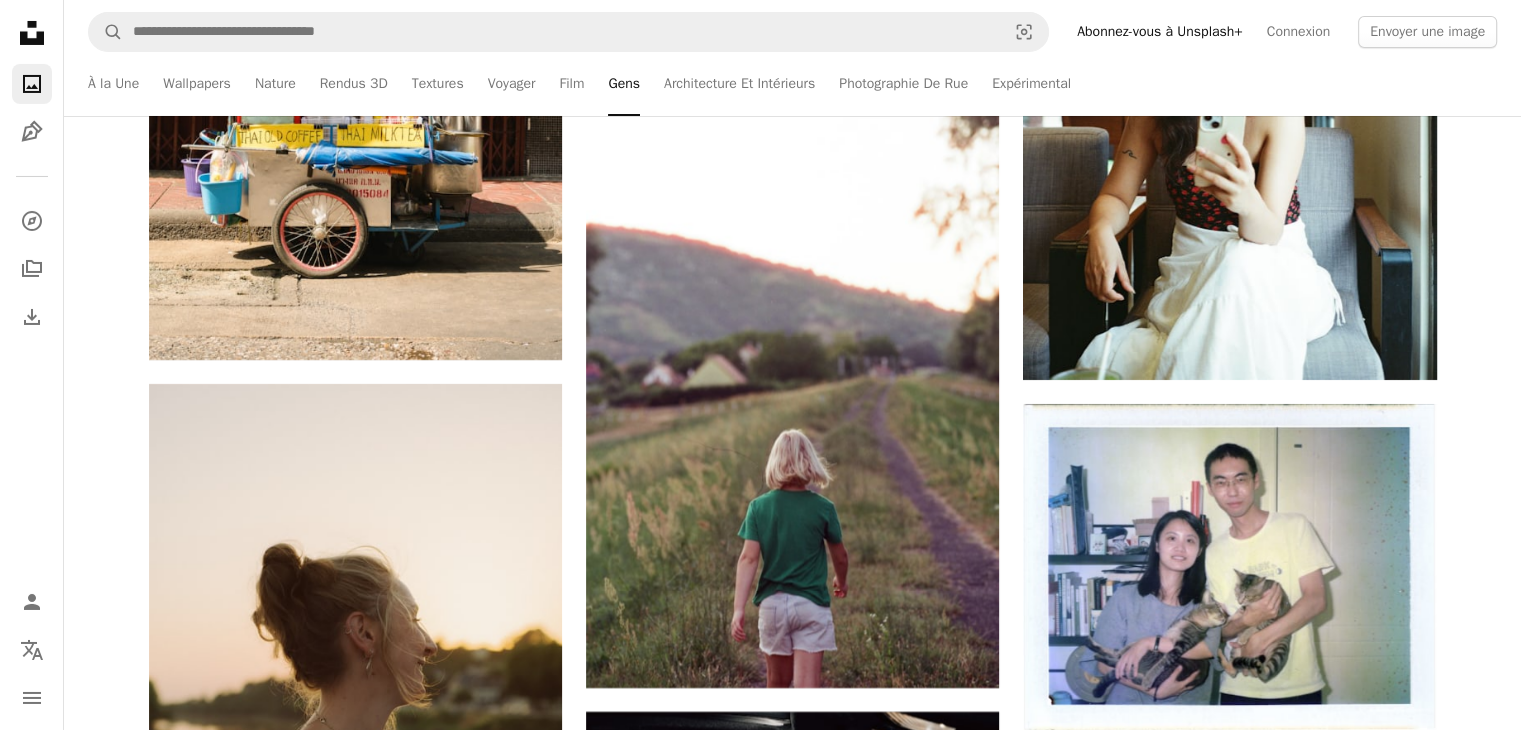 scroll, scrollTop: 7500, scrollLeft: 0, axis: vertical 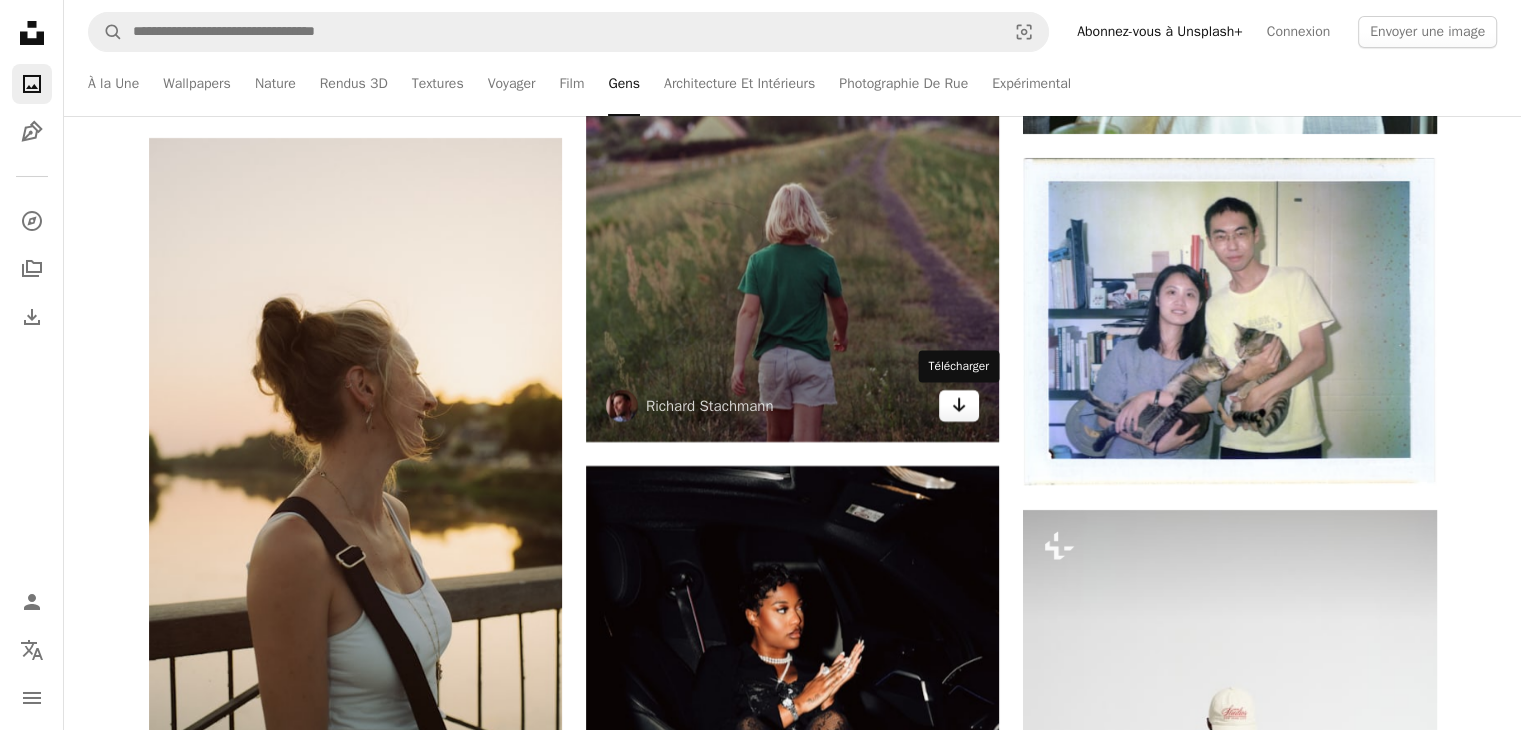 click on "Arrow pointing down" 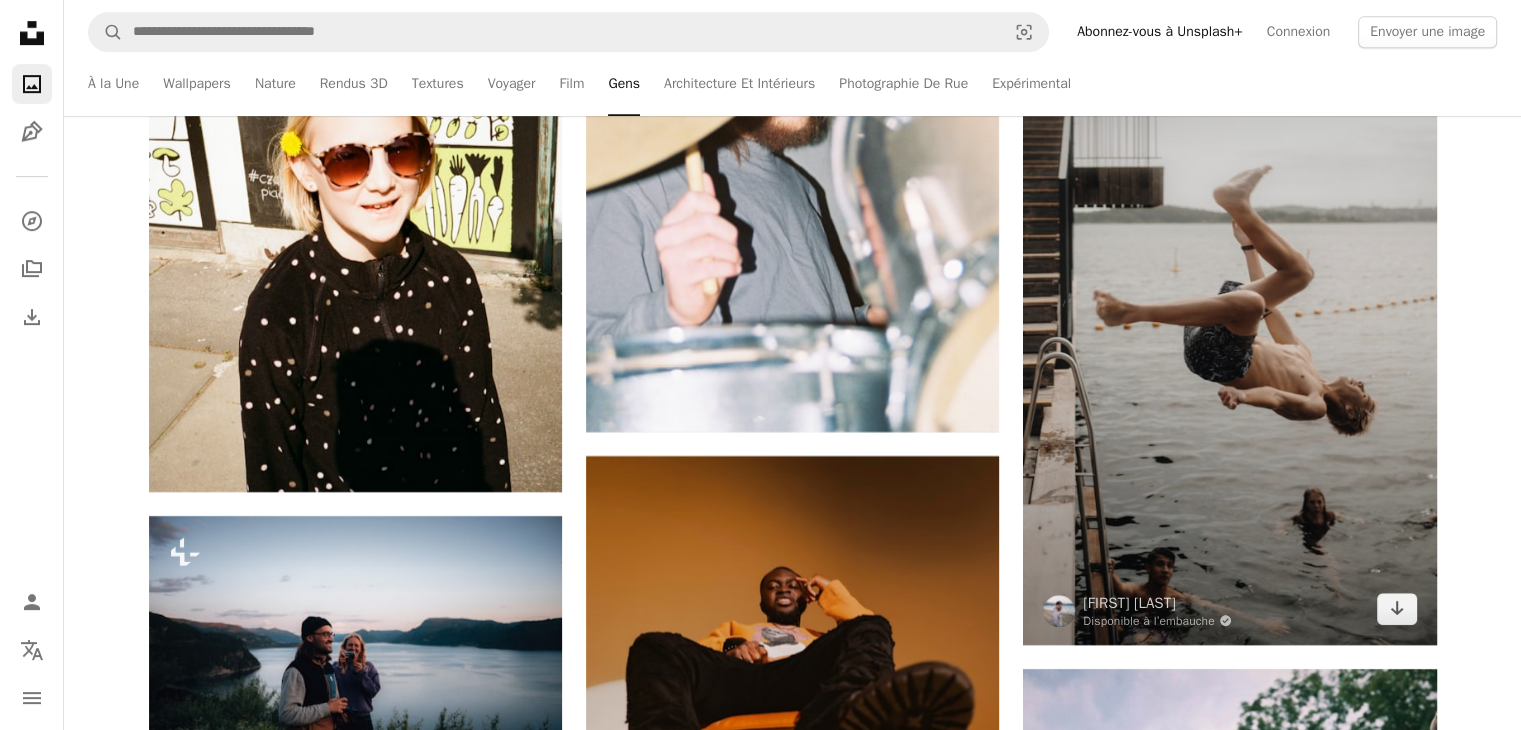 scroll, scrollTop: 8700, scrollLeft: 0, axis: vertical 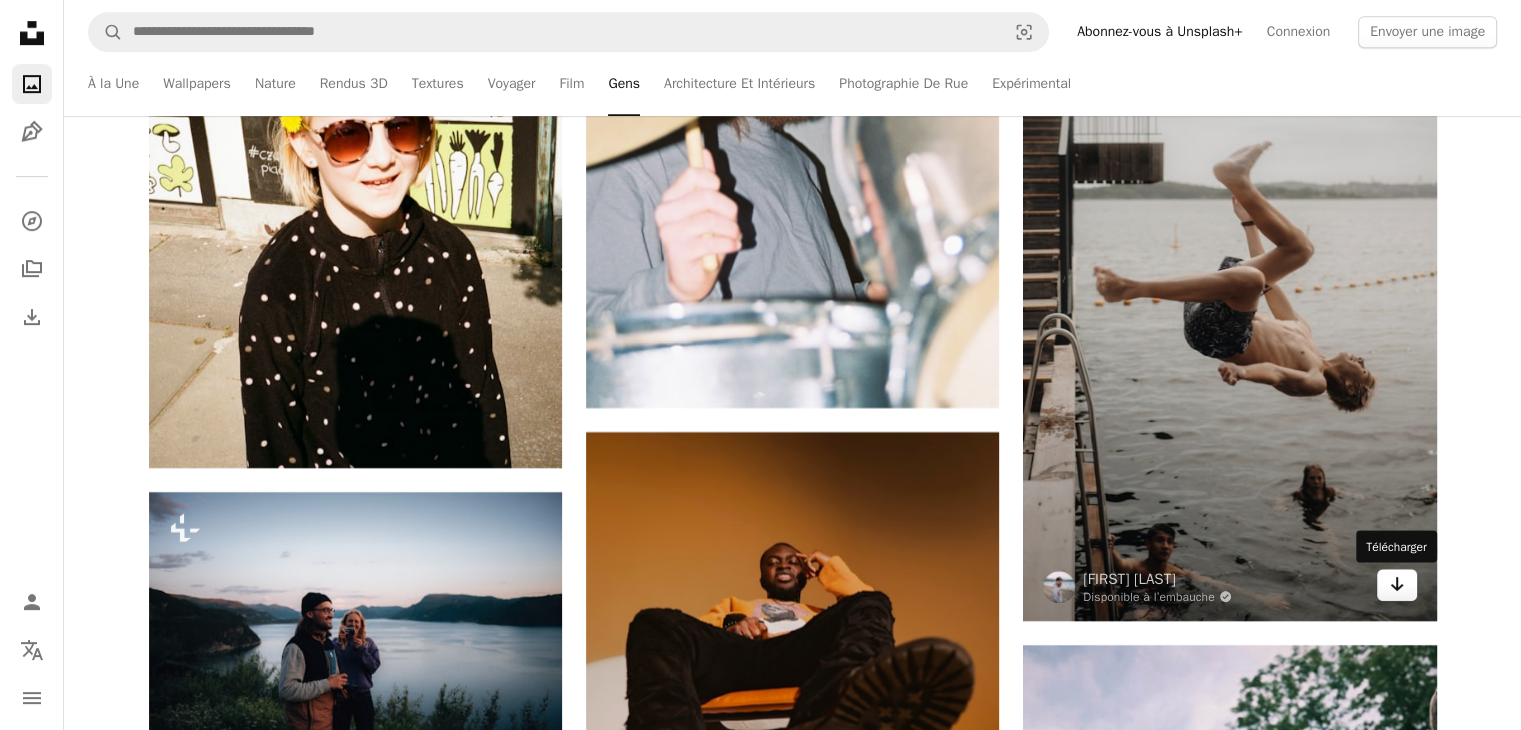 click on "Arrow pointing down" 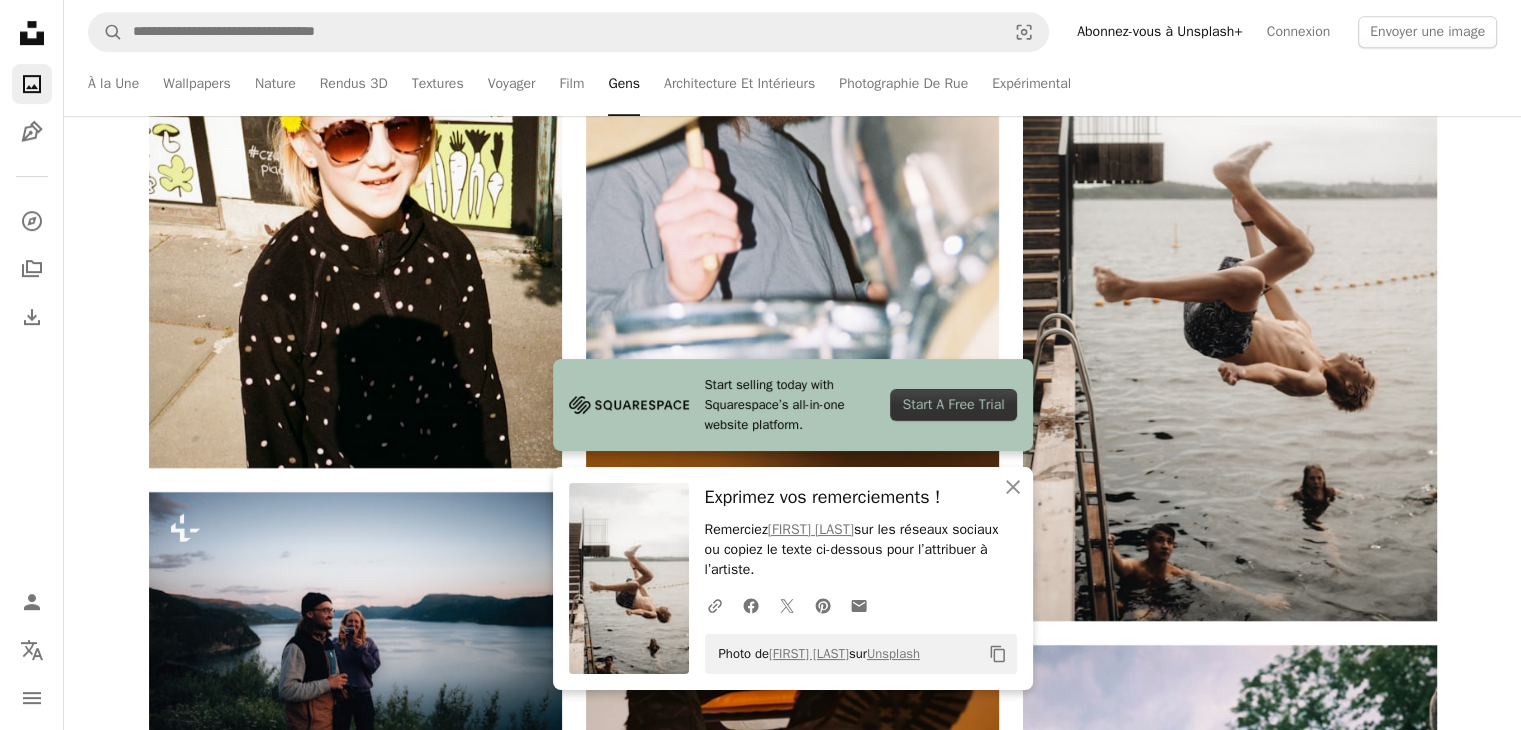 drag, startPoint x: 925, startPoint y: 654, endPoint x: 708, endPoint y: 665, distance: 217.27863 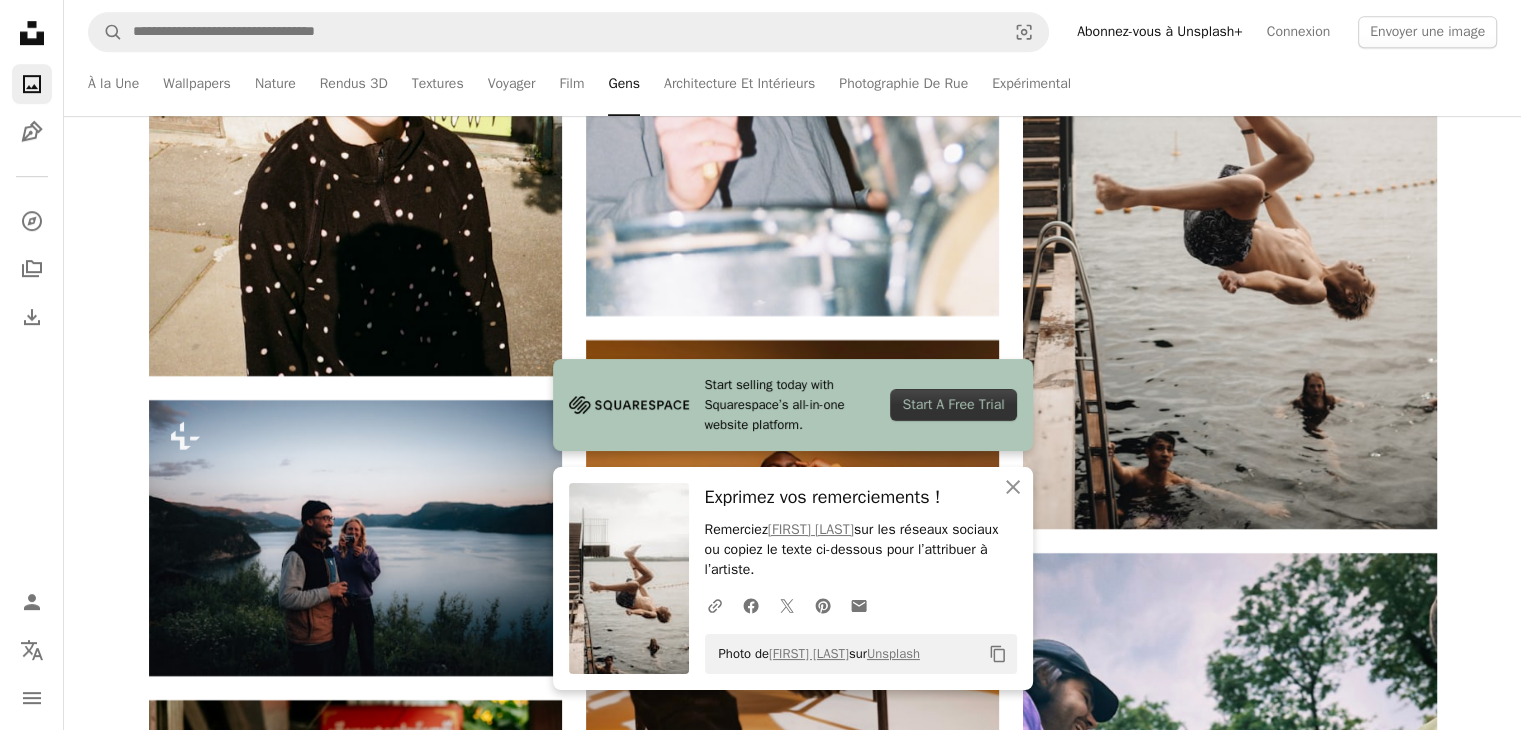 scroll, scrollTop: 8900, scrollLeft: 0, axis: vertical 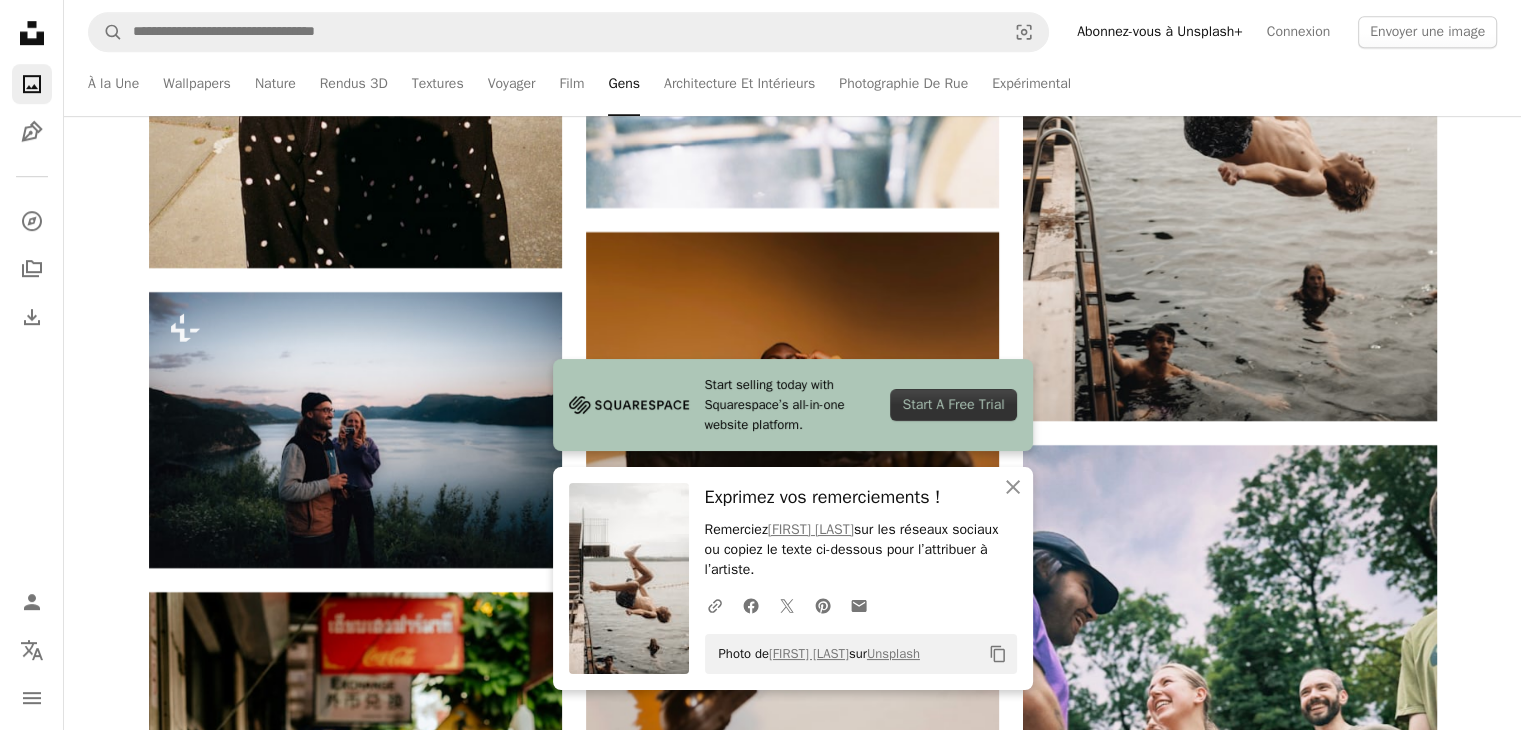 click on "–– ––– –––  –– ––– –  ––– –––  ––––  –   – –– –––  – – ––– –– –– –––– –– Unsplash for iOS:  your mobile creative companion. Get Unsplash for iOS Plus sign for Unsplash+ A heart A plus sign [FIRST] [LAST] Pour  Unsplash+ A lock   Télécharger A heart A plus sign [FIRST] [LAST] Disponible à l’embauche A checkmark inside of a circle Arrow pointing down A heart A plus sign [FIRST] [LAST] Disponible à l’embauche A checkmark inside of a circle Arrow pointing down A heart A plus sign [FIRST] [LAST] Arrow pointing down Plus sign for Unsplash+ A heart A plus sign [FIRST] [LAST] Pour  Unsplash+ A lock   Télécharger A heart A plus sign [FIRST] [LAST] Disponible à l’embauche A checkmark inside of a circle Arrow pointing down A heart A plus sign [FIRST] [LAST] Disponible à l’embauche Arrow pointing down" at bounding box center (792, -2783) 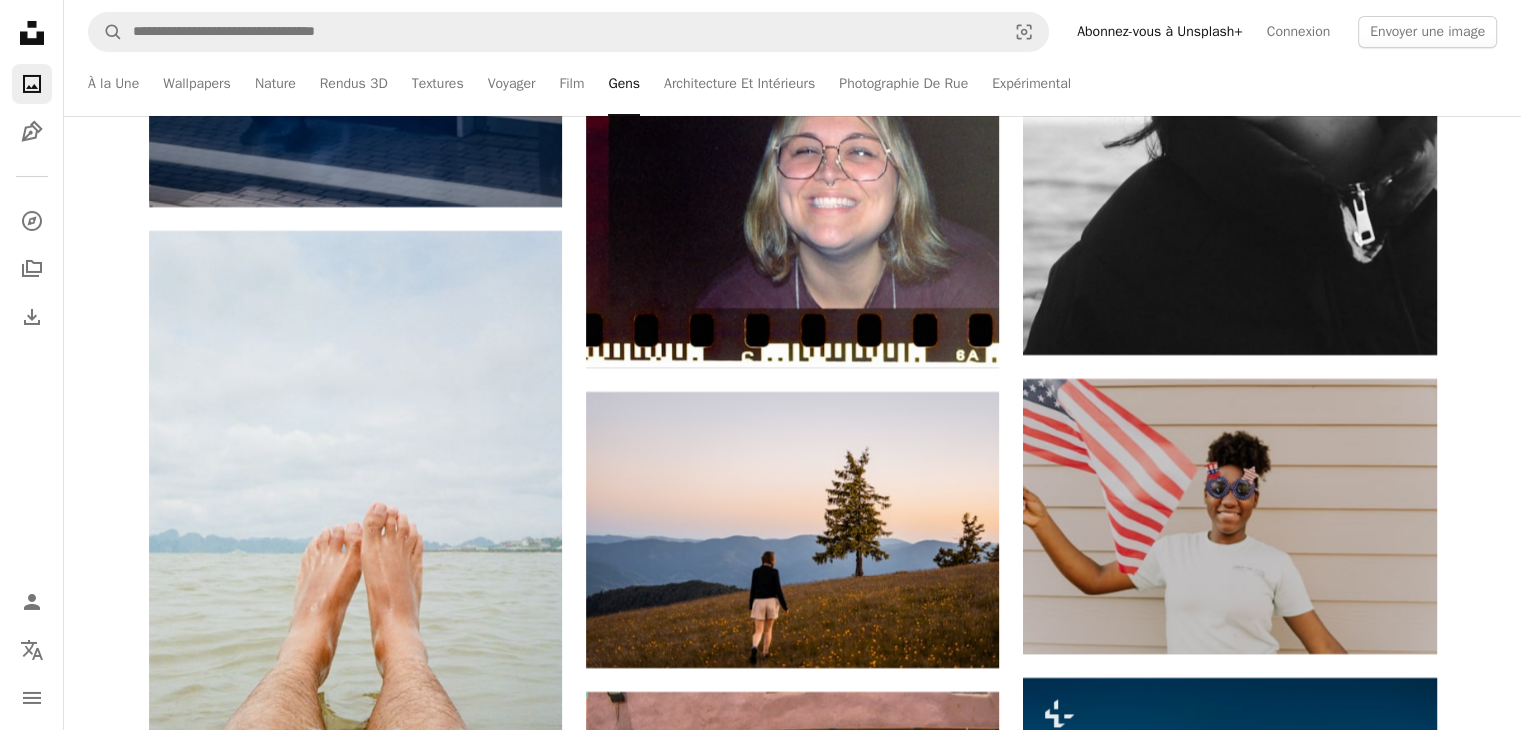 scroll, scrollTop: 15100, scrollLeft: 0, axis: vertical 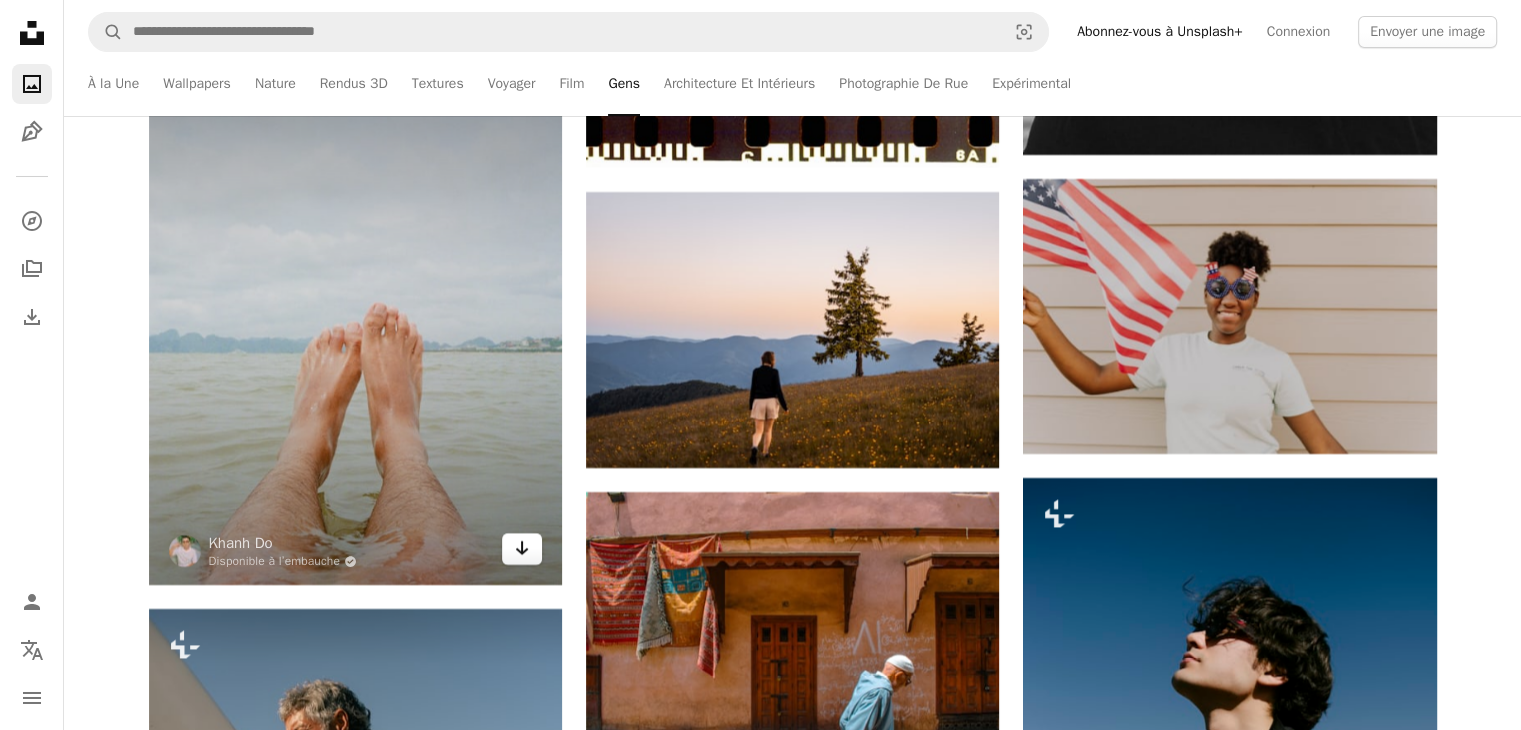click 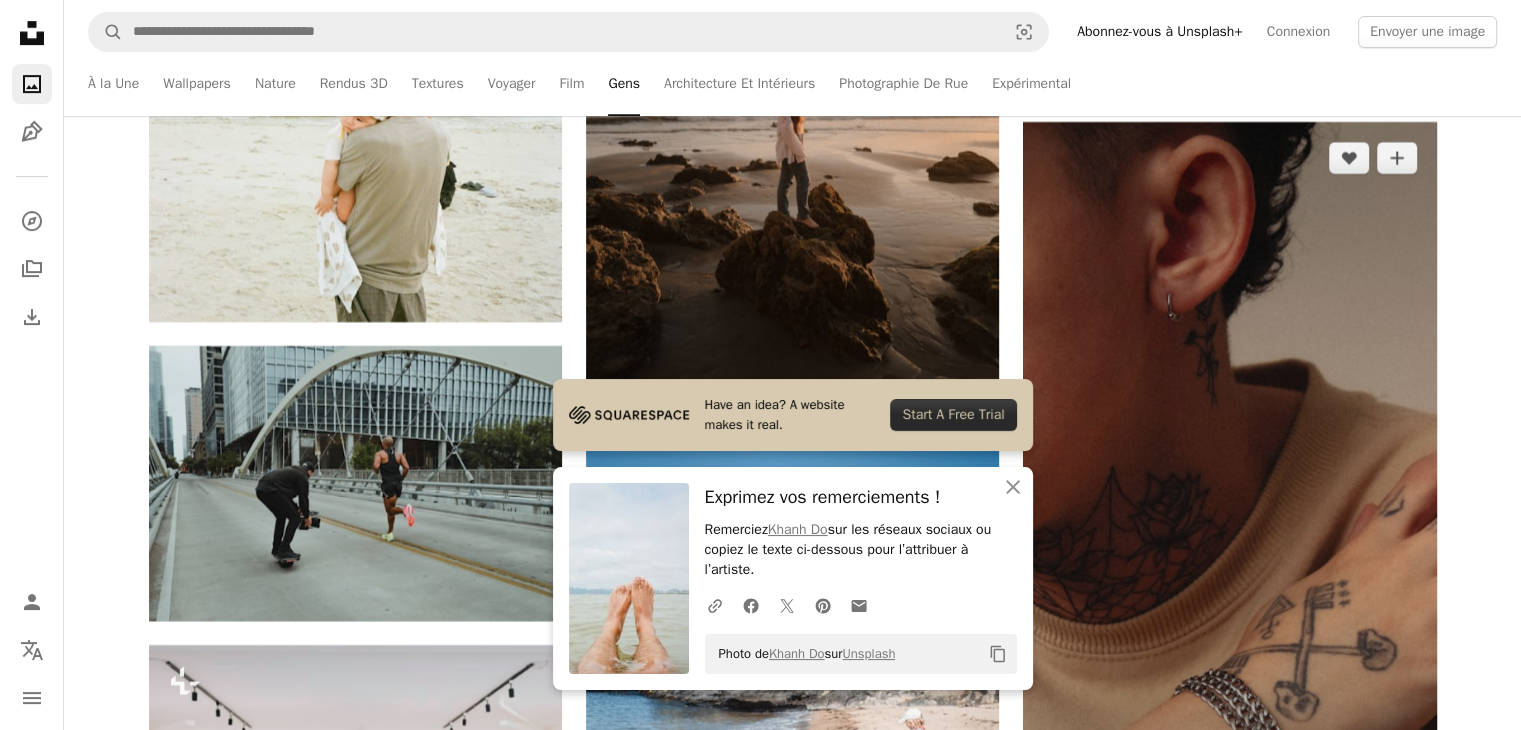 scroll, scrollTop: 15800, scrollLeft: 0, axis: vertical 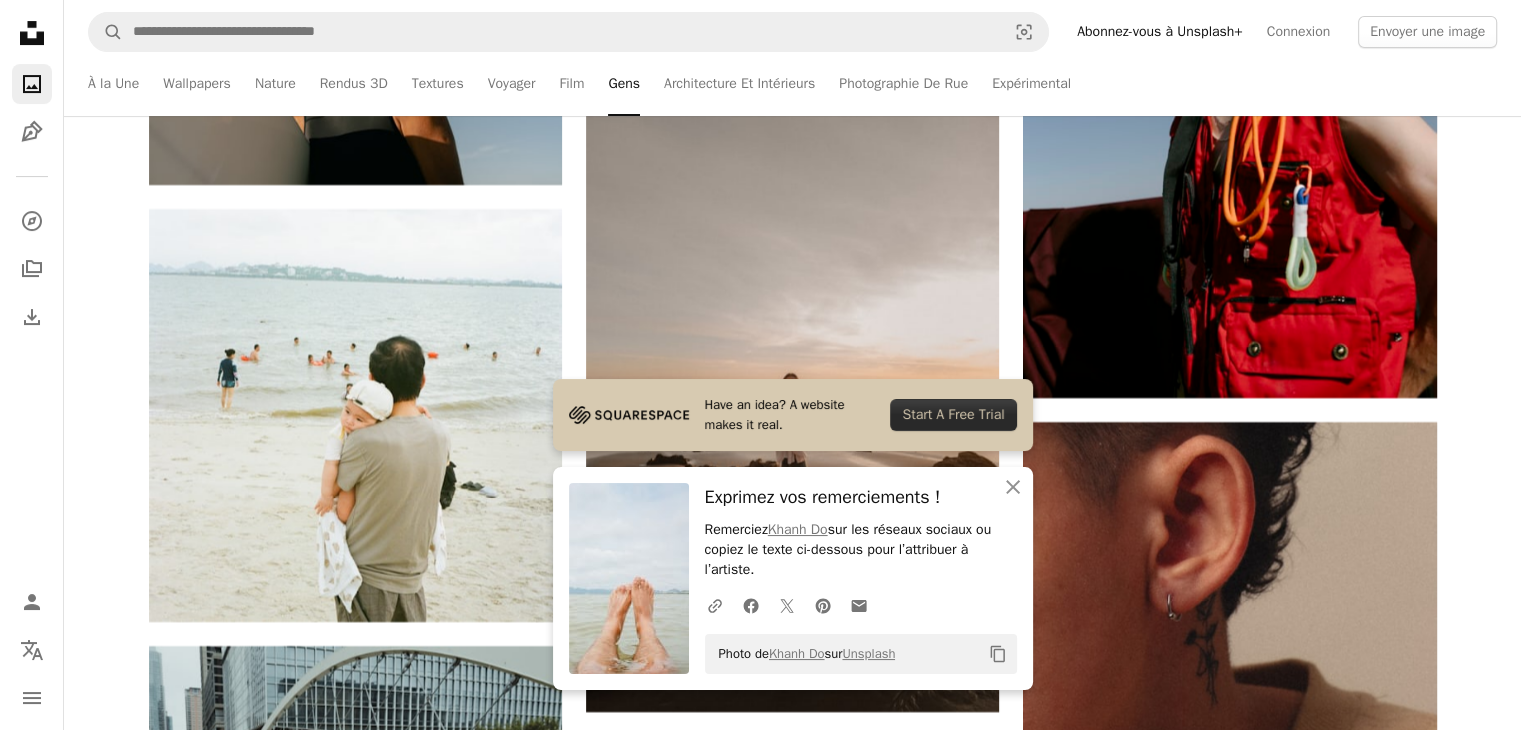 click on "–– ––– –––  –– ––– –  ––– –––  ––––  –   – –– –––  – – ––– –– –– –––– –– Unsplash for iOS:  your mobile creative companion. Get Unsplash for iOS Plus sign for Unsplash+ A heart A plus sign [FIRST] [LAST] Pour  Unsplash+ A lock   Télécharger A heart A plus sign [FIRST] [LAST] Disponible à l’embauche A checkmark inside of a circle Arrow pointing down A heart A plus sign [FIRST] [LAST] Disponible à l’embauche A checkmark inside of a circle Arrow pointing down A heart A plus sign [FIRST] [LAST] Arrow pointing down Plus sign for Unsplash+ A heart A plus sign [FIRST] [LAST] Pour  Unsplash+ A lock   Télécharger A heart A plus sign [FIRST] [LAST] Disponible à l’embauche A checkmark inside of a circle Arrow pointing down A heart A plus sign [FIRST] [LAST] Disponible à l’embauche Arrow pointing down" at bounding box center [792, -5538] 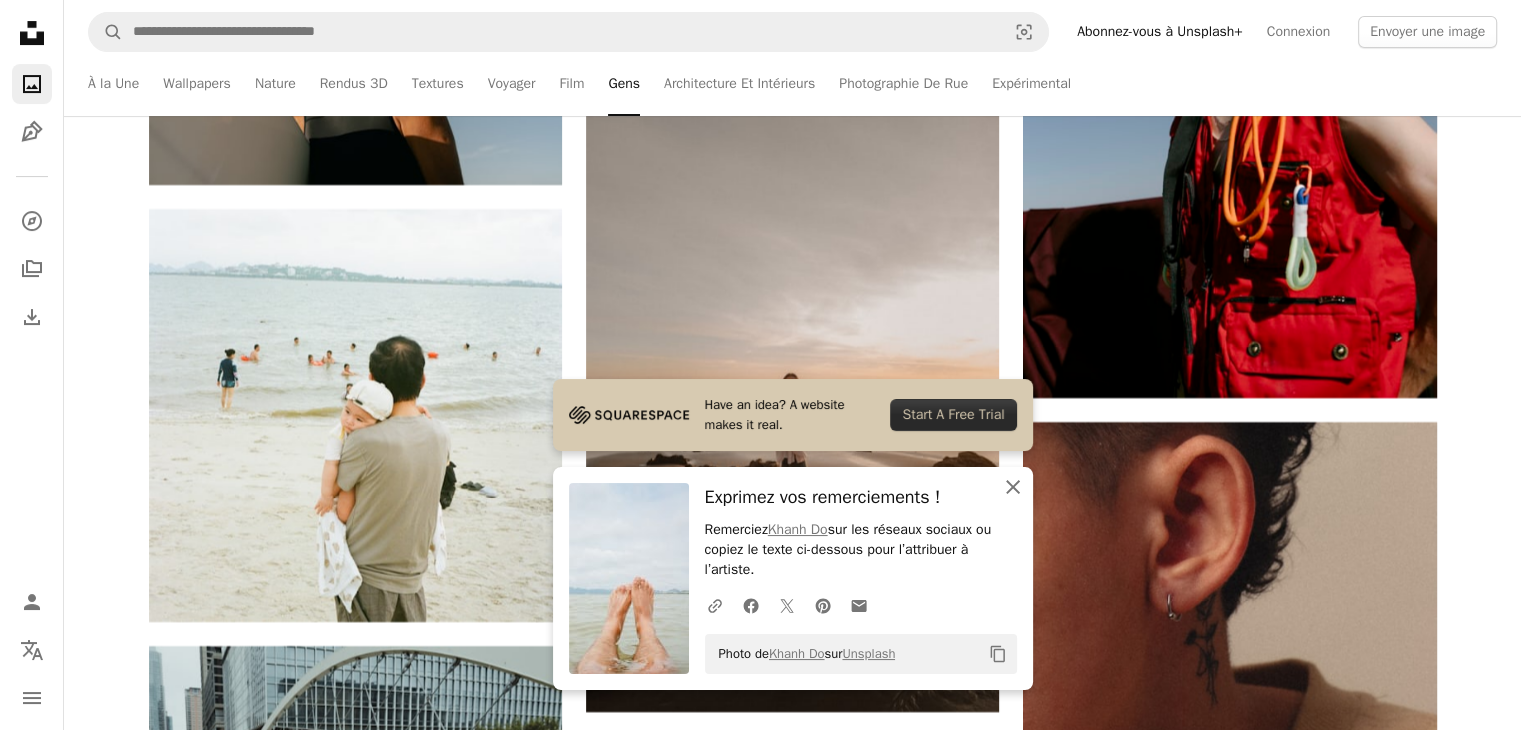 click on "An X shape" 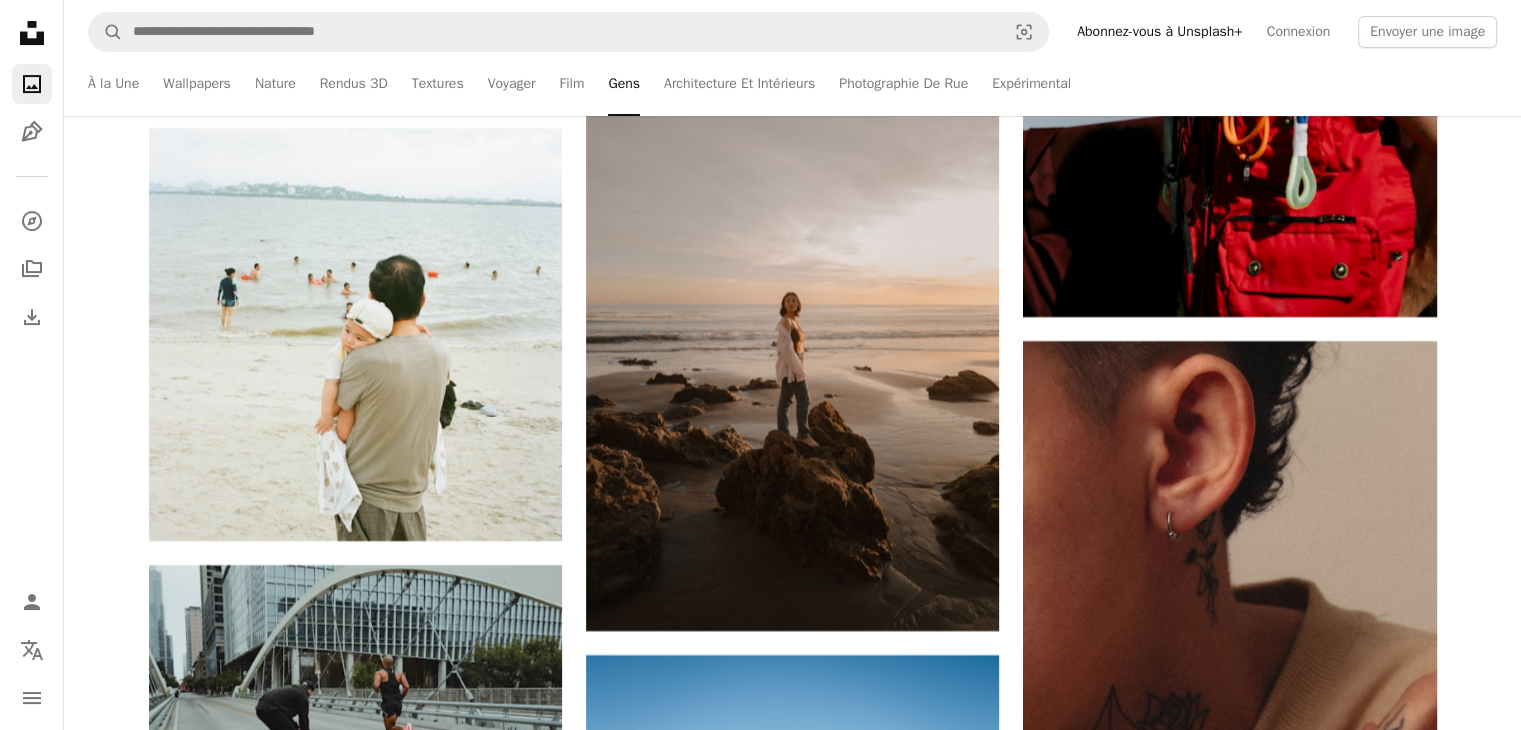 scroll, scrollTop: 16000, scrollLeft: 0, axis: vertical 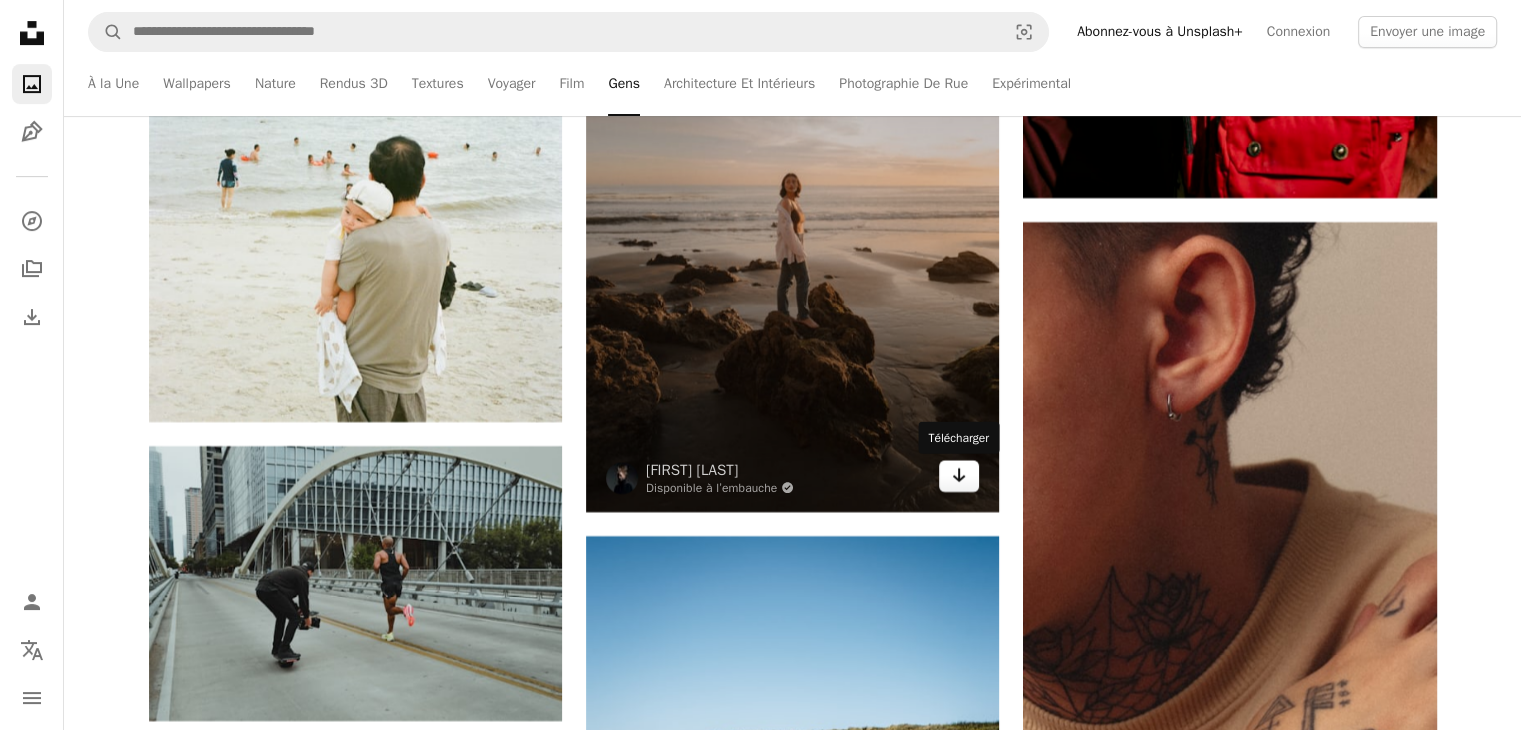 click 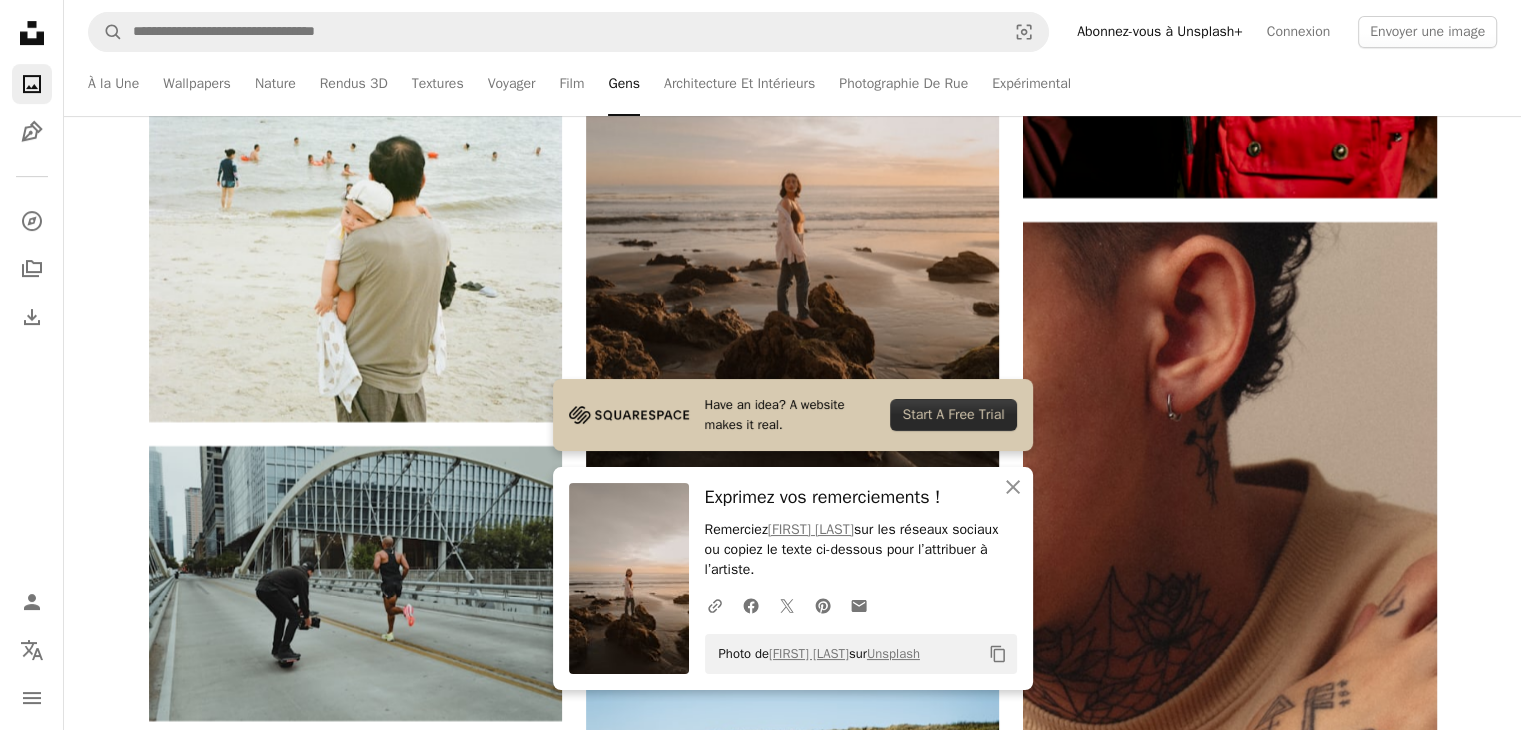 click on "–– ––– –––  –– ––– –  ––– –––  ––––  –   – –– –––  – – ––– –– –– –––– –– Unsplash for iOS:  your mobile creative companion. Get Unsplash for iOS Plus sign for Unsplash+ A heart A plus sign [FIRST] [LAST] Pour  Unsplash+ A lock   Télécharger A heart A plus sign [FIRST] [LAST] Disponible à l’embauche A checkmark inside of a circle Arrow pointing down A heart A plus sign [FIRST] [LAST] Disponible à l’embauche A checkmark inside of a circle Arrow pointing down A heart A plus sign [FIRST] [LAST] Arrow pointing down Plus sign for Unsplash+ A heart A plus sign [FIRST] [LAST] Pour  Unsplash+ A lock   Télécharger A heart A plus sign [FIRST] [LAST] Disponible à l’embauche A checkmark inside of a circle Arrow pointing down A heart A plus sign [FIRST] [LAST] Disponible à l’embauche Arrow pointing down" at bounding box center (792, -5738) 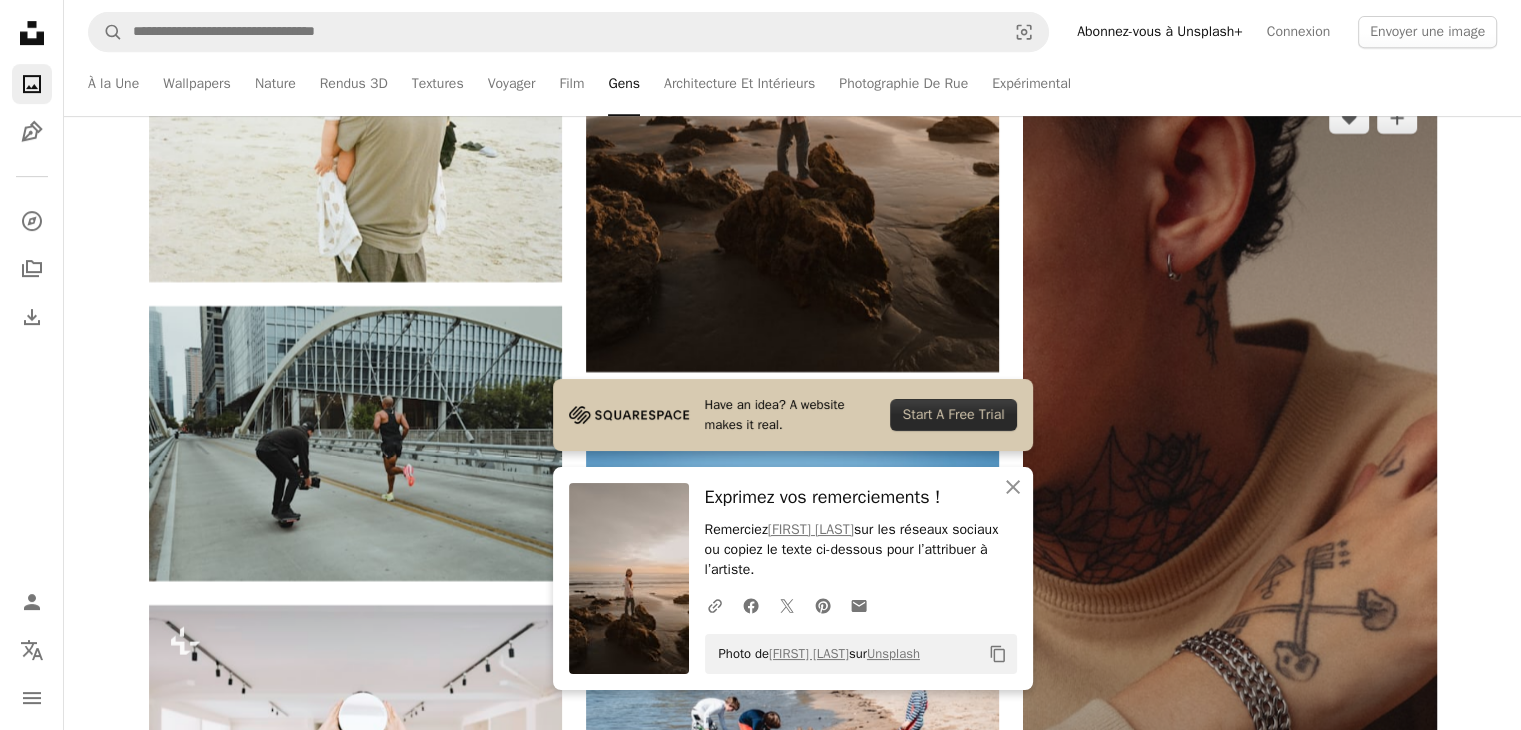 scroll, scrollTop: 16300, scrollLeft: 0, axis: vertical 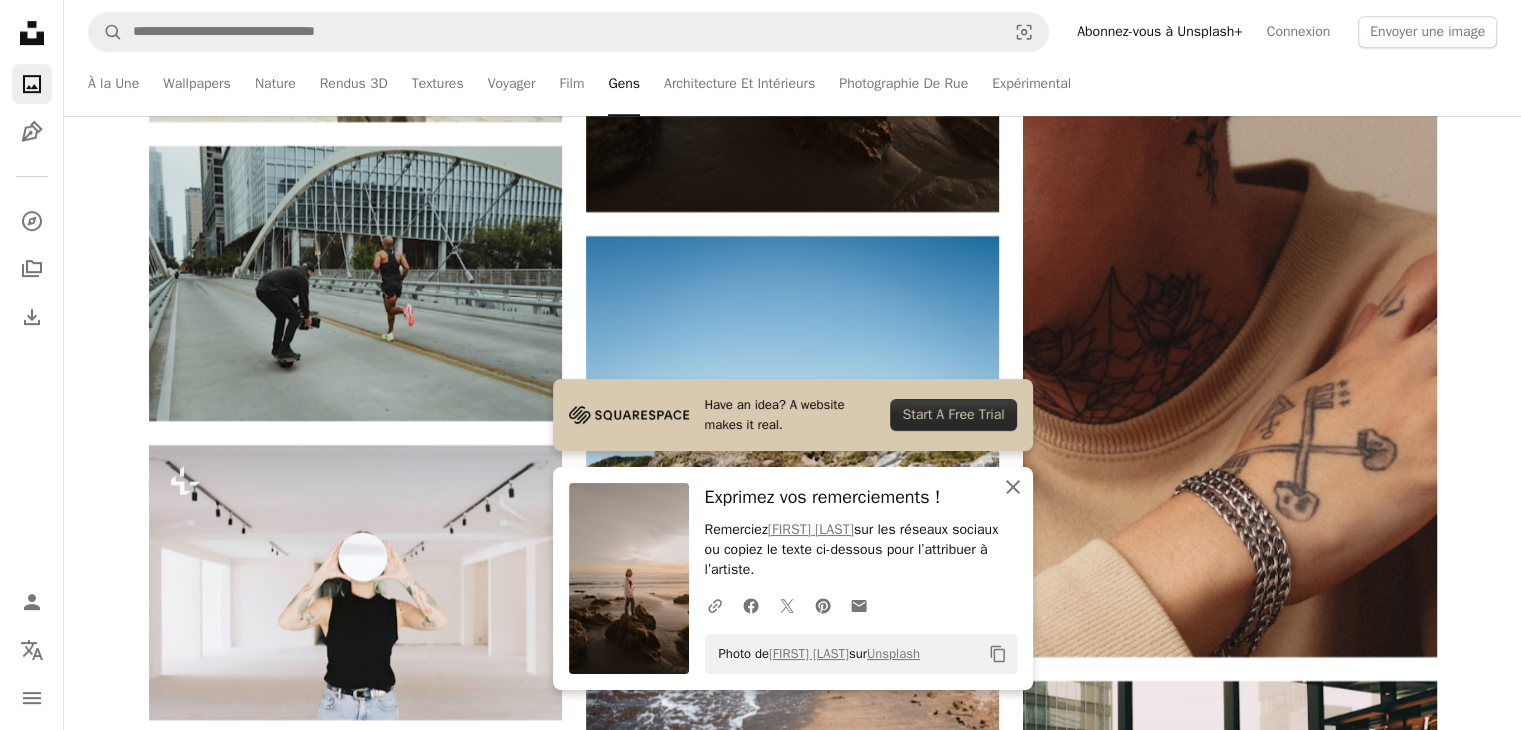 click on "An X shape" 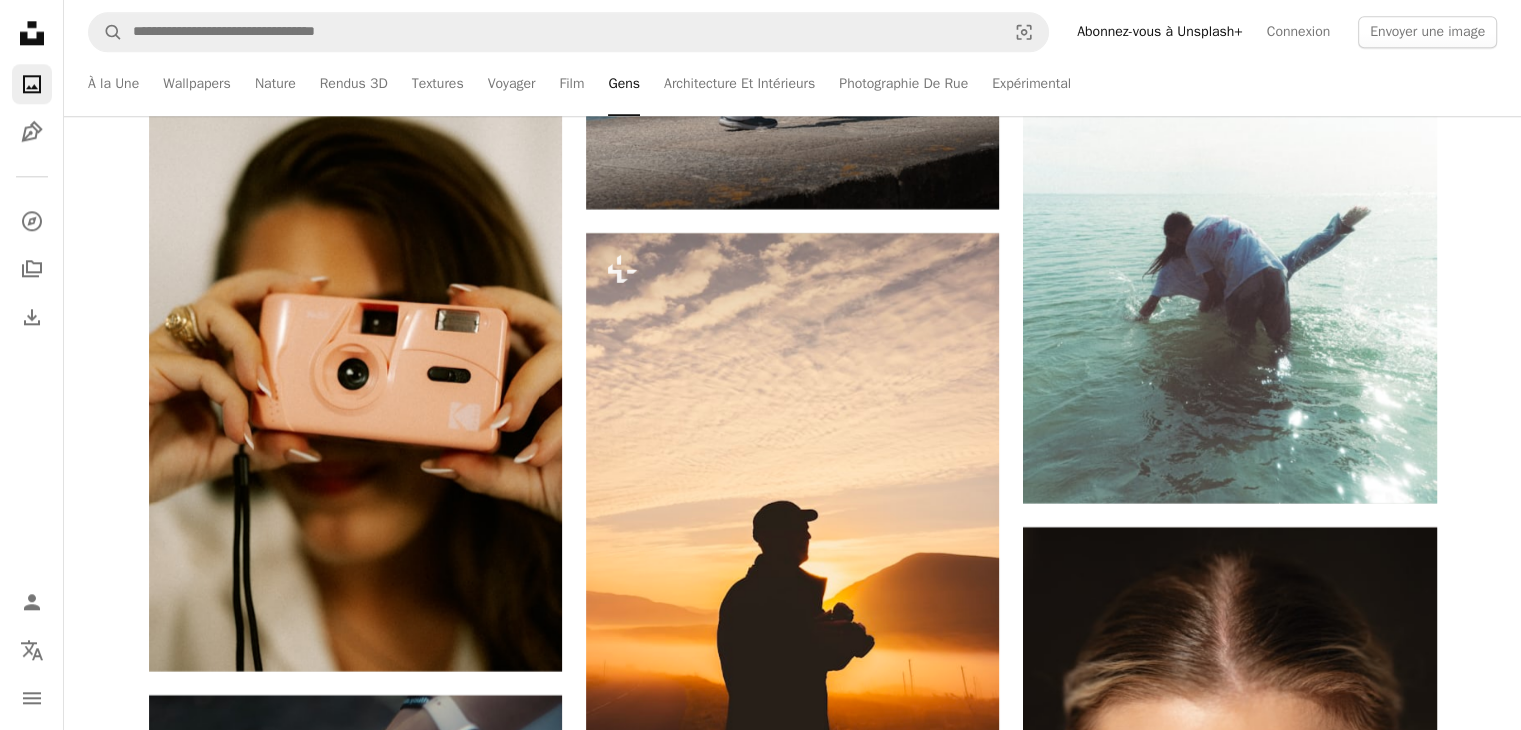 scroll, scrollTop: 17600, scrollLeft: 0, axis: vertical 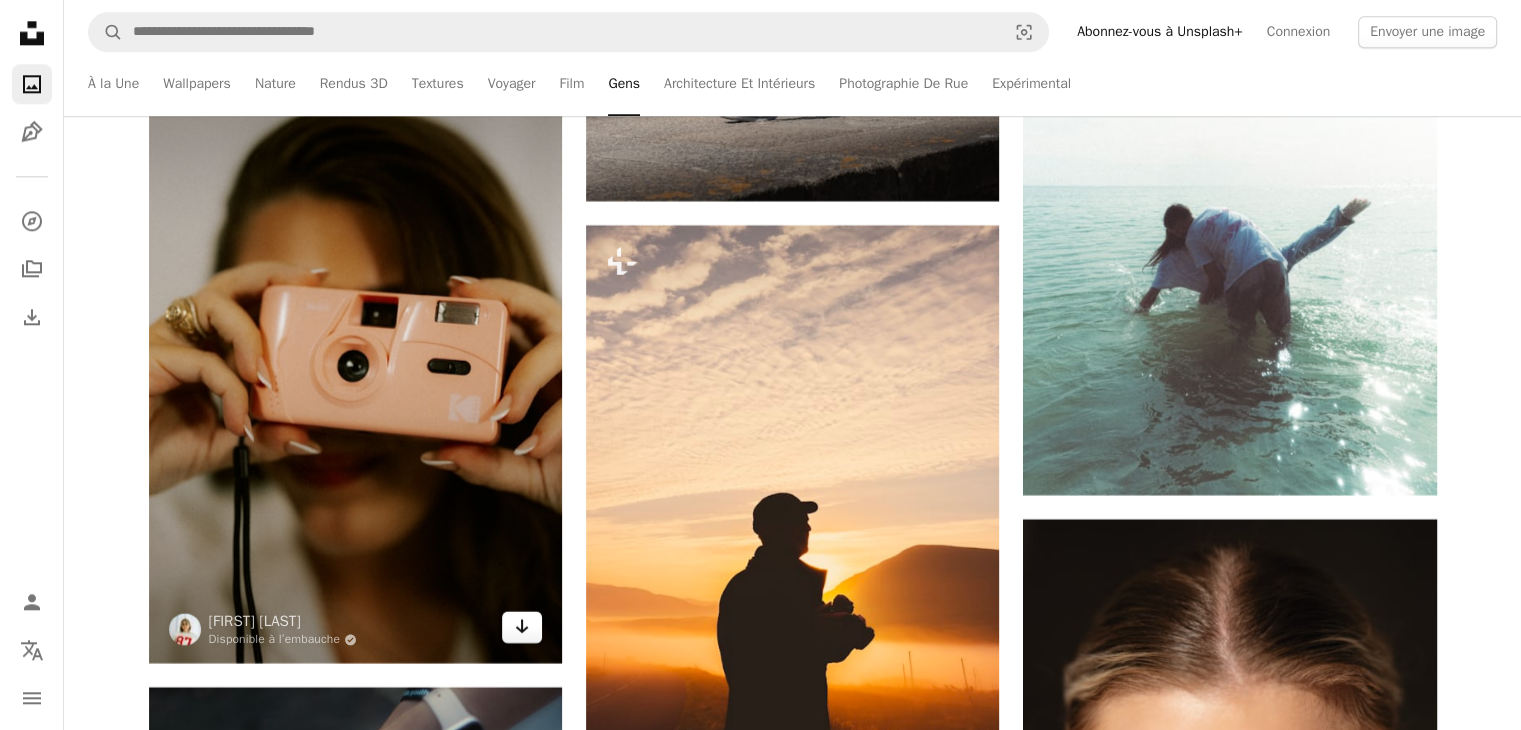 click on "Arrow pointing down" 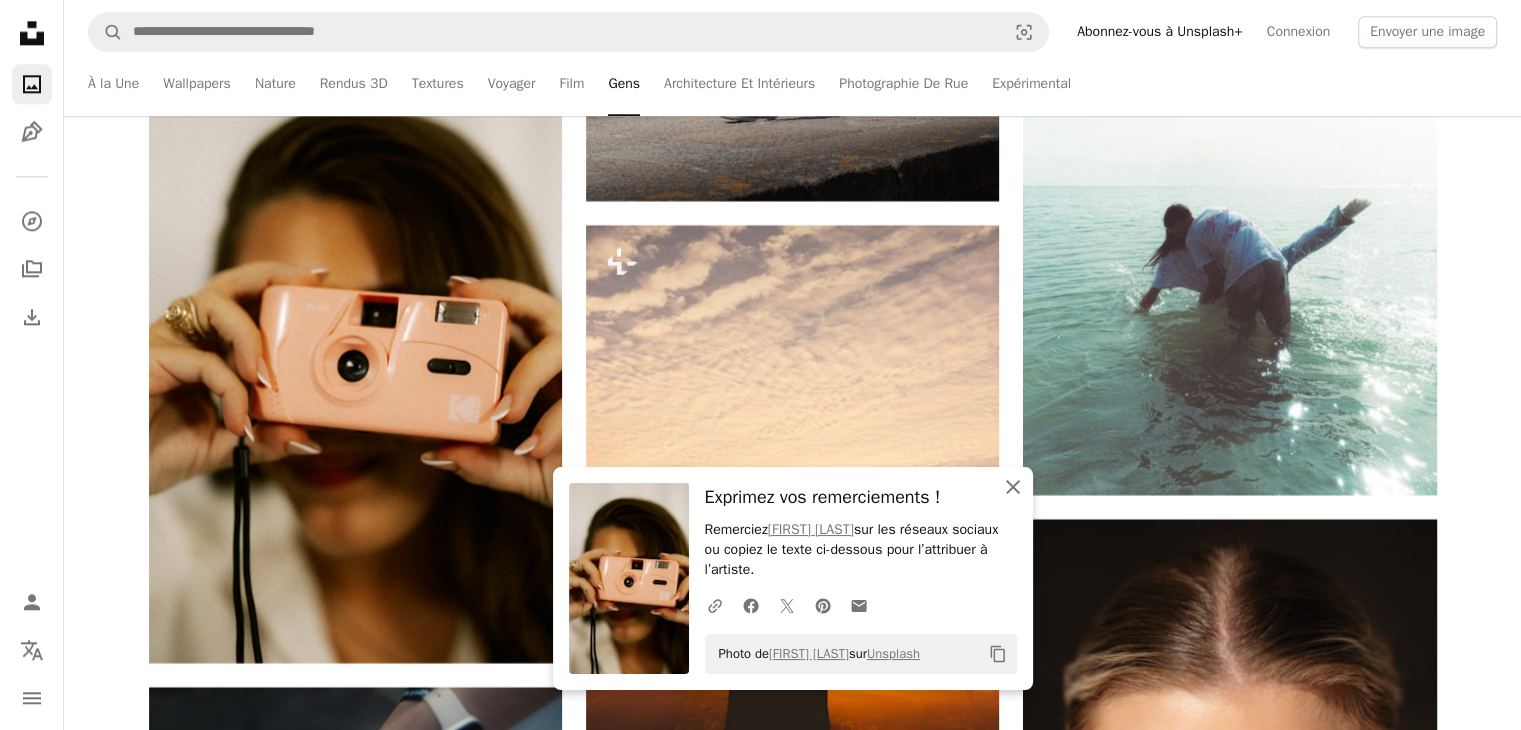 click on "An X shape" 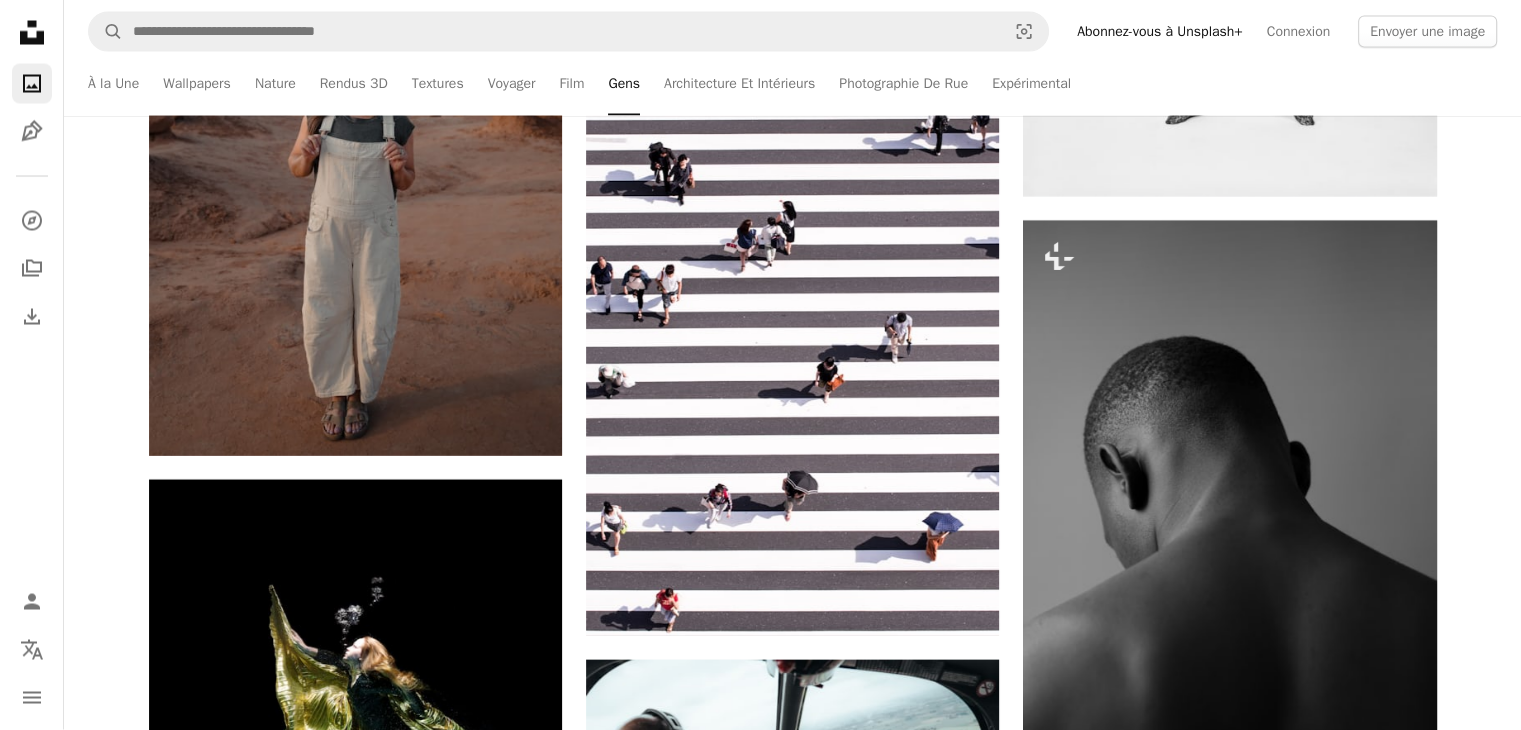 scroll, scrollTop: 19300, scrollLeft: 0, axis: vertical 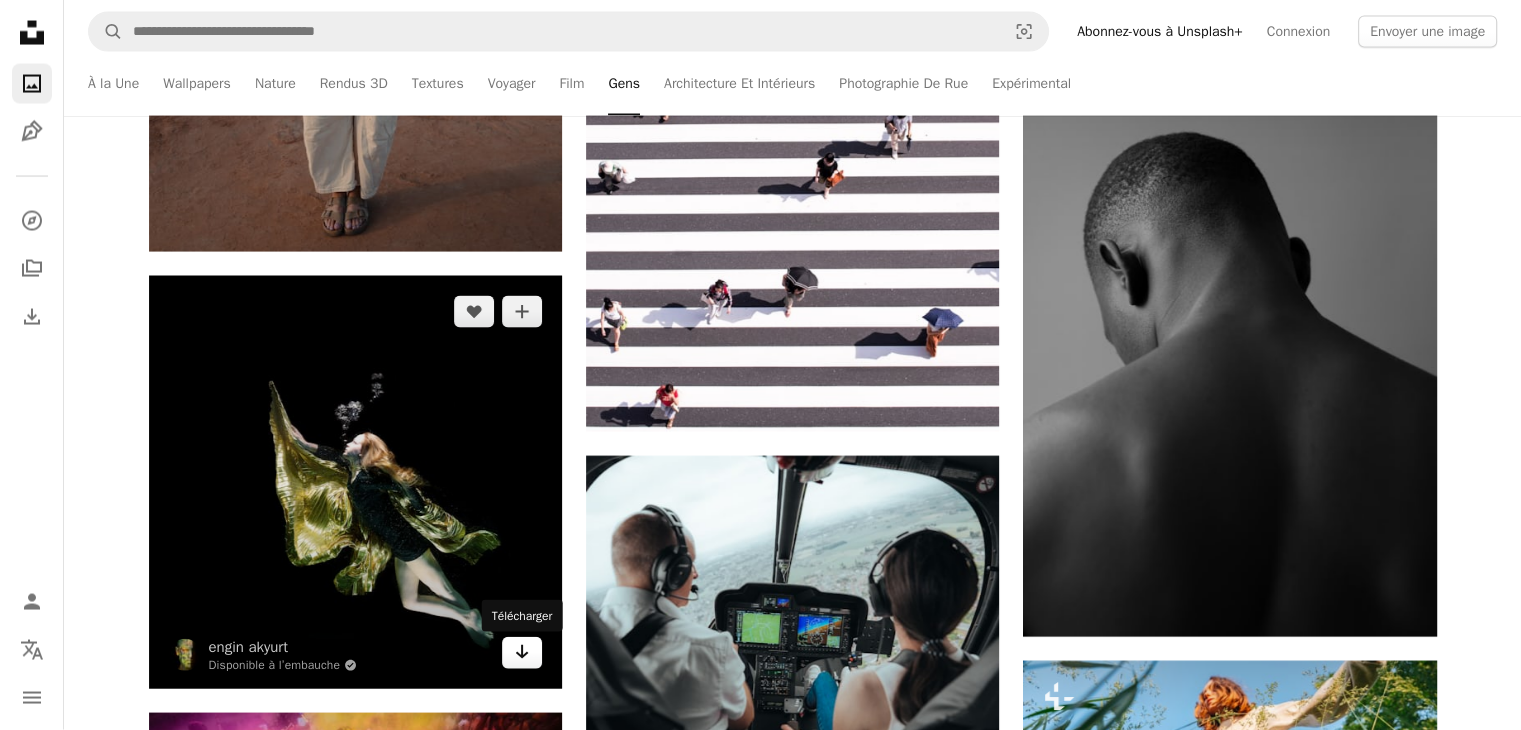 click on "Arrow pointing down" 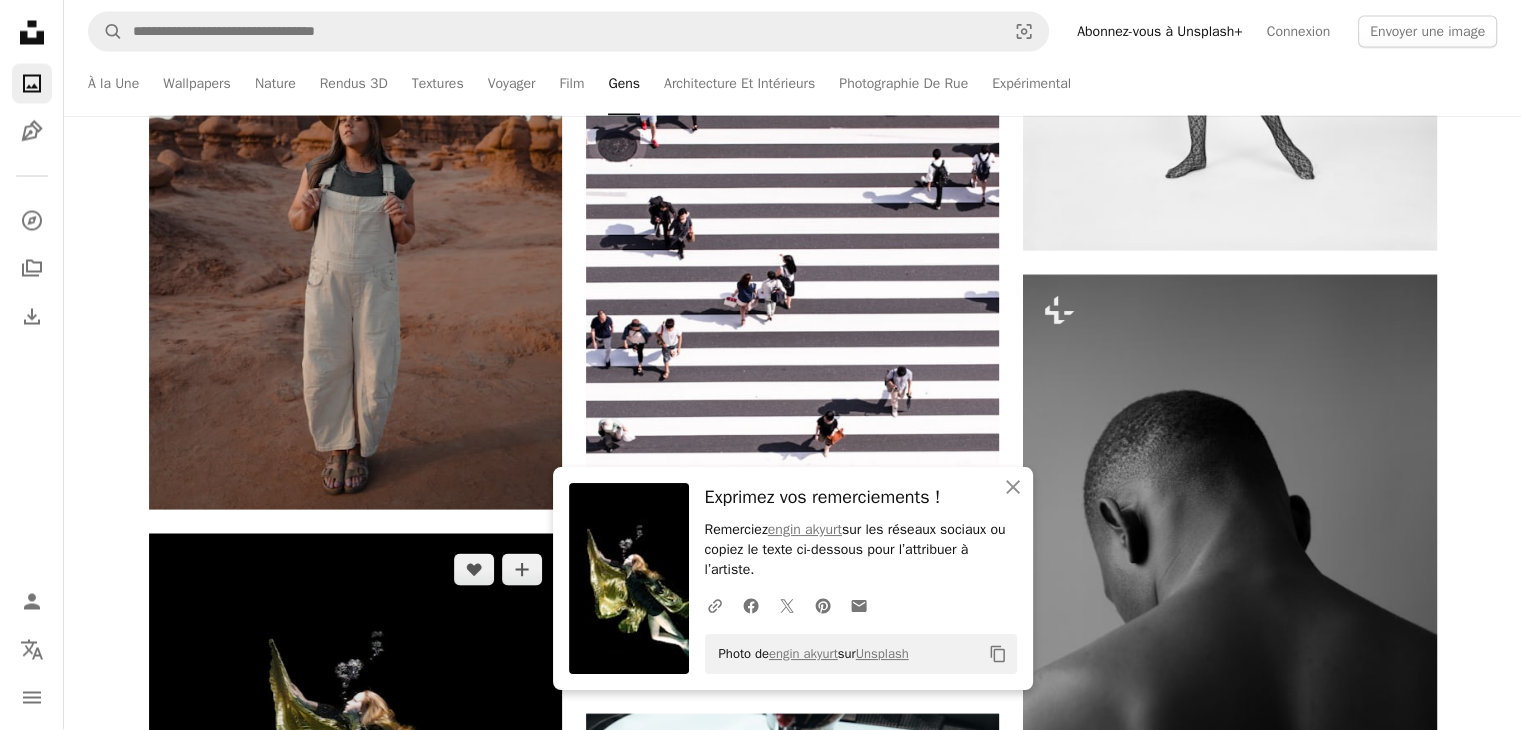 scroll, scrollTop: 19061, scrollLeft: 0, axis: vertical 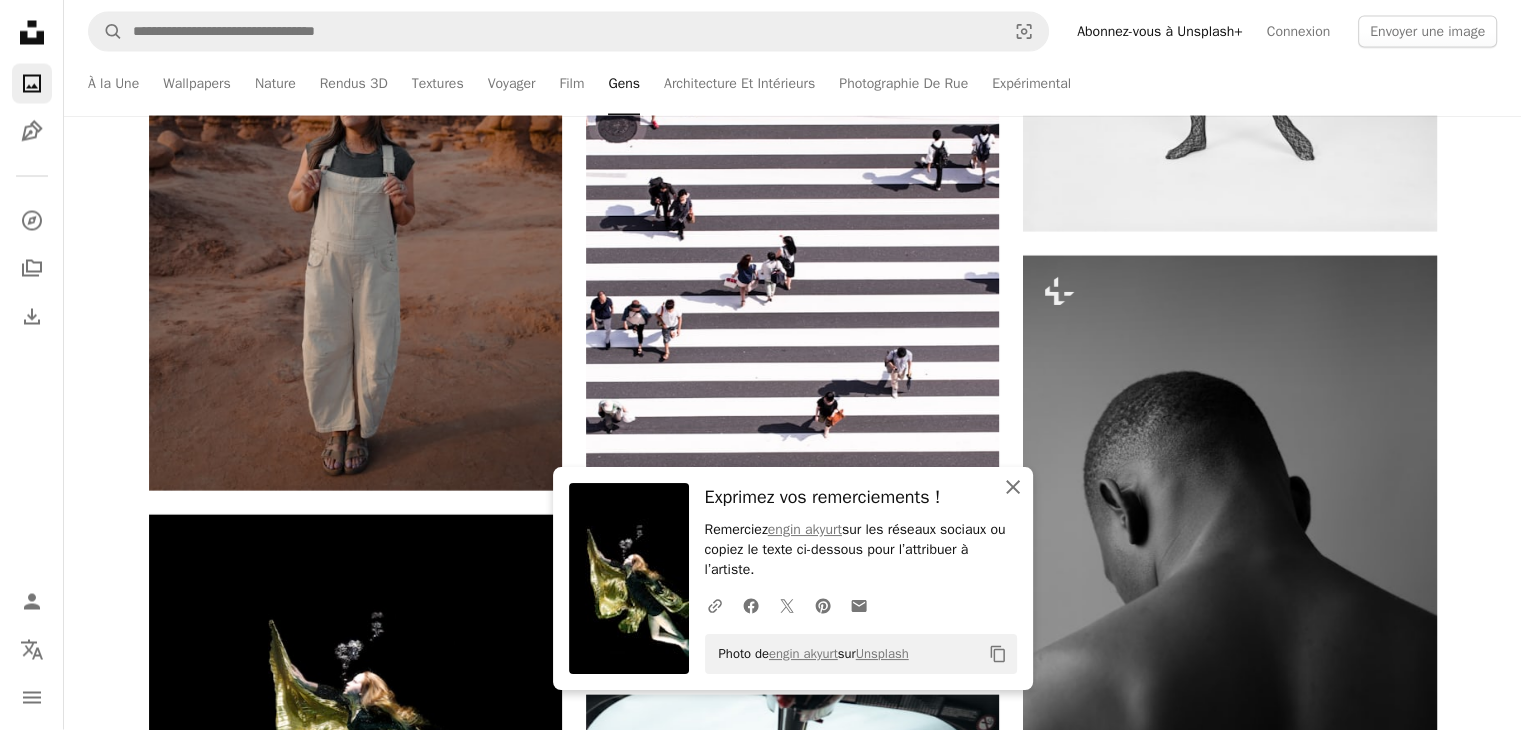 click on "An X shape" 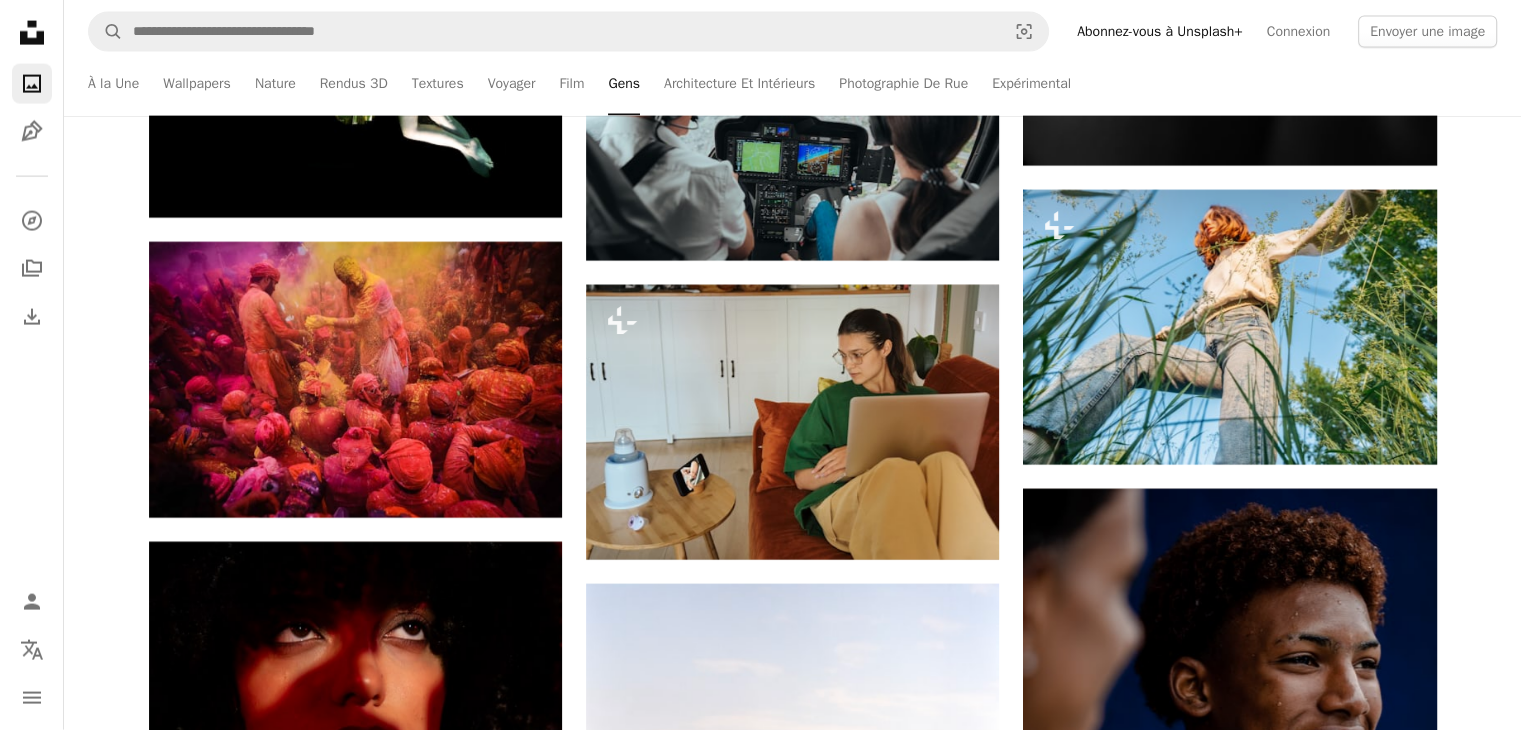 scroll, scrollTop: 19761, scrollLeft: 0, axis: vertical 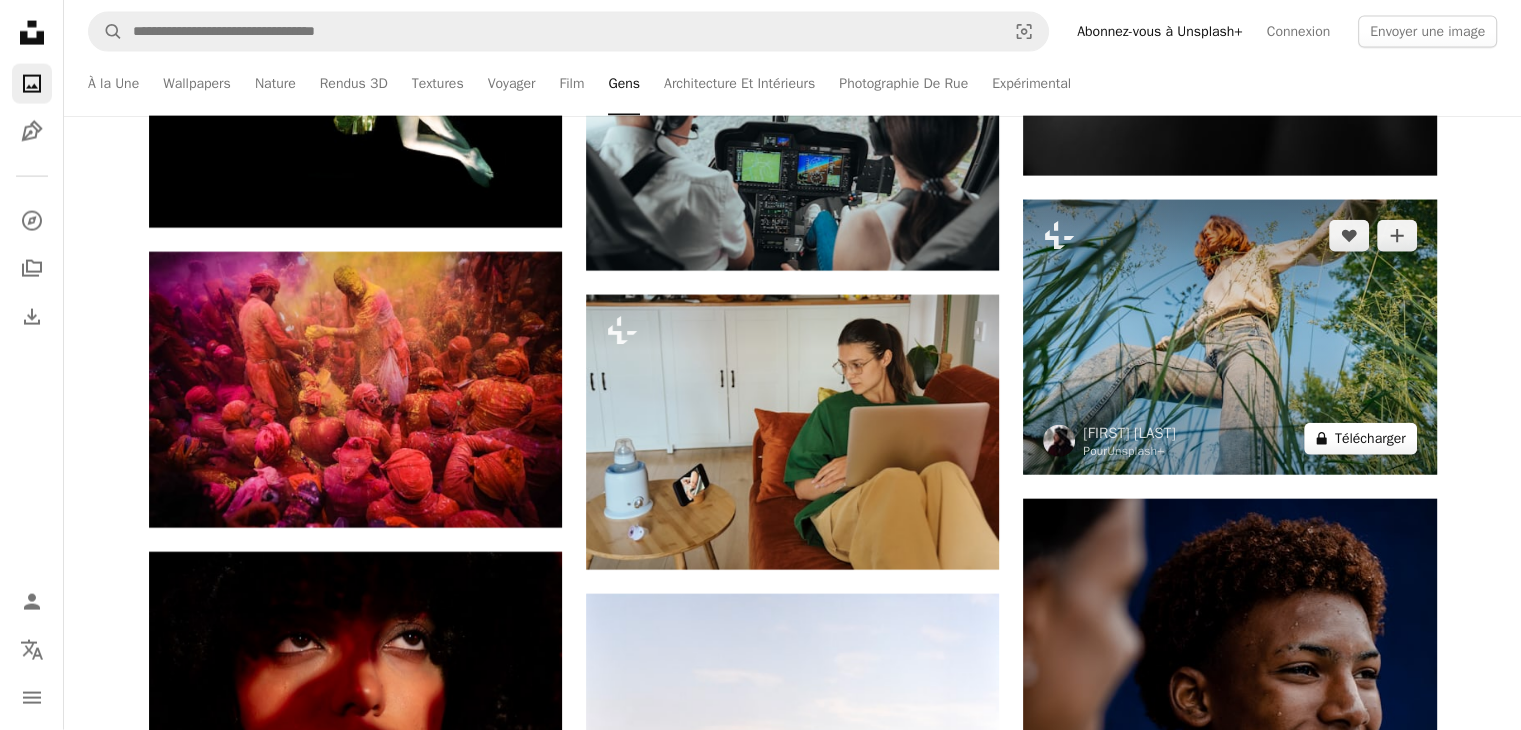 click on "A lock   Télécharger" at bounding box center [1360, 439] 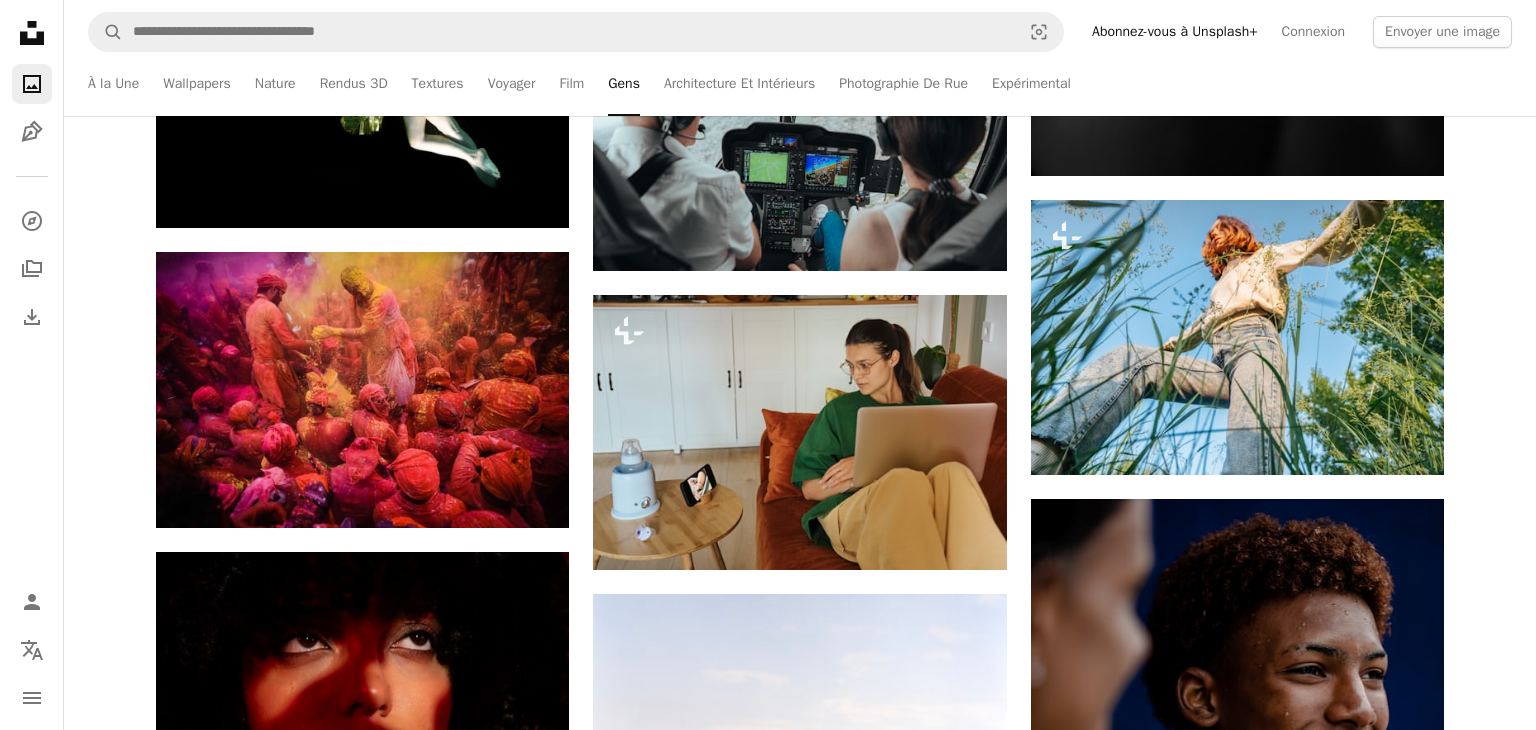 click on "An X shape Premium, images prêtes à l’emploi. Profitez d’un accès illimité. A plus sign Contenu ajouté chaque mois réservé aux membres A plus sign Téléchargements libres de droits illimités A plus sign Illustrations  Nouveau A plus sign Protections juridiques renforcées annuel 62 %  de réduction mensuel 16 €   6 € EUR par mois * Abonnez-vous à  Unsplash+ * Facturé à l’avance en cas de paiement annuel  72 € Plus les taxes applicables. Renouvellement automatique. Annuler à tout moment." at bounding box center [768, 3653] 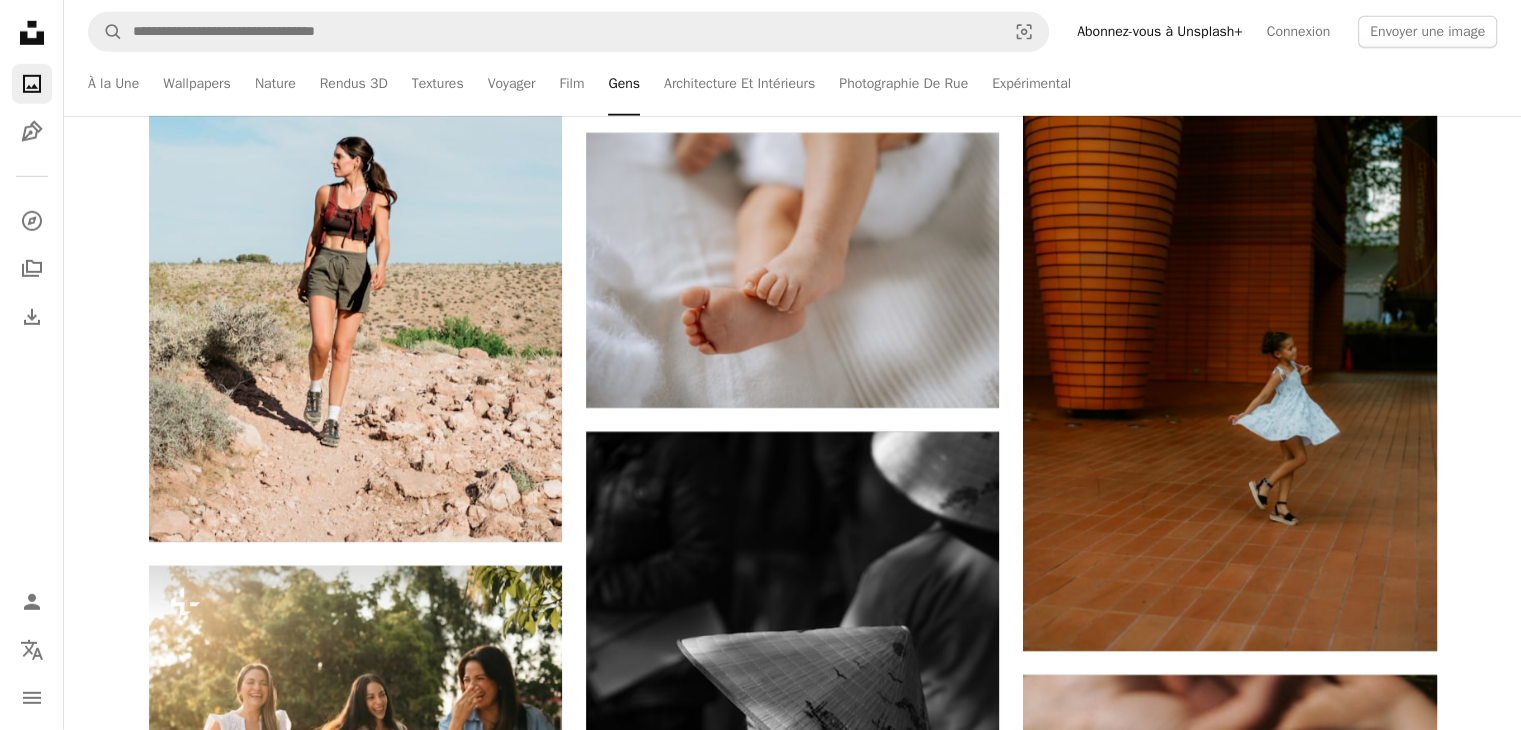 scroll, scrollTop: 29061, scrollLeft: 0, axis: vertical 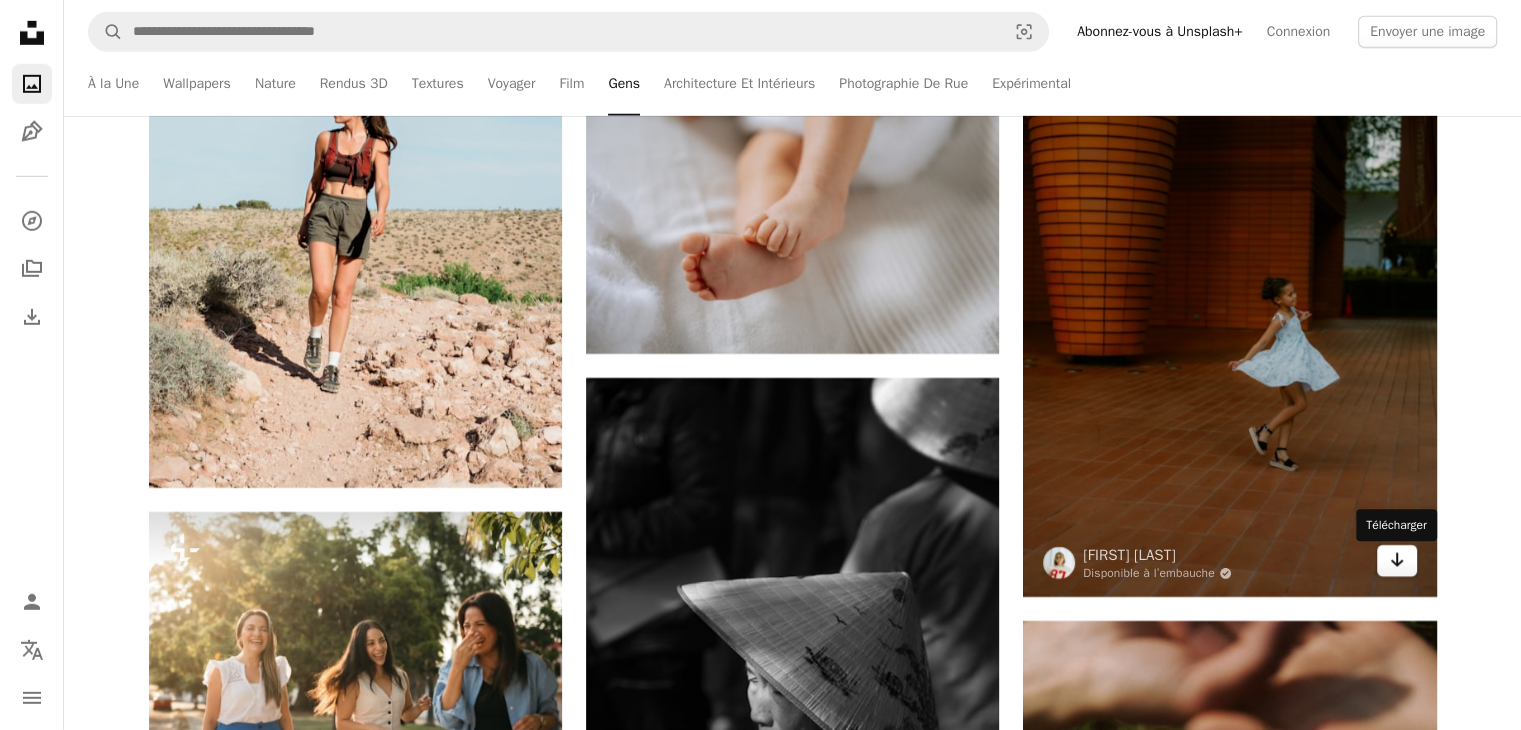 click on "Arrow pointing down" 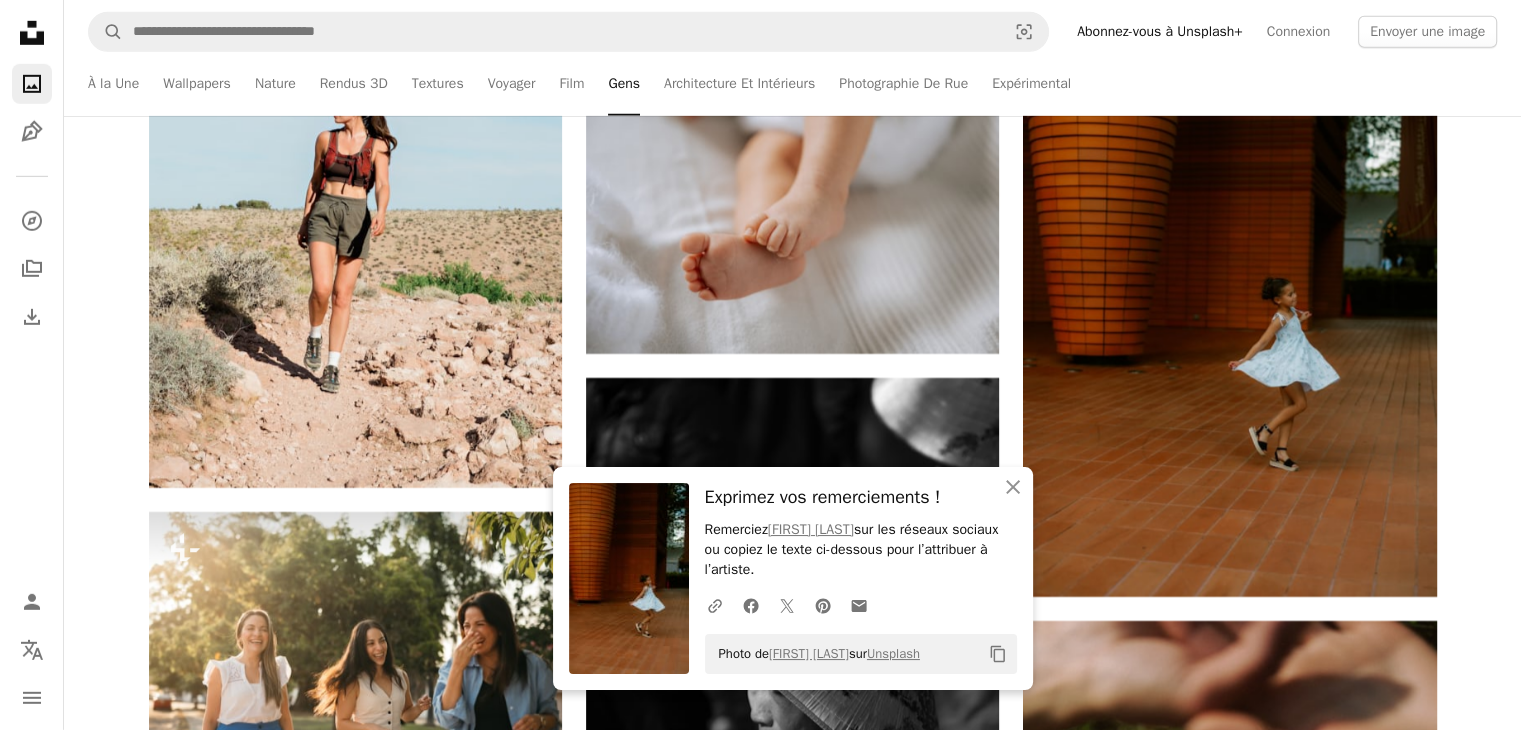 click on "–– ––– –––  –– ––– –  ––– –––  ––––  –   – –– –––  – – ––– –– –– –––– –– Unsplash for iOS:  your mobile creative companion. Get Unsplash for iOS Plus sign for Unsplash+ A heart A plus sign [FIRST] [LAST] Pour  Unsplash+ A lock   Télécharger A heart A plus sign [FIRST] [LAST] Disponible à l’embauche A checkmark inside of a circle Arrow pointing down A heart A plus sign [FIRST] [LAST] Disponible à l’embauche A checkmark inside of a circle Arrow pointing down A heart A plus sign [FIRST] [LAST] Arrow pointing down Plus sign for Unsplash+ A heart A plus sign [FIRST] [LAST] Pour  Unsplash+ A lock   Télécharger A heart A plus sign [FIRST] [LAST] Disponible à l’embauche A checkmark inside of a circle Arrow pointing down A heart A plus sign [FIRST] [LAST] Disponible à l’embauche Arrow pointing down" at bounding box center (792, -12517) 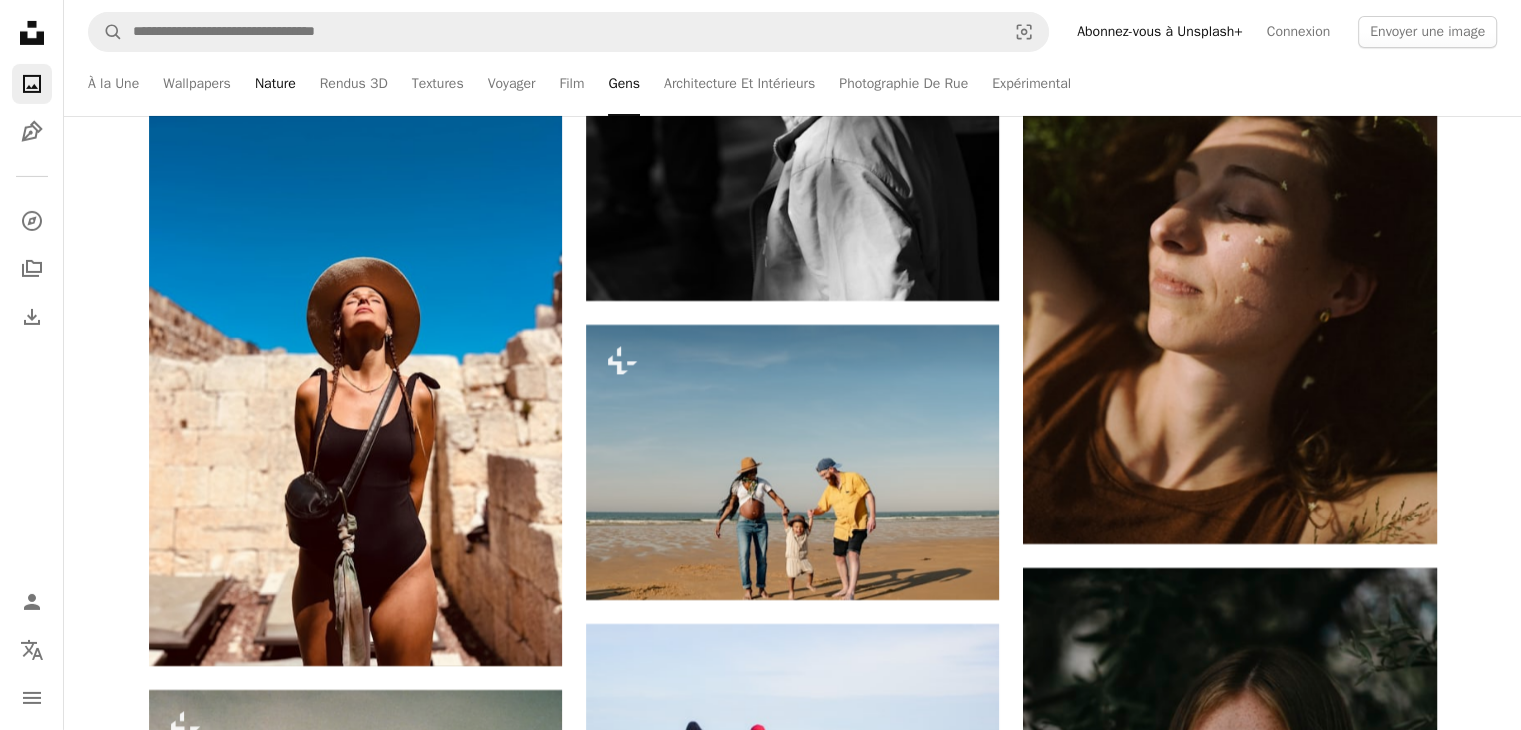 scroll, scrollTop: 29661, scrollLeft: 0, axis: vertical 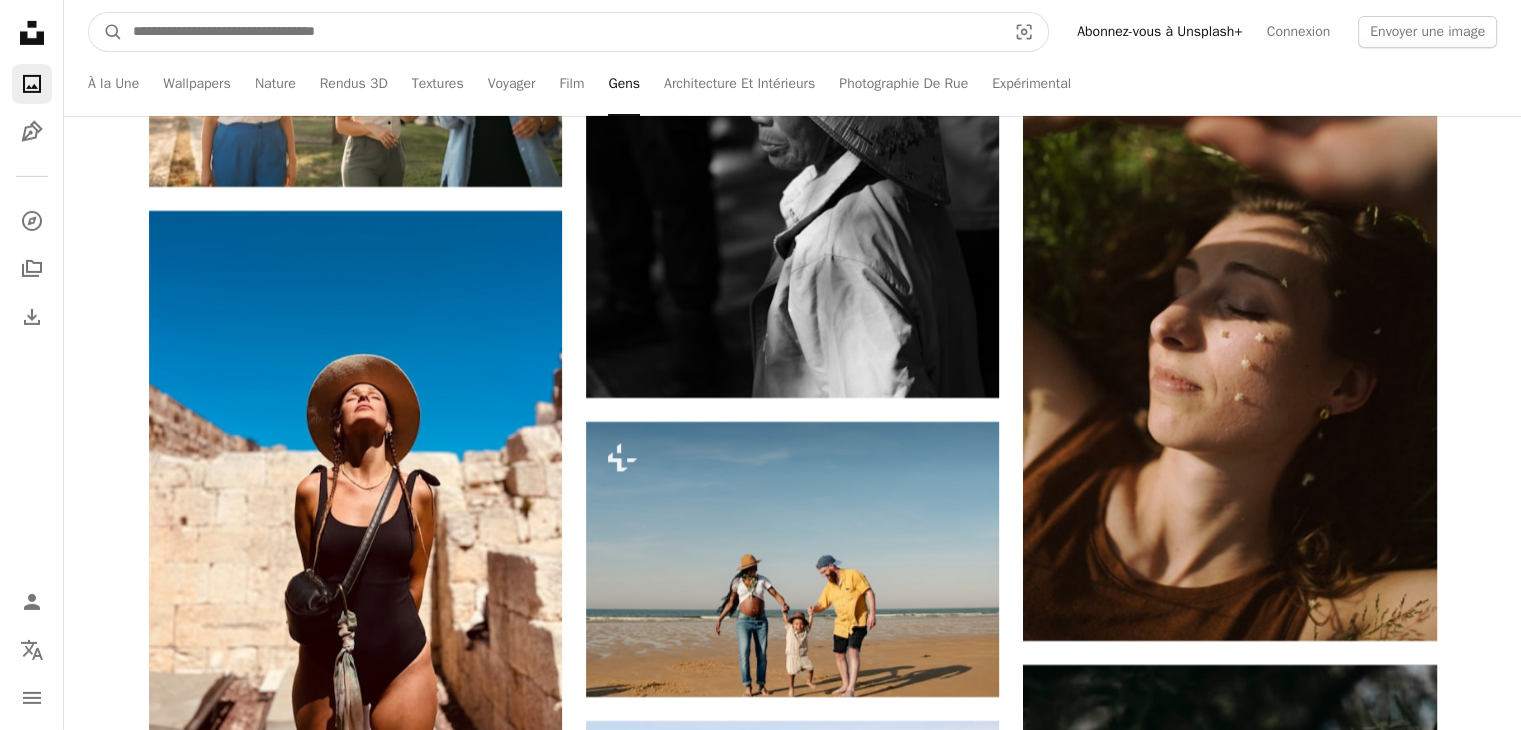 click at bounding box center [561, 32] 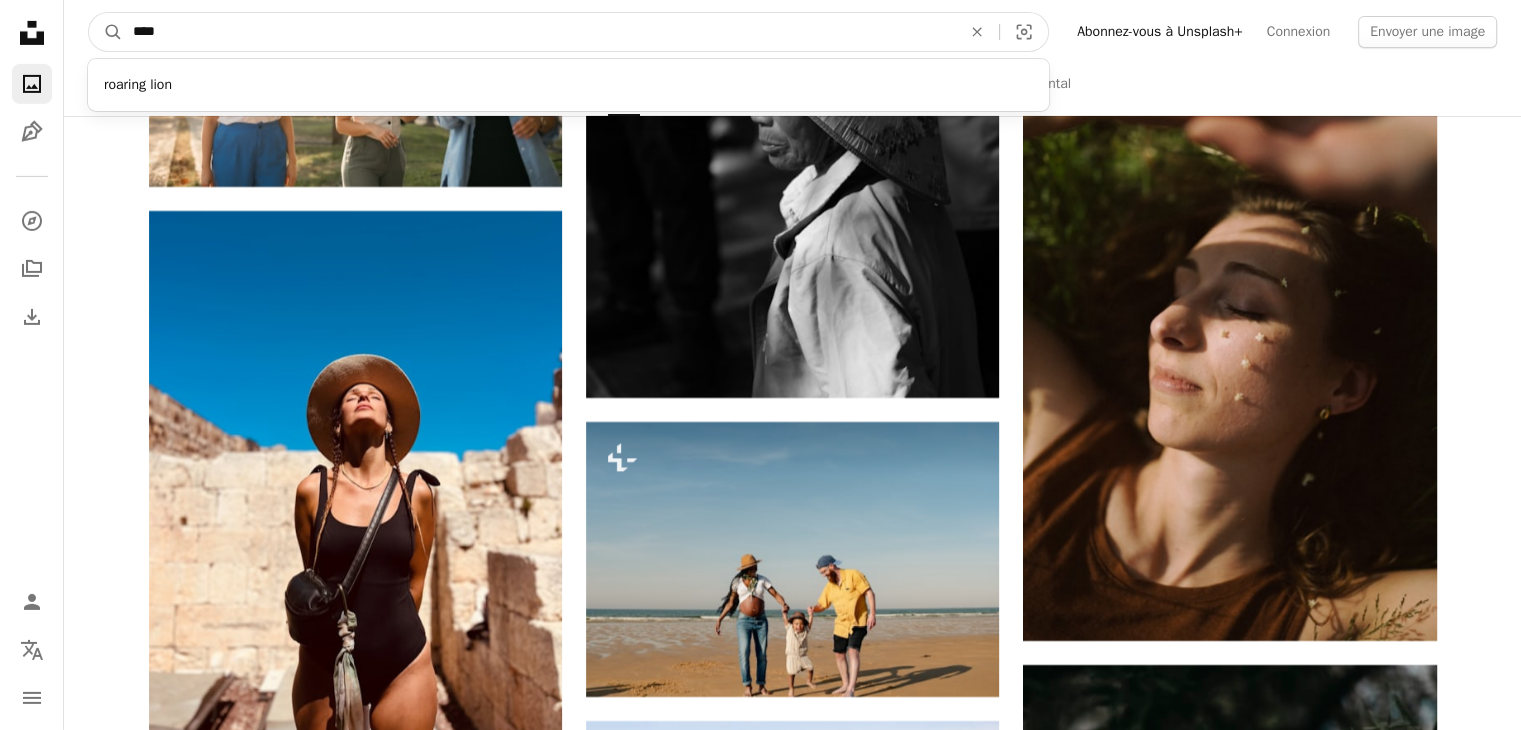 type on "****" 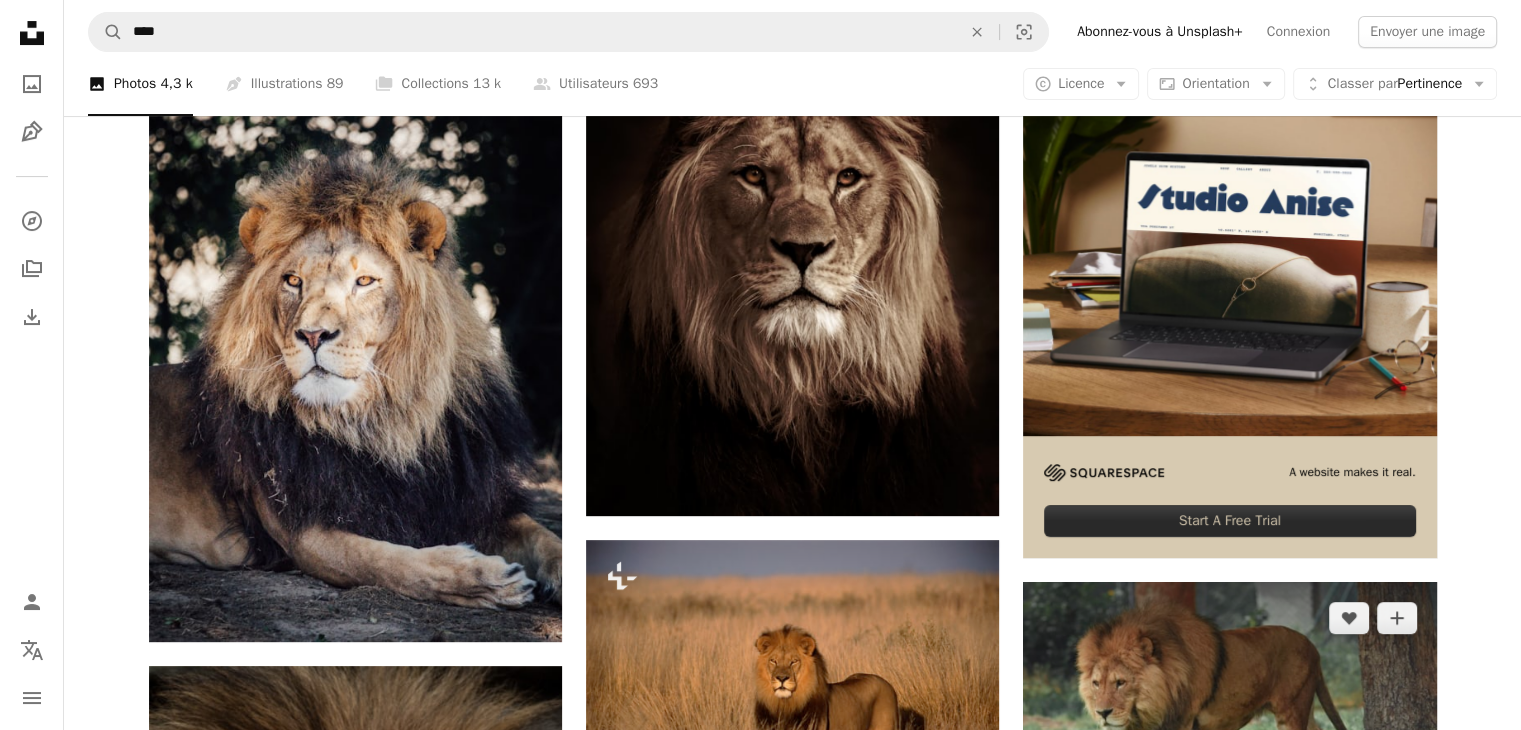 scroll, scrollTop: 600, scrollLeft: 0, axis: vertical 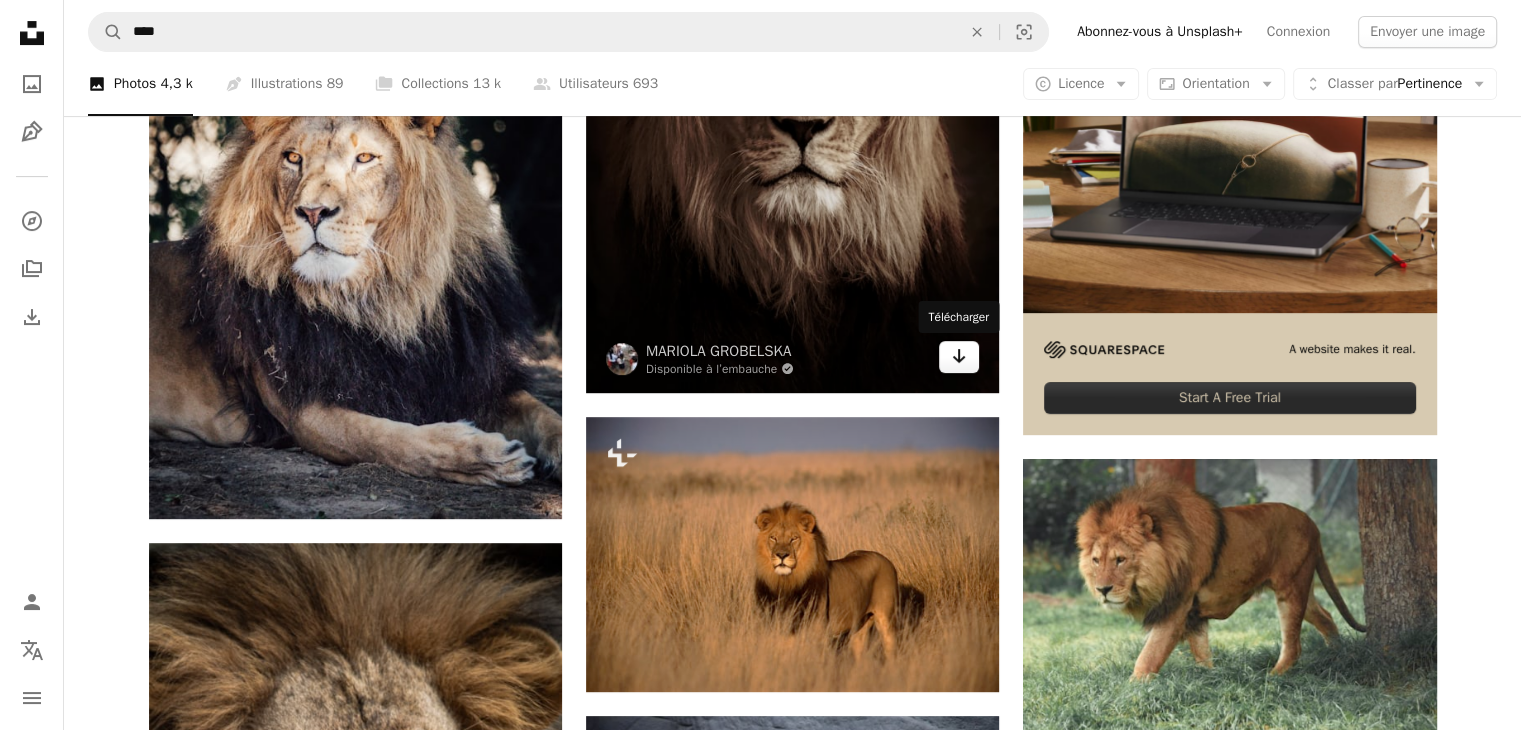 click on "Arrow pointing down" 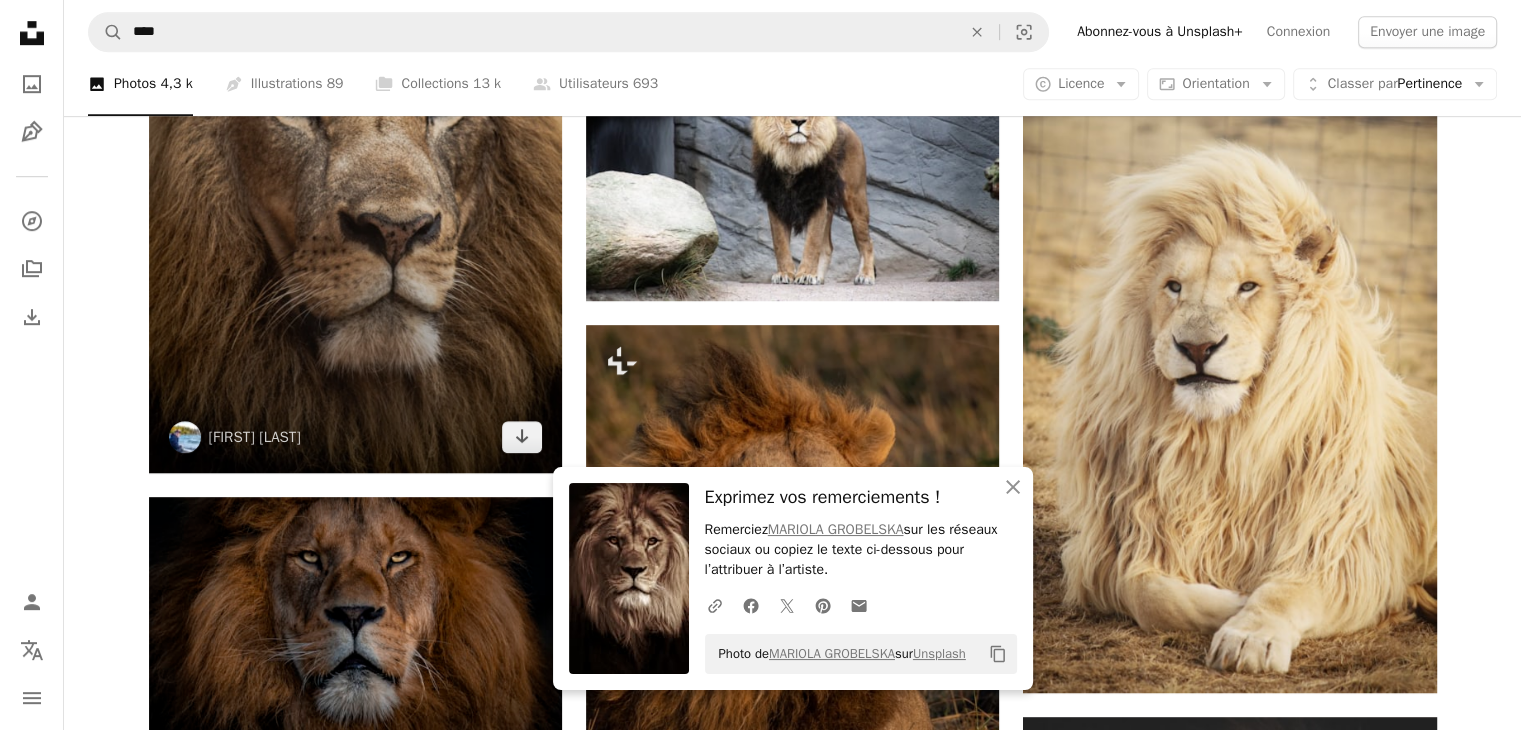 scroll, scrollTop: 1400, scrollLeft: 0, axis: vertical 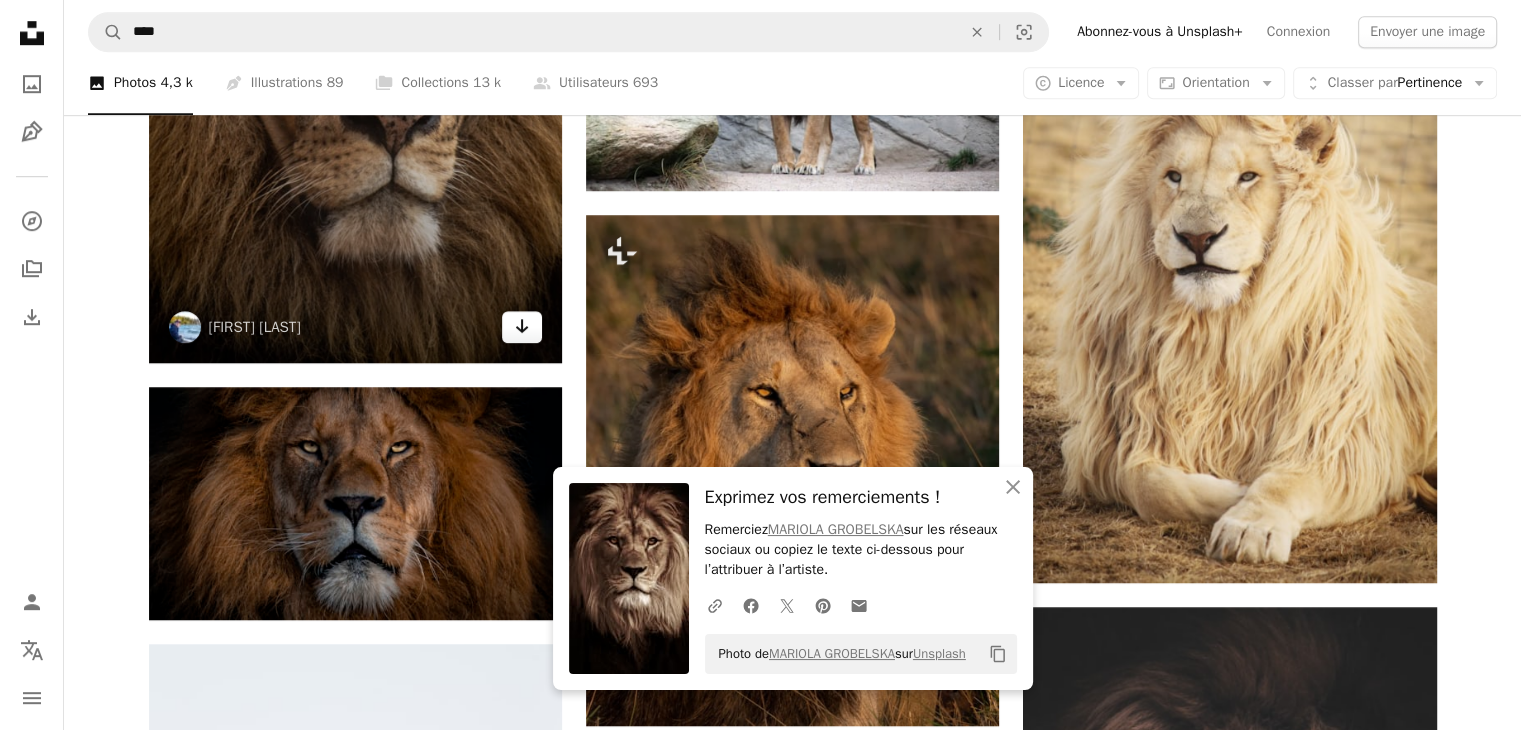 click on "Arrow pointing down" 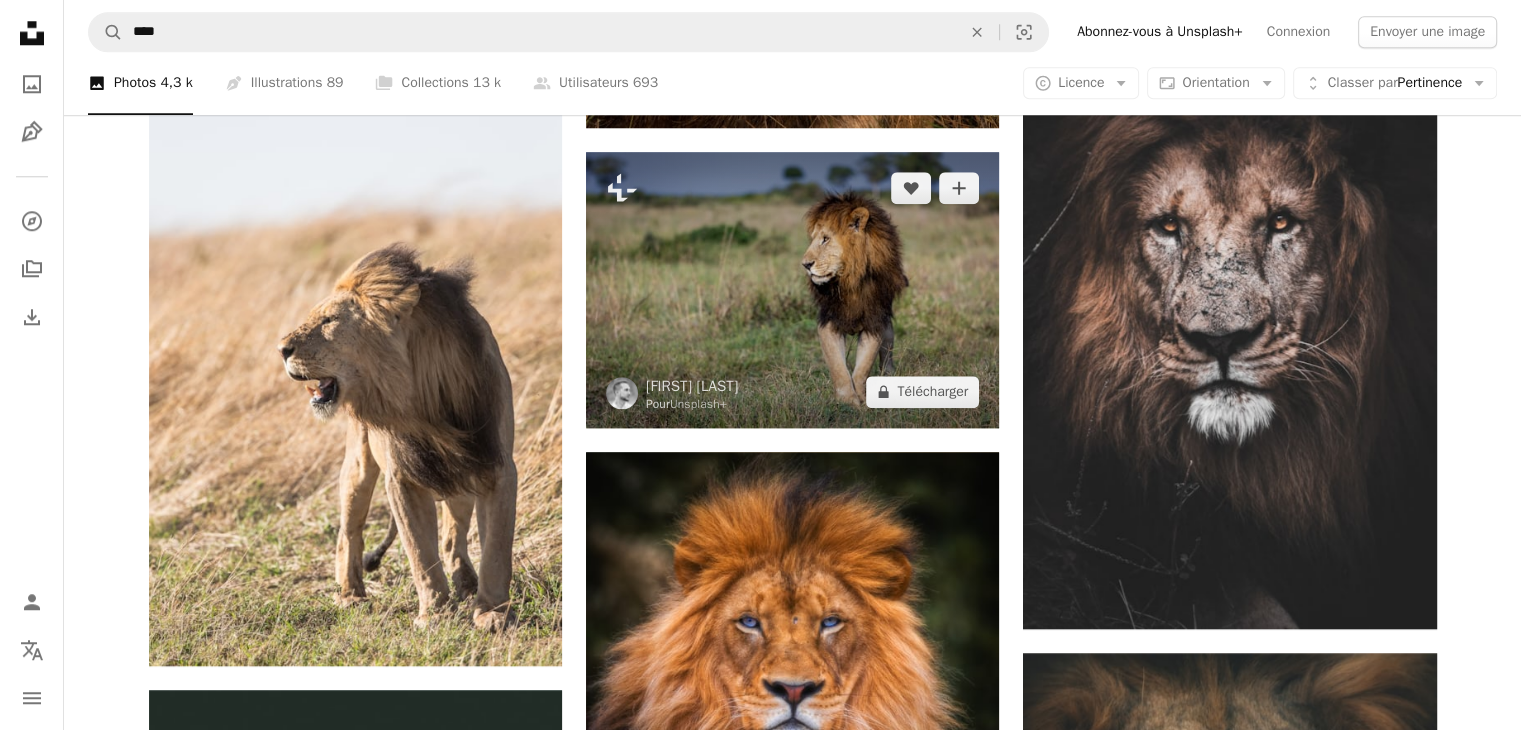 scroll, scrollTop: 2000, scrollLeft: 0, axis: vertical 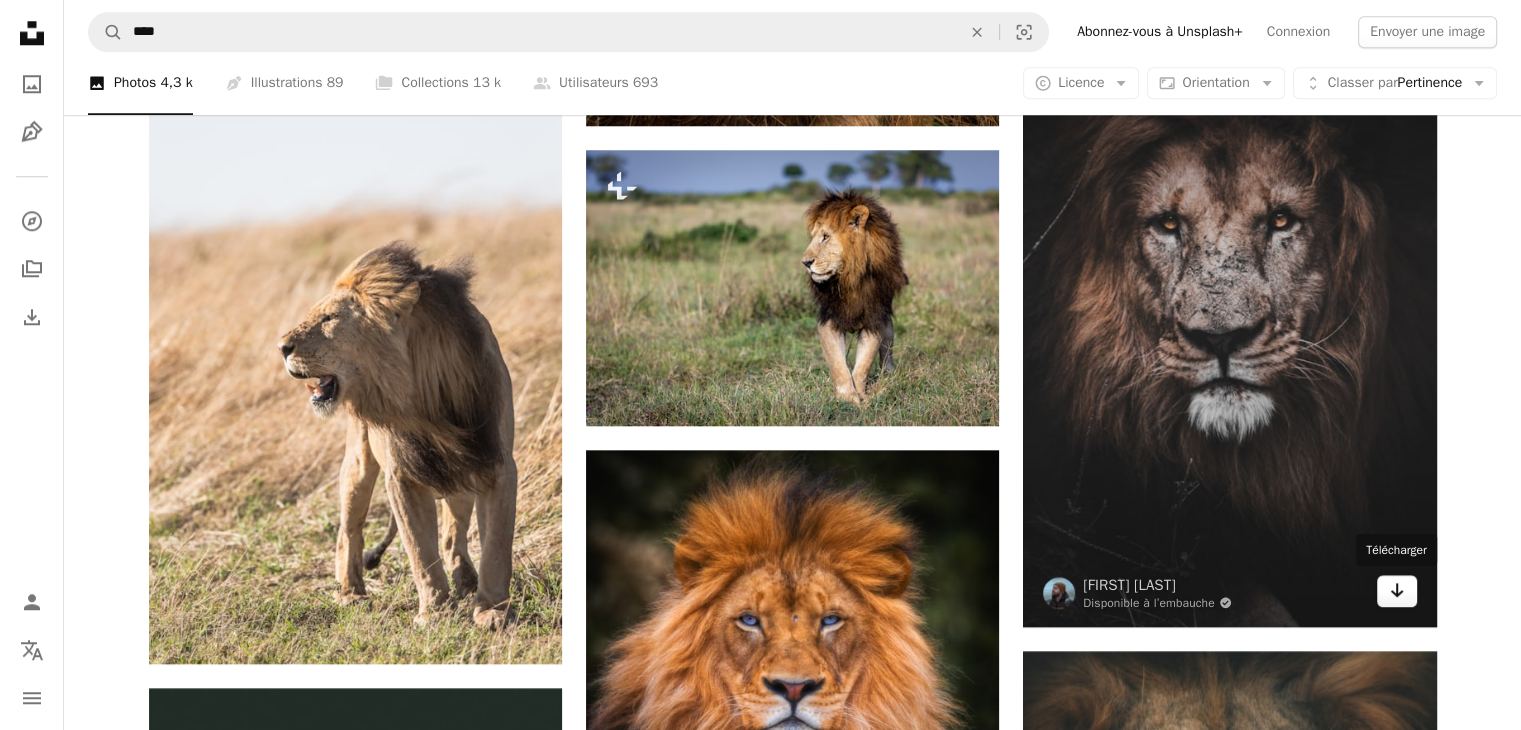 click on "Arrow pointing down" 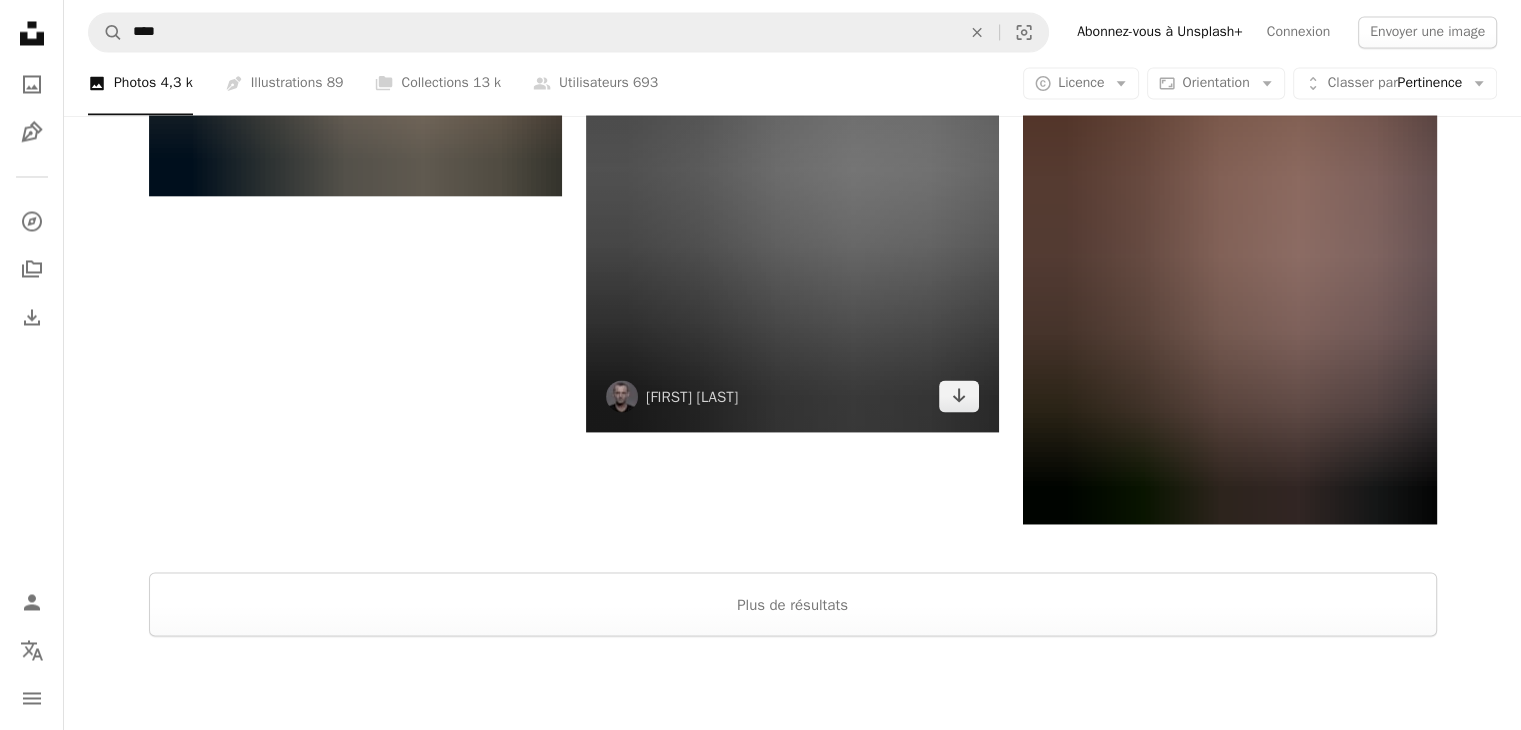 scroll, scrollTop: 3700, scrollLeft: 0, axis: vertical 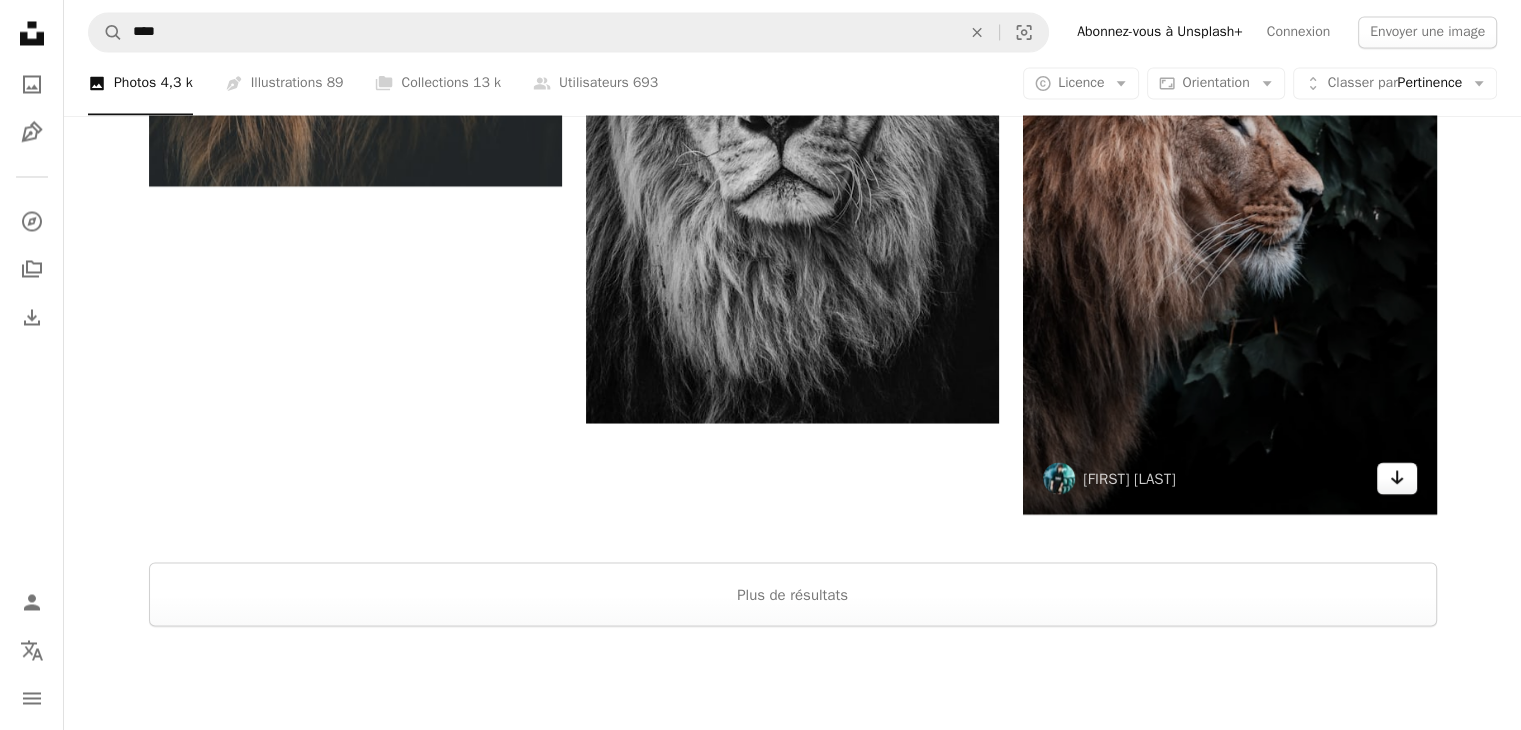 click on "Arrow pointing down" 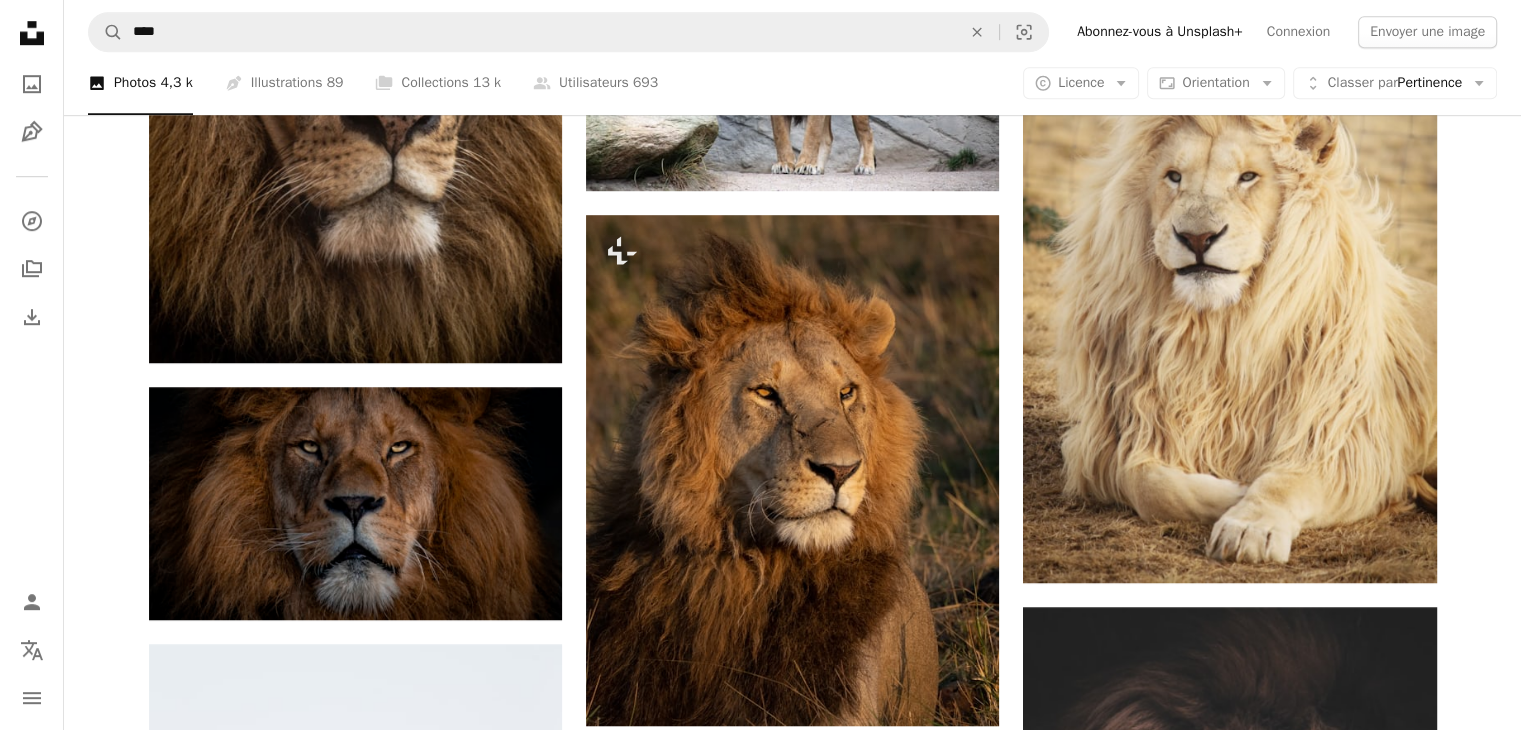 scroll, scrollTop: 700, scrollLeft: 0, axis: vertical 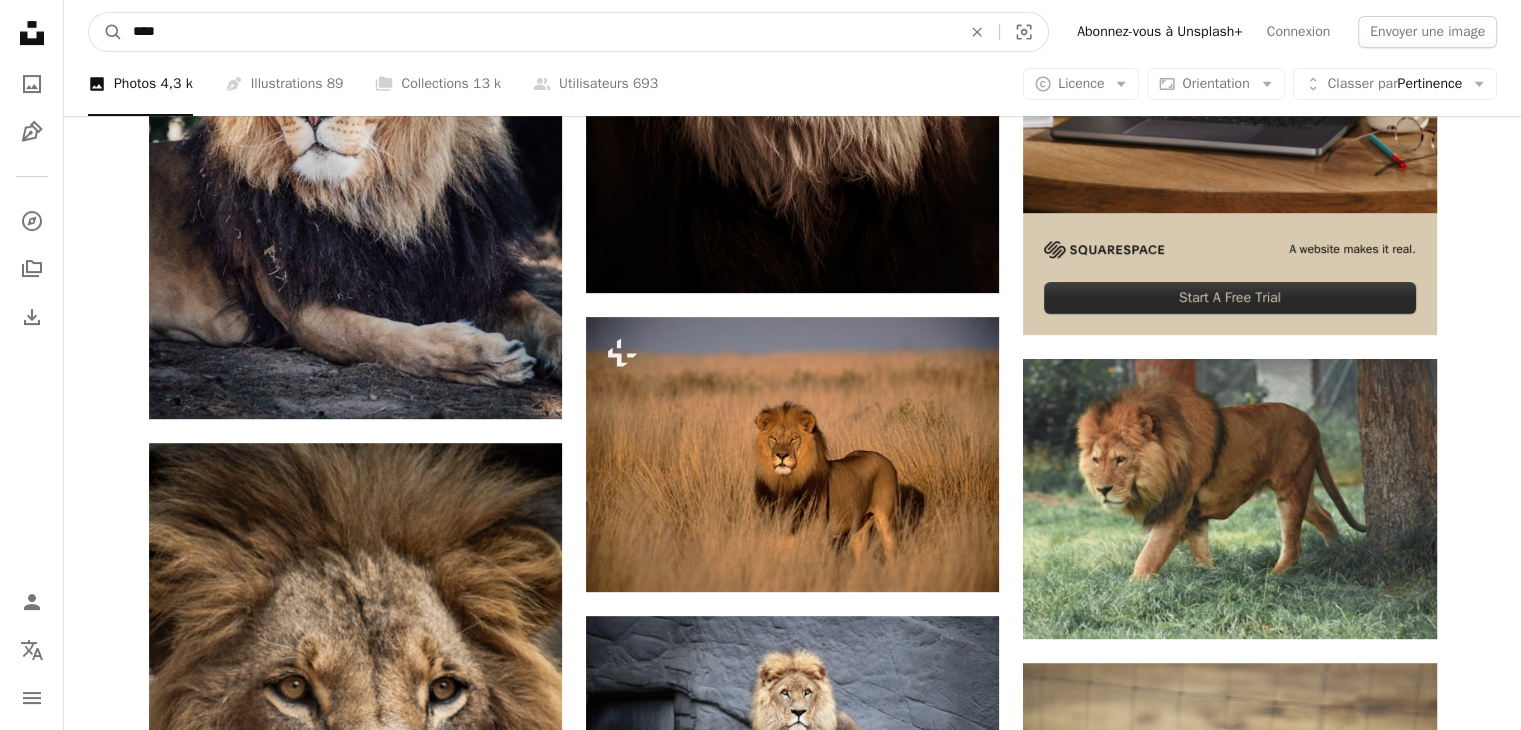 drag, startPoint x: 142, startPoint y: 29, endPoint x: 64, endPoint y: 17, distance: 78.91768 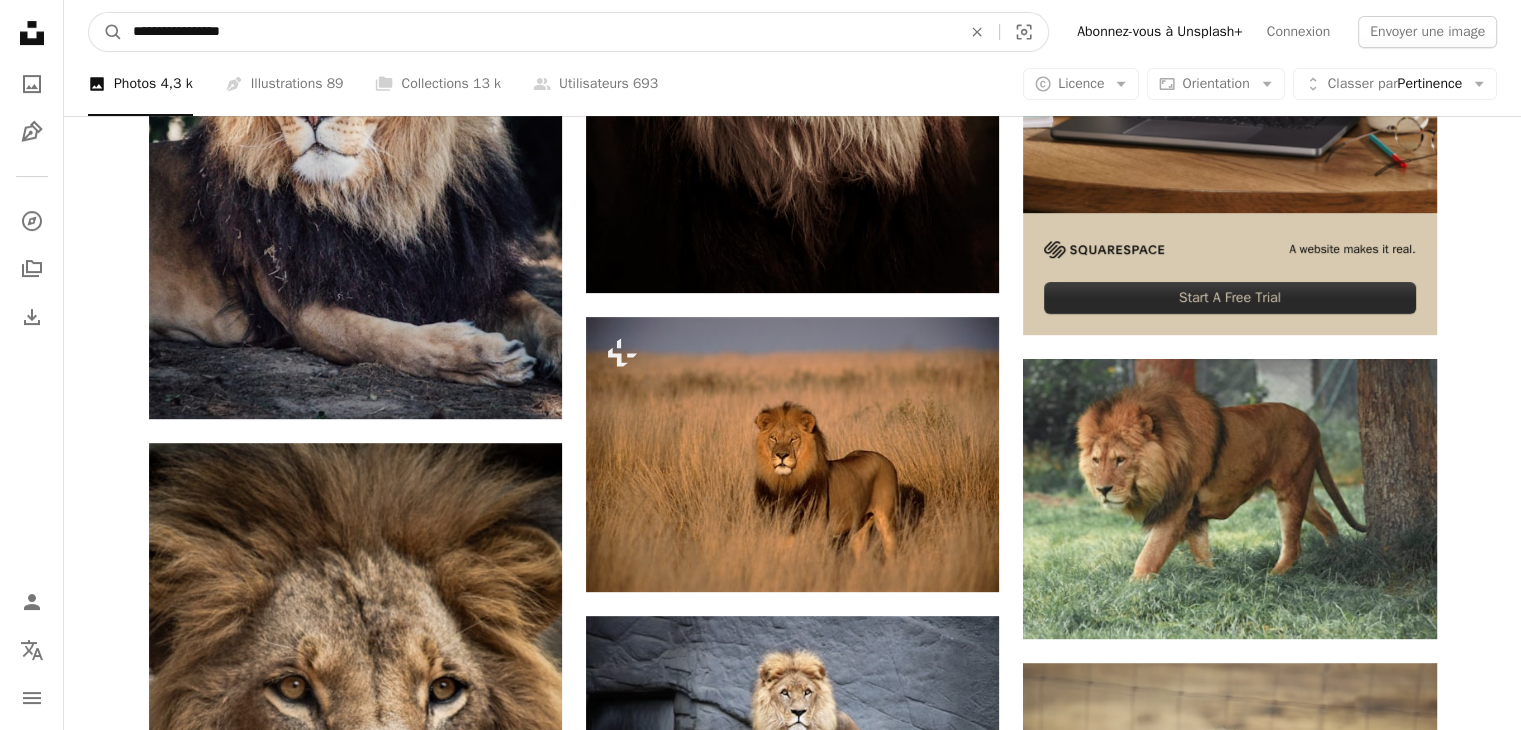 type on "**********" 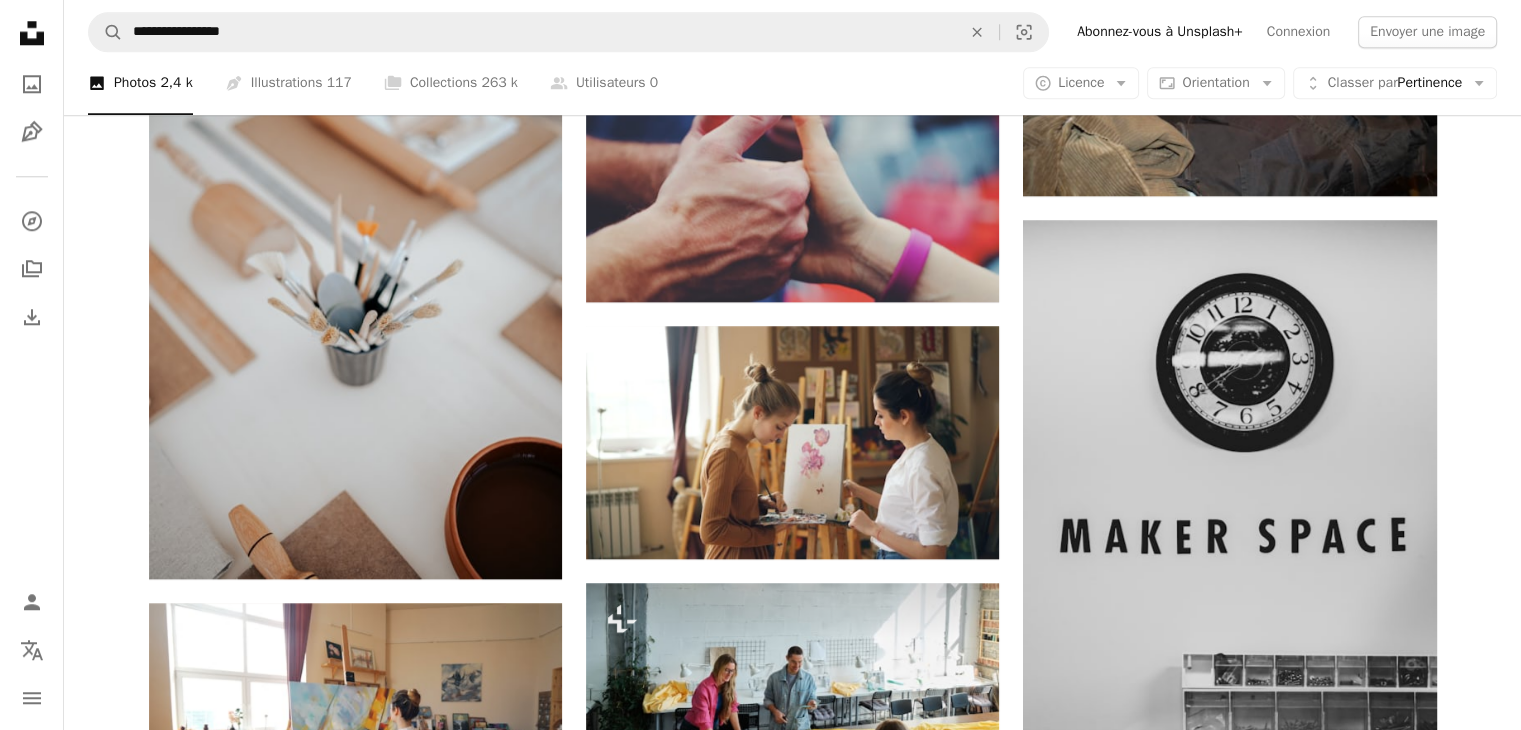 scroll, scrollTop: 2100, scrollLeft: 0, axis: vertical 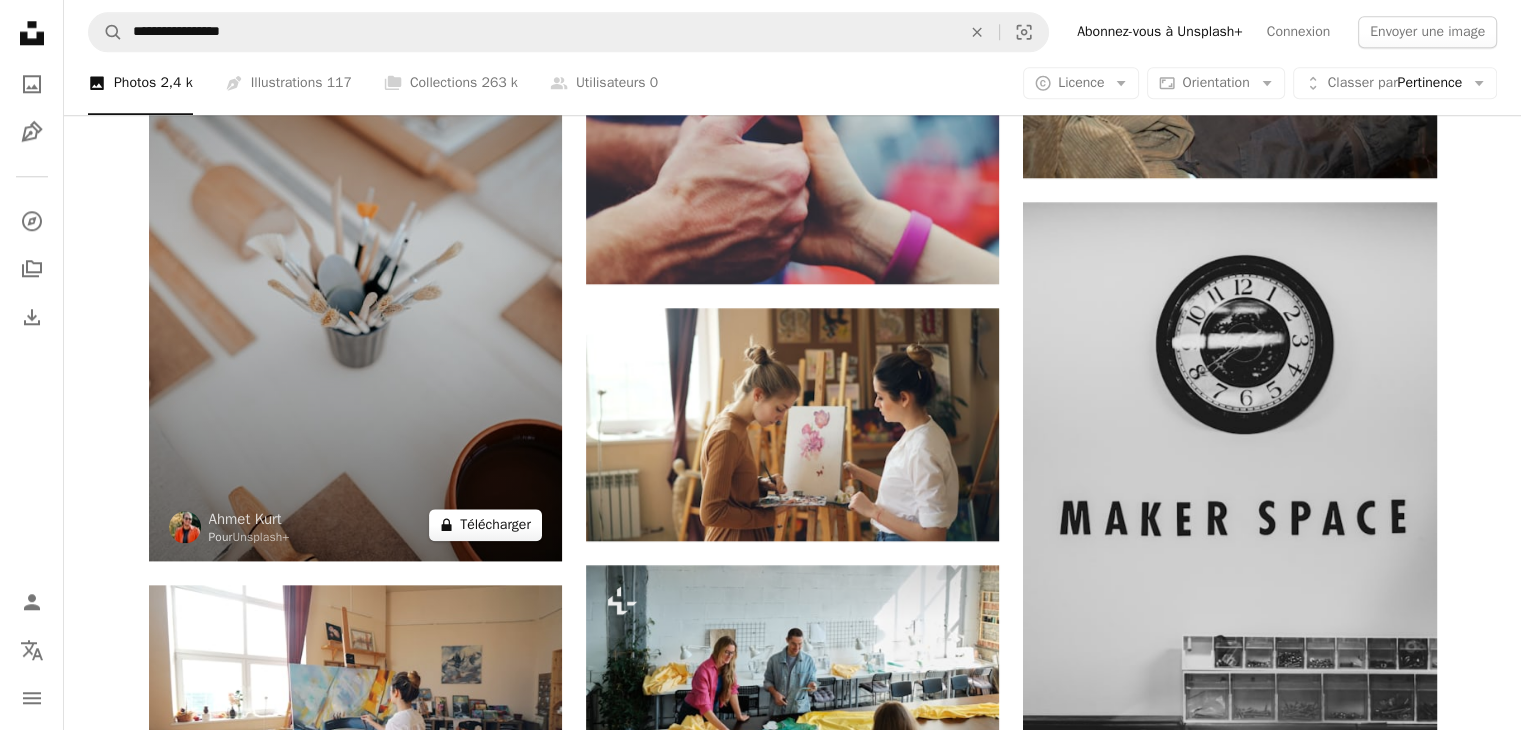 click on "A lock   Télécharger" at bounding box center (485, 525) 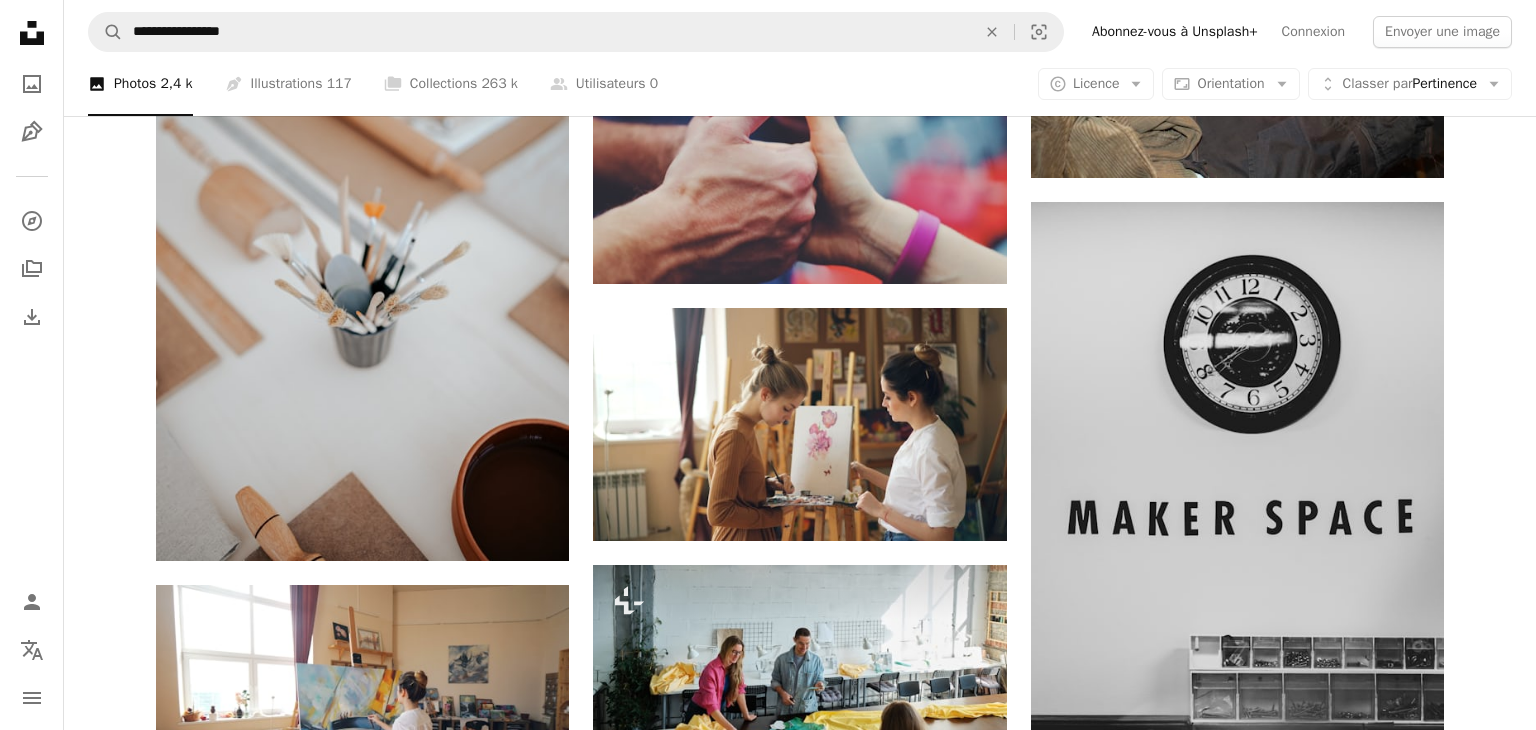 click on "An X shape Premium, images prêtes à l’emploi. Profitez d’un accès illimité. A plus sign Contenu ajouté chaque mois réservé aux membres A plus sign Téléchargements libres de droits illimités A plus sign Illustrations  Nouveau A plus sign Protections juridiques renforcées annuel 62 %  de réduction mensuel 16 €   6 € EUR par mois * Abonnez-vous à  Unsplash+ * Facturé à l’avance en cas de paiement annuel  72 € Plus les taxes applicables. Renouvellement automatique. Annuler à tout moment." at bounding box center [768, 2874] 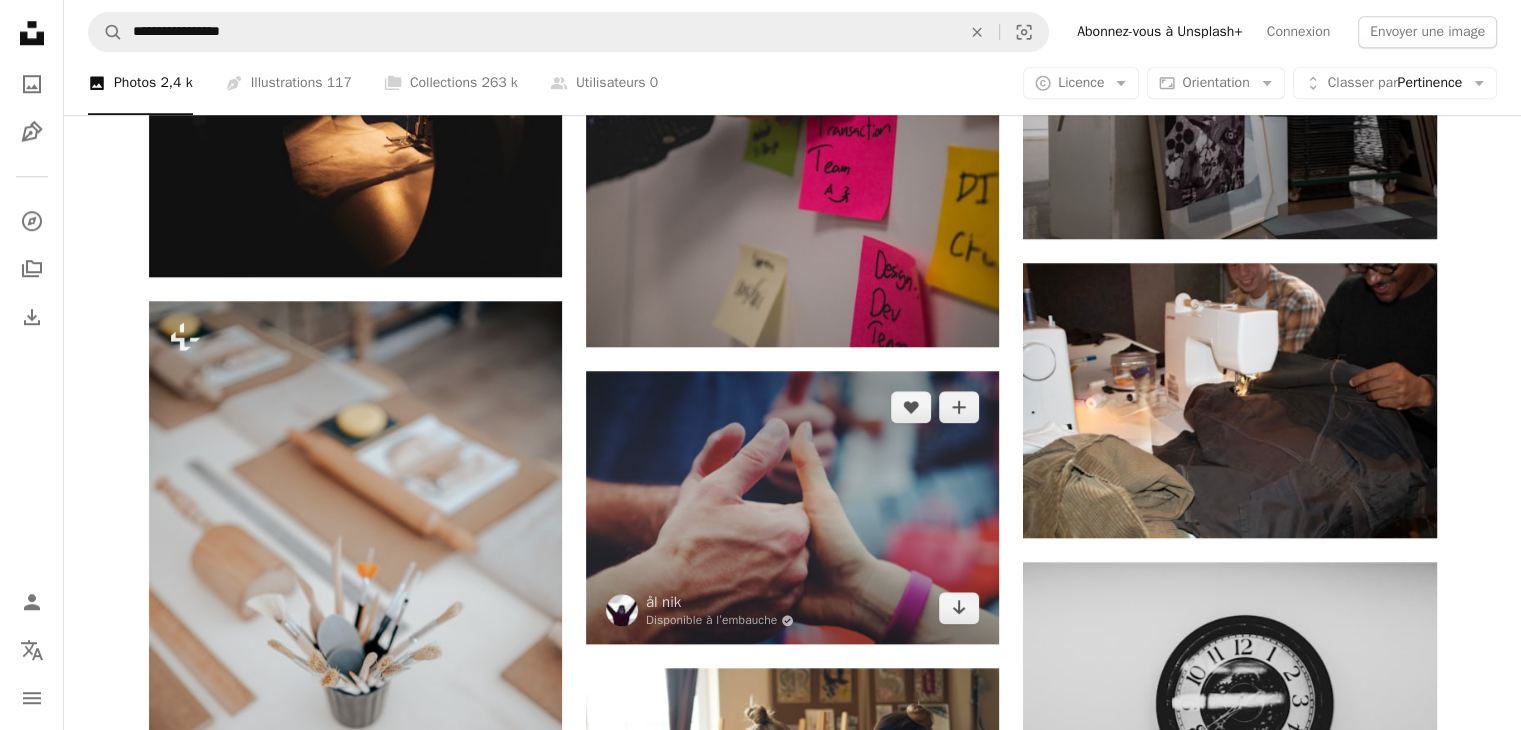 scroll, scrollTop: 1800, scrollLeft: 0, axis: vertical 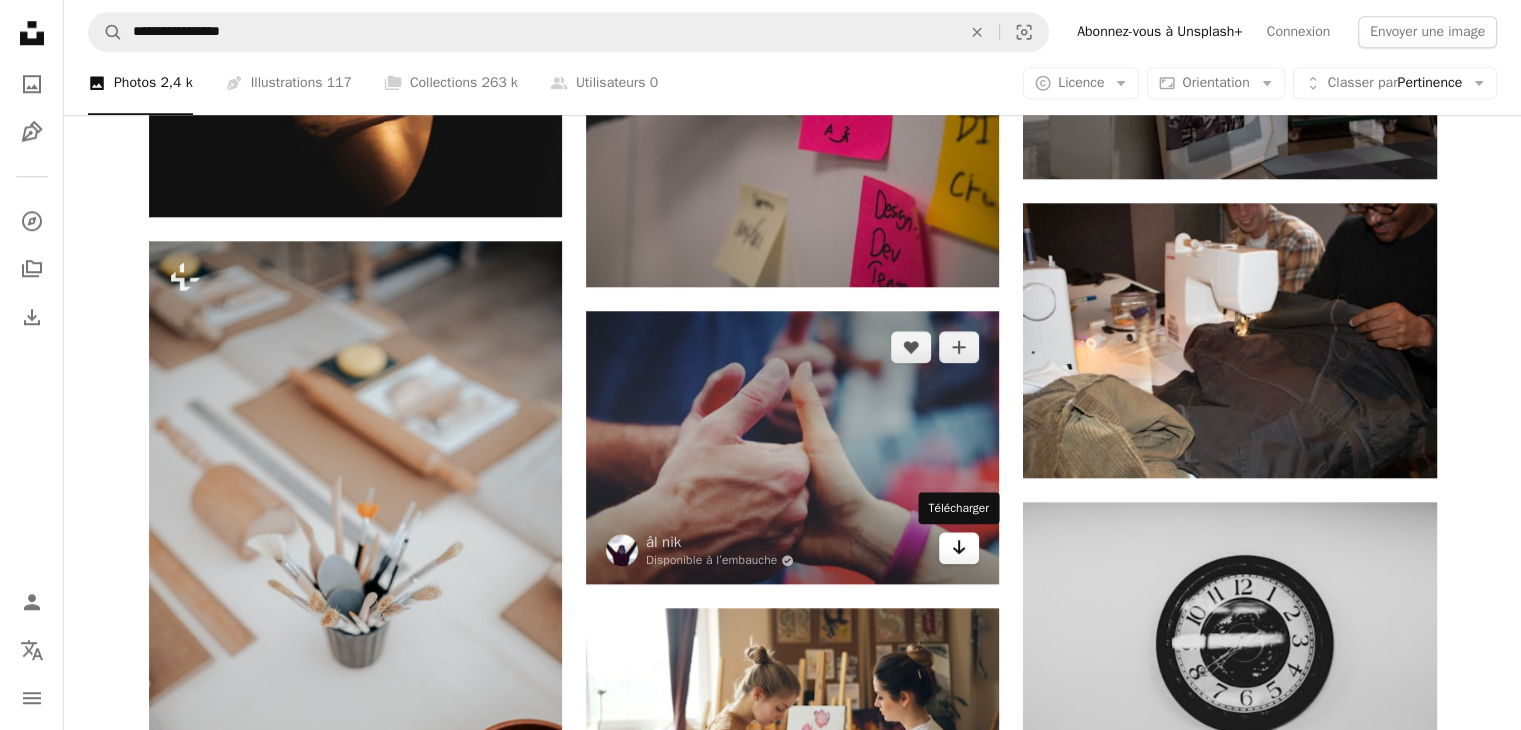 click on "Arrow pointing down" 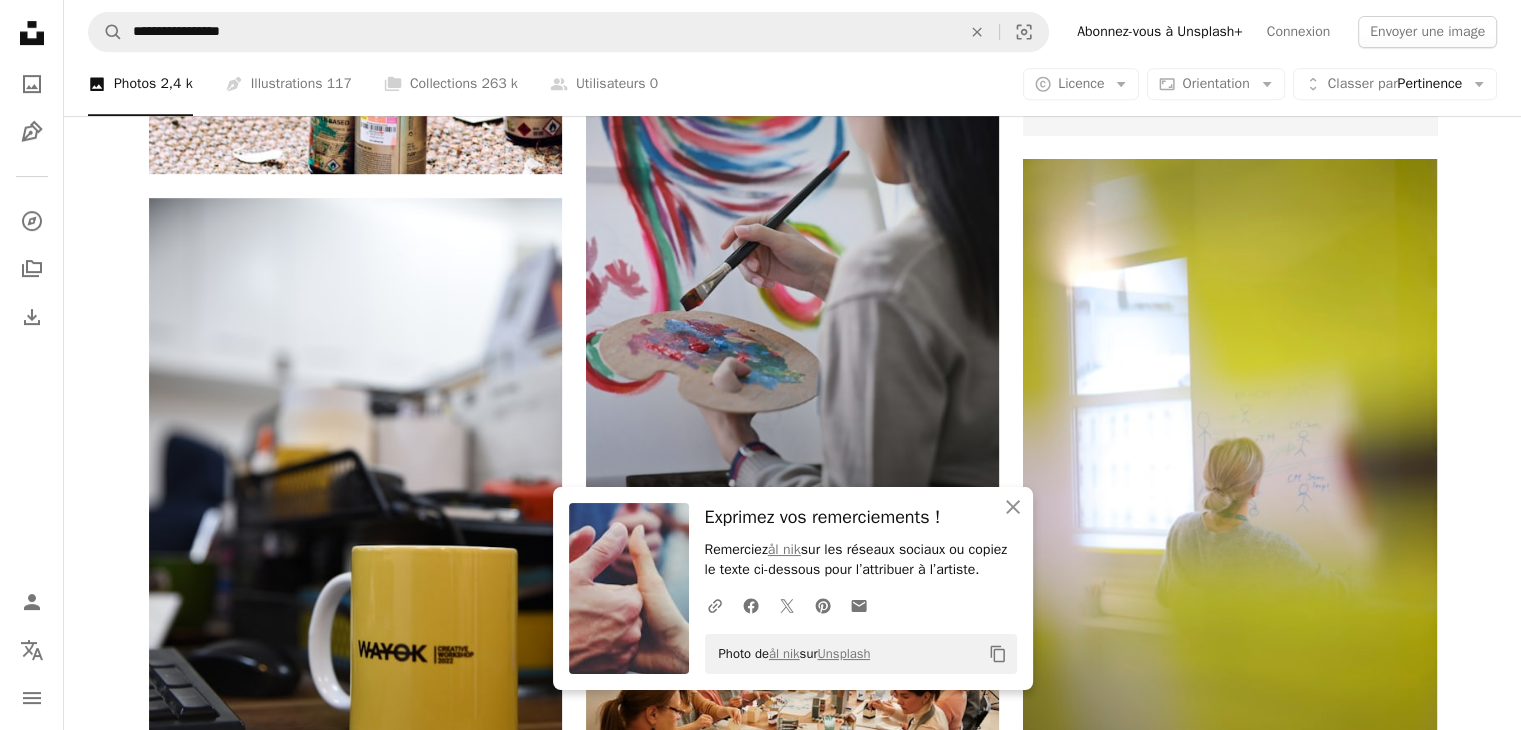 scroll, scrollTop: 900, scrollLeft: 0, axis: vertical 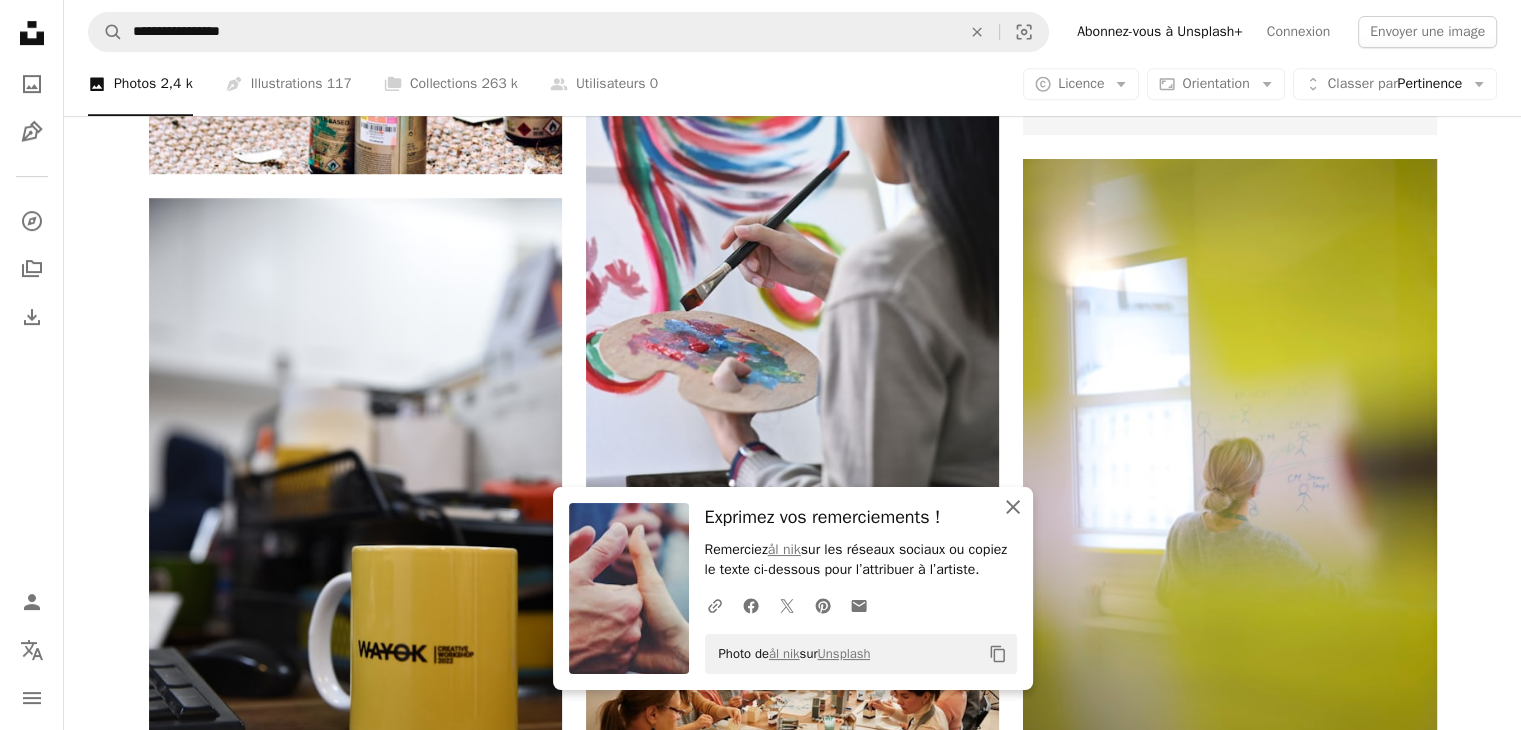 click 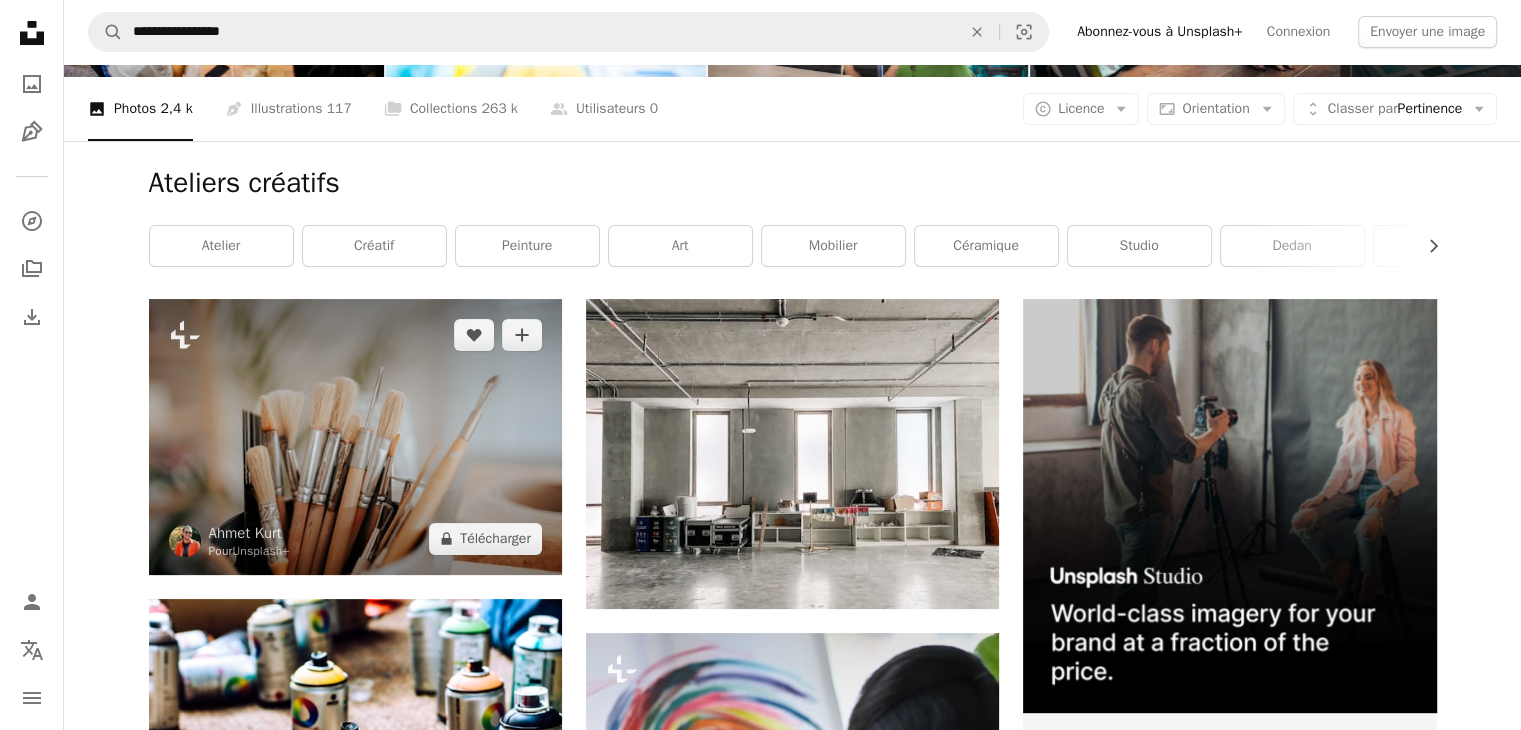 scroll, scrollTop: 400, scrollLeft: 0, axis: vertical 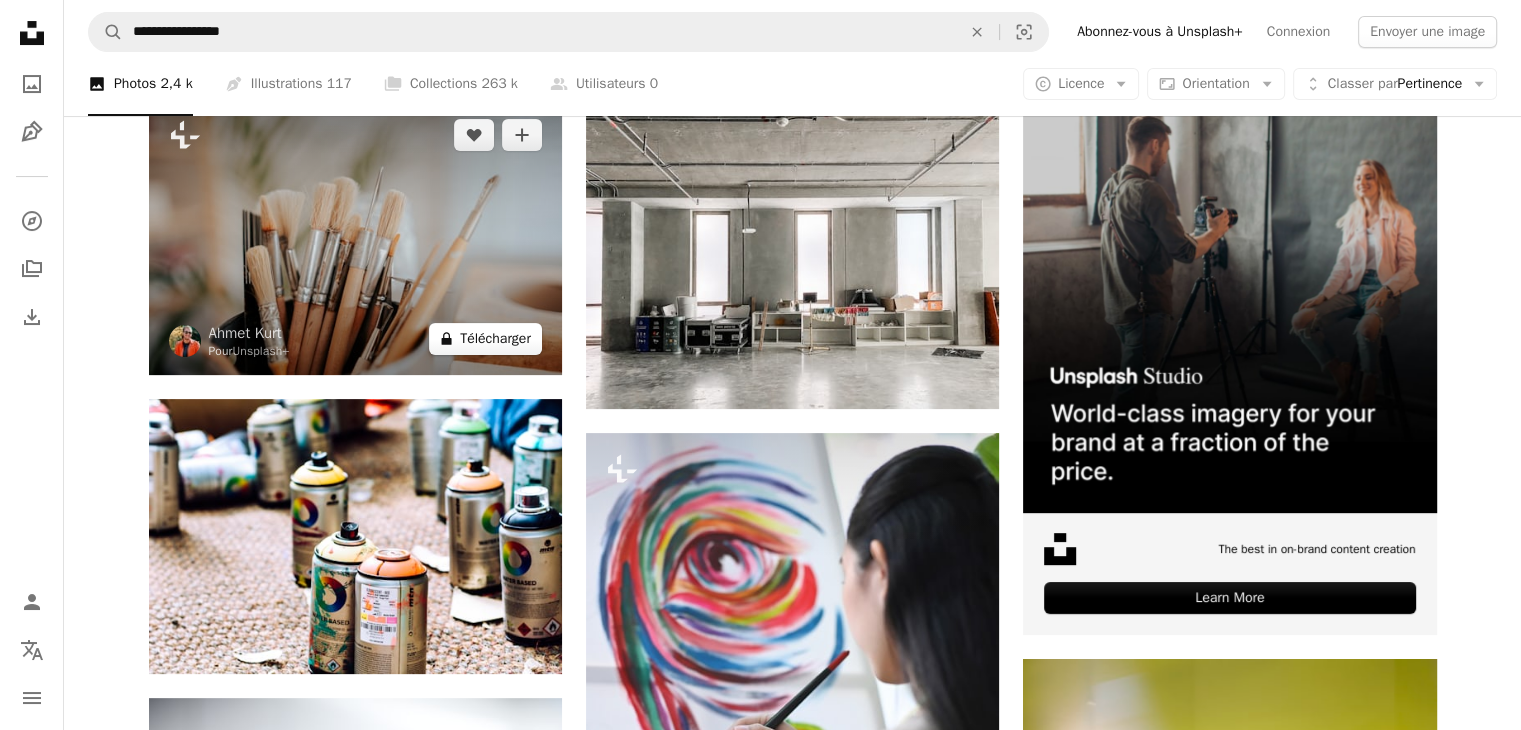 click on "A lock   Télécharger" at bounding box center [485, 339] 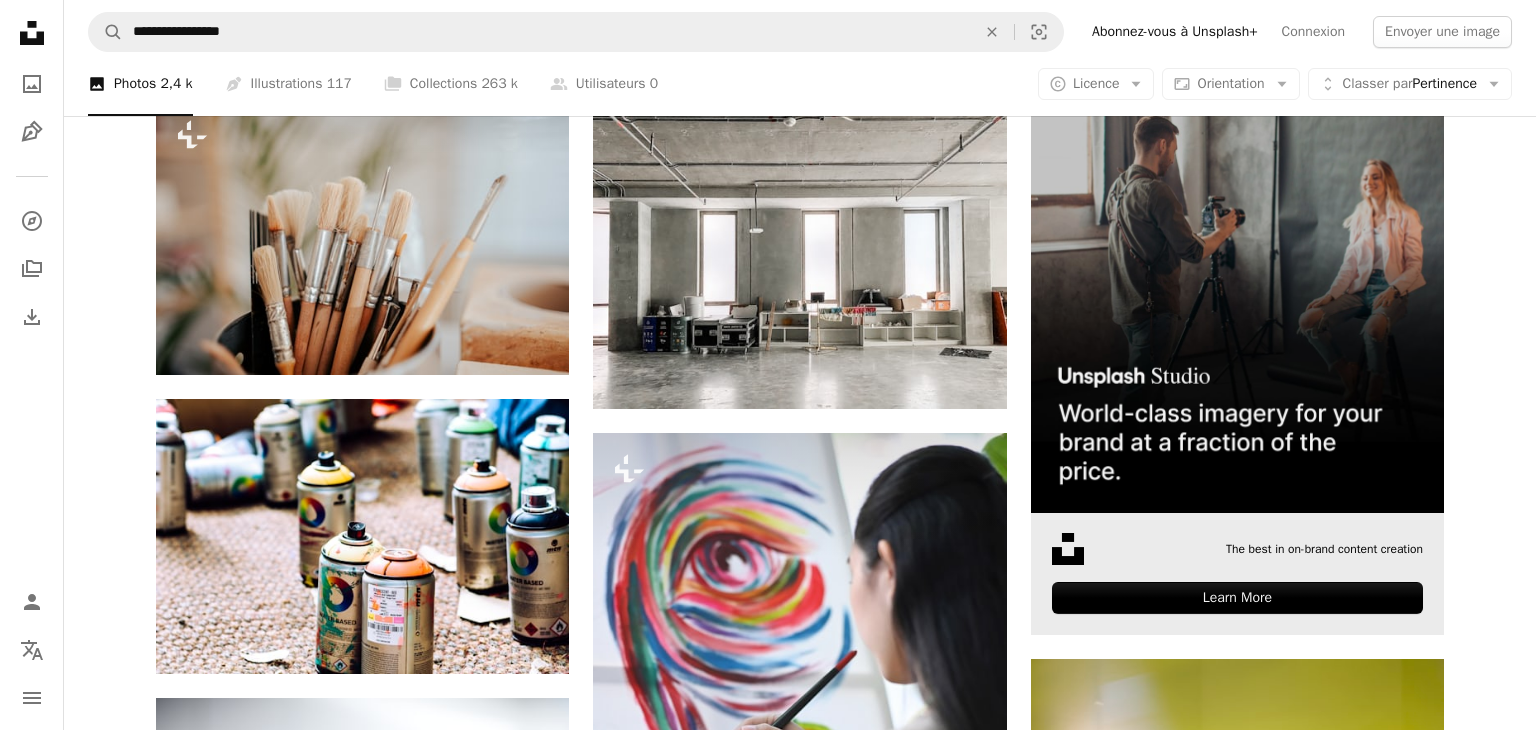 drag, startPoint x: 1507, startPoint y: 281, endPoint x: 1123, endPoint y: 362, distance: 392.44998 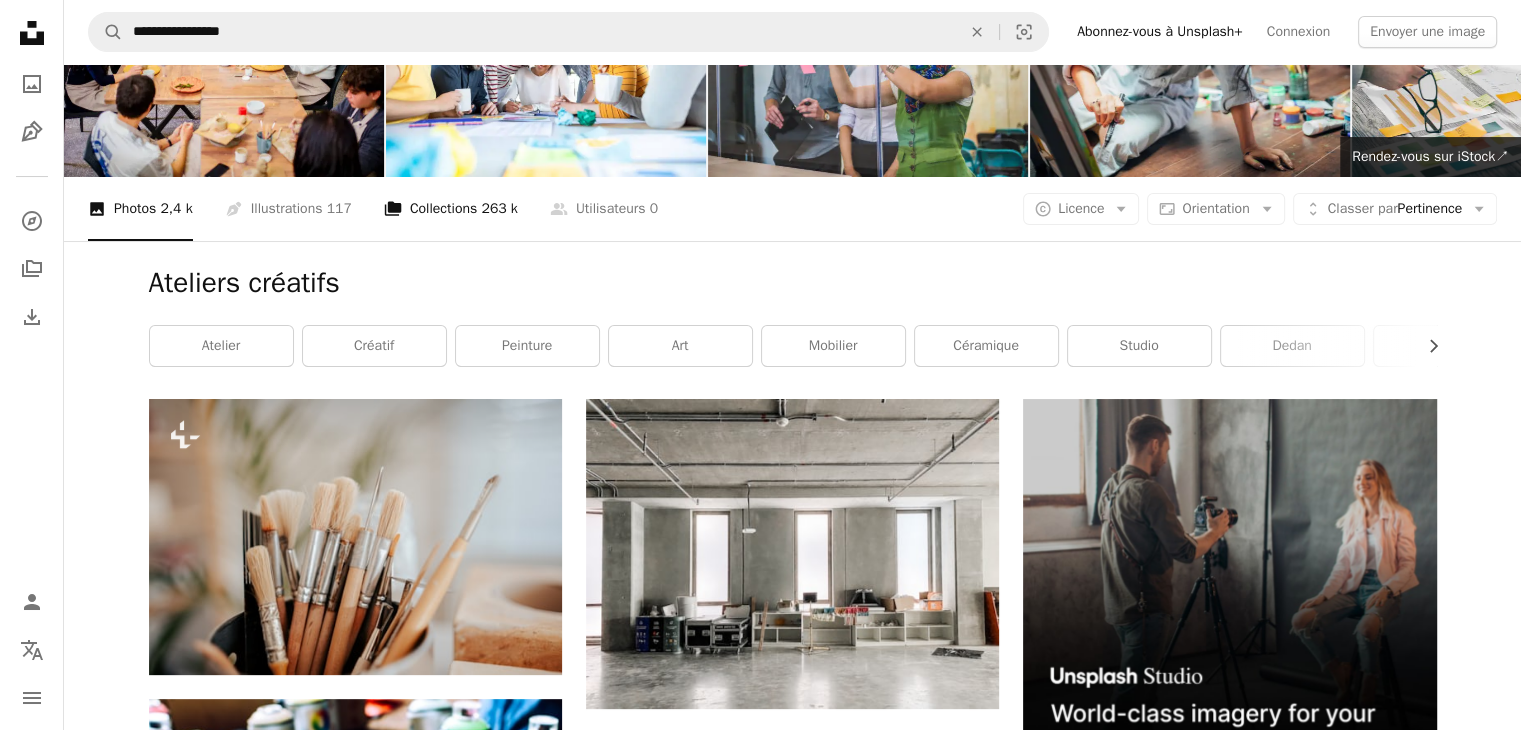 scroll, scrollTop: 0, scrollLeft: 0, axis: both 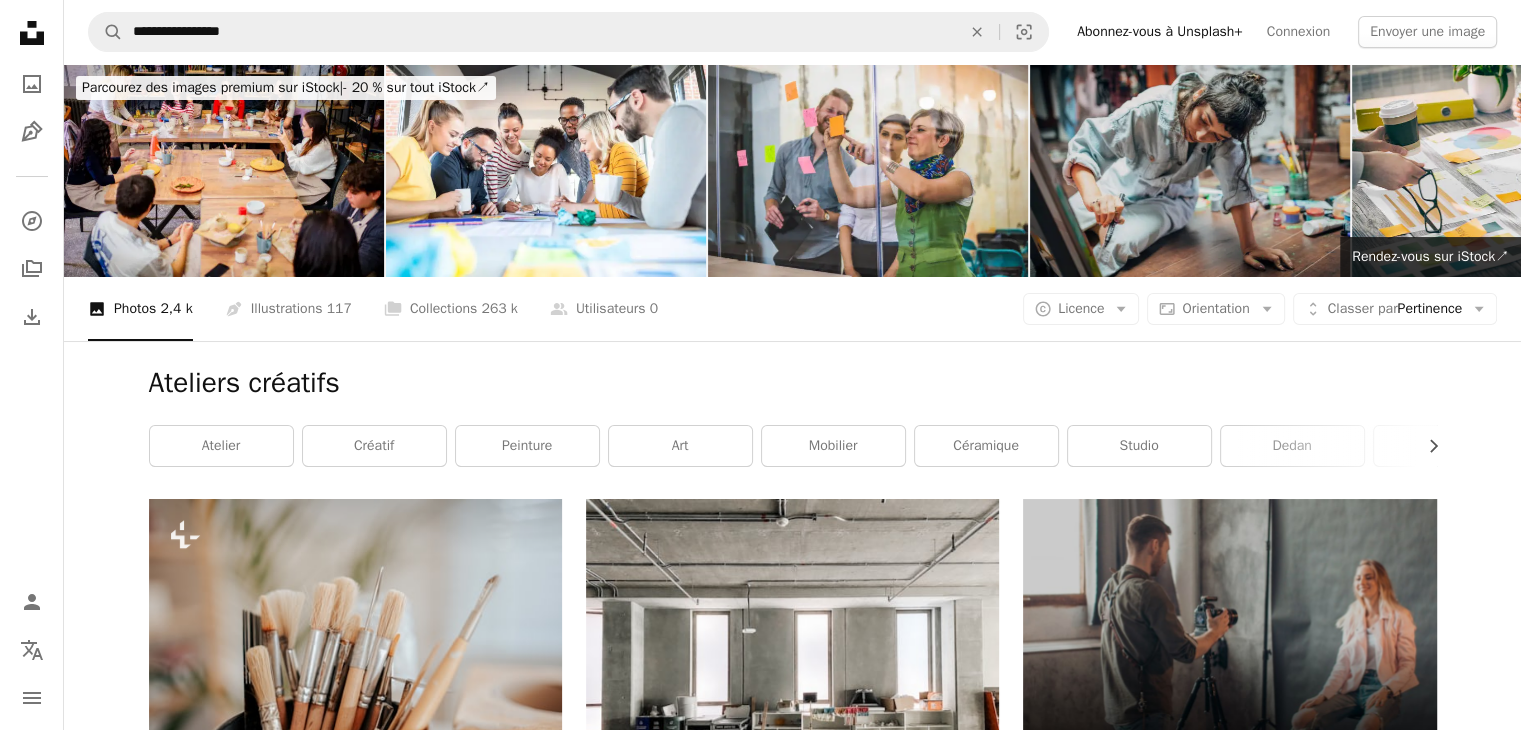 click at bounding box center (1190, 170) 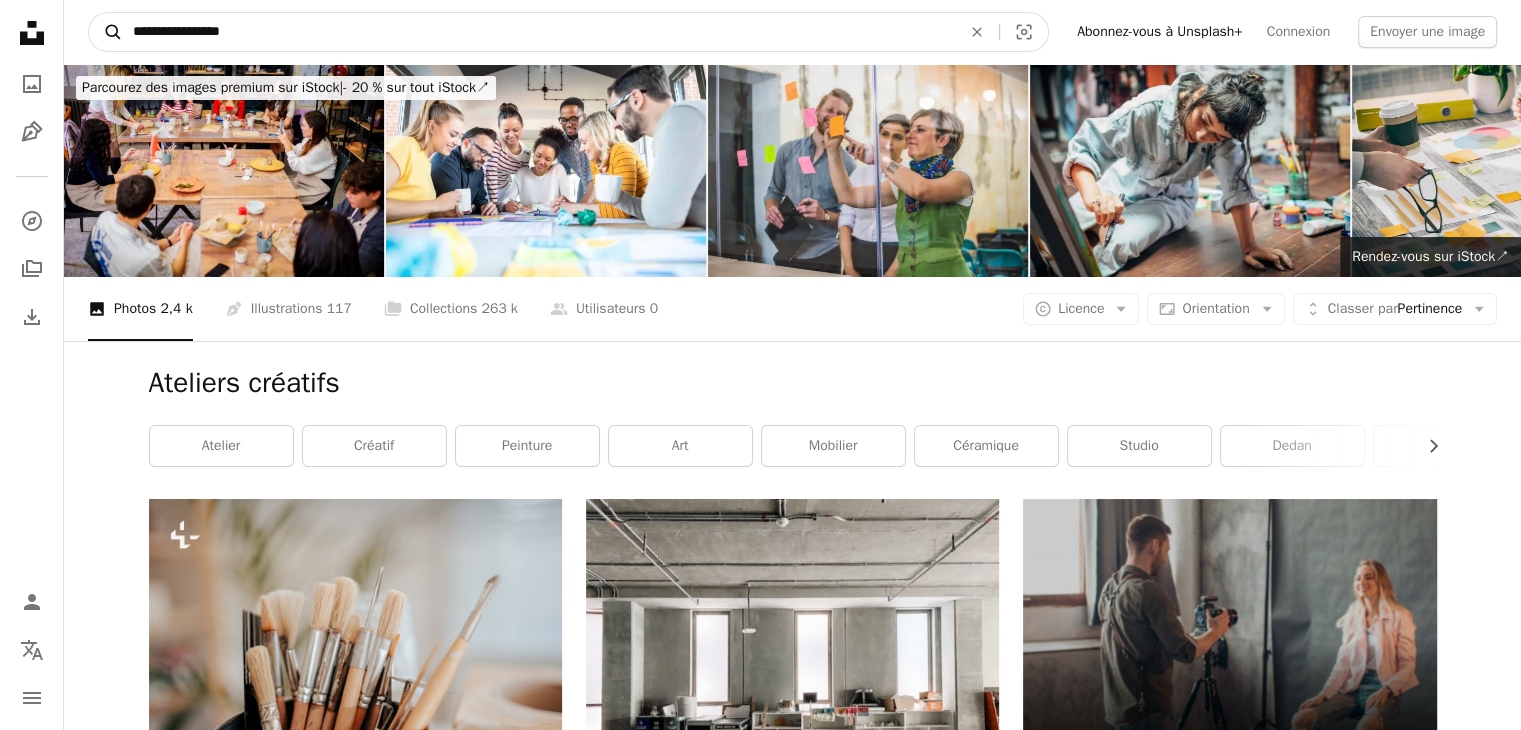 drag, startPoint x: 262, startPoint y: 28, endPoint x: 90, endPoint y: 38, distance: 172.29045 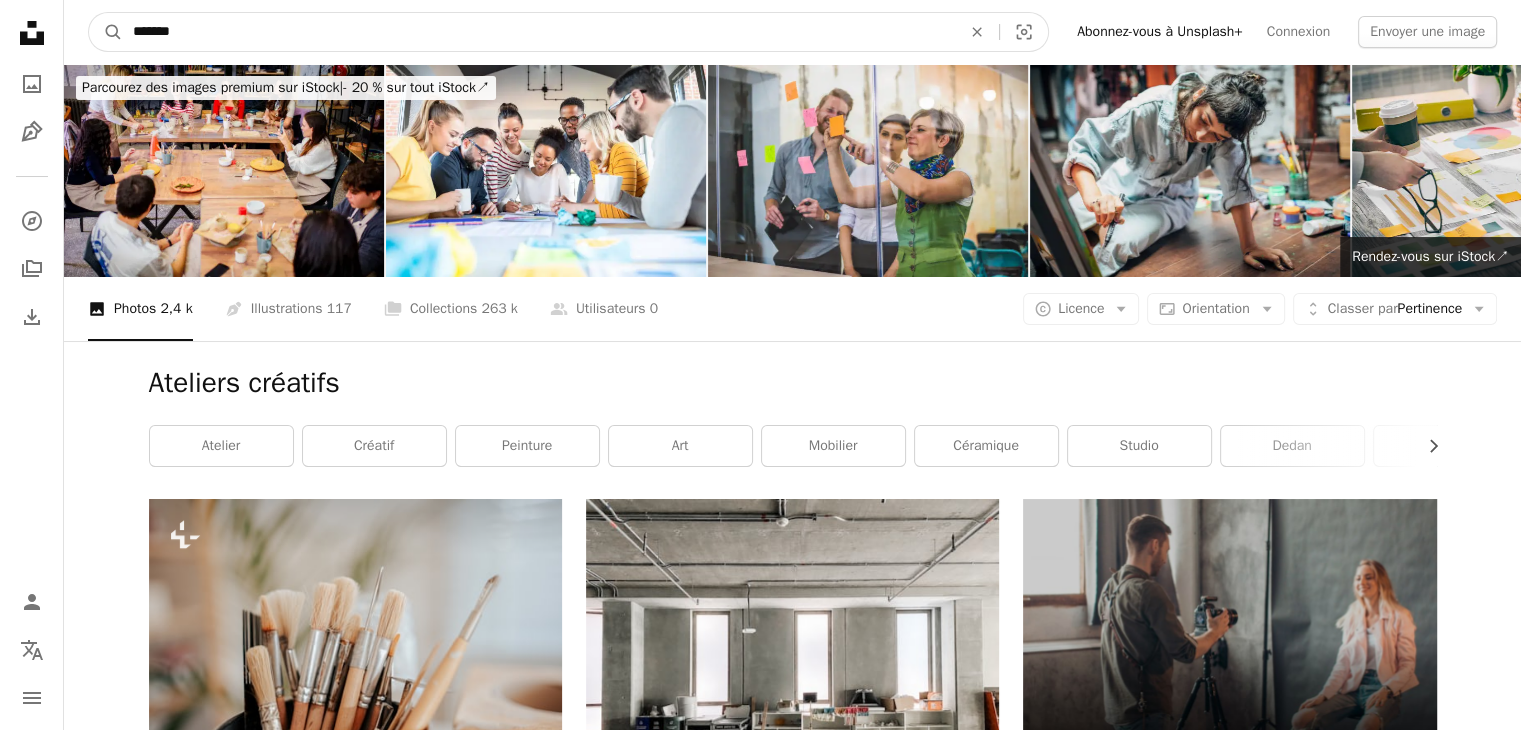 type on "********" 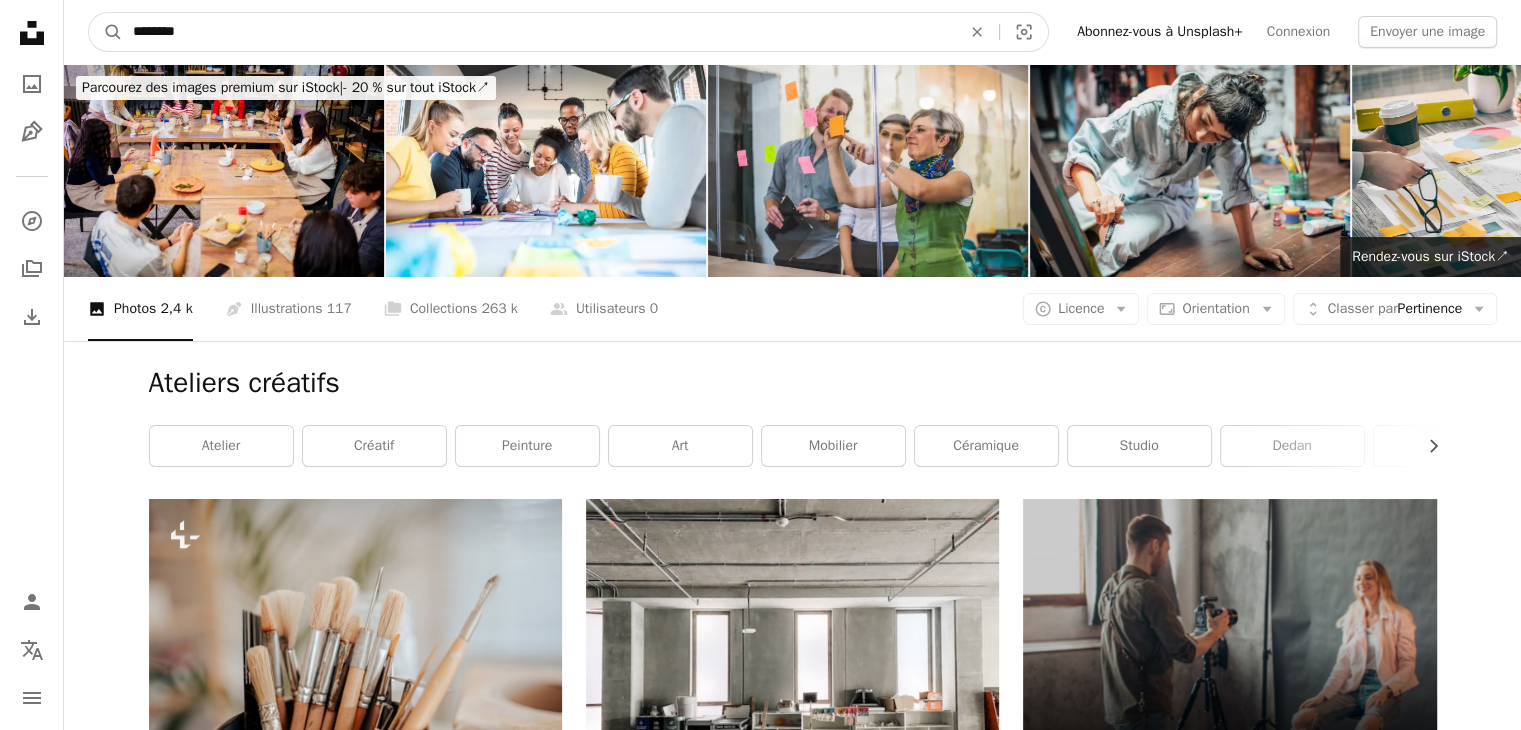 click on "A magnifying glass" at bounding box center [106, 32] 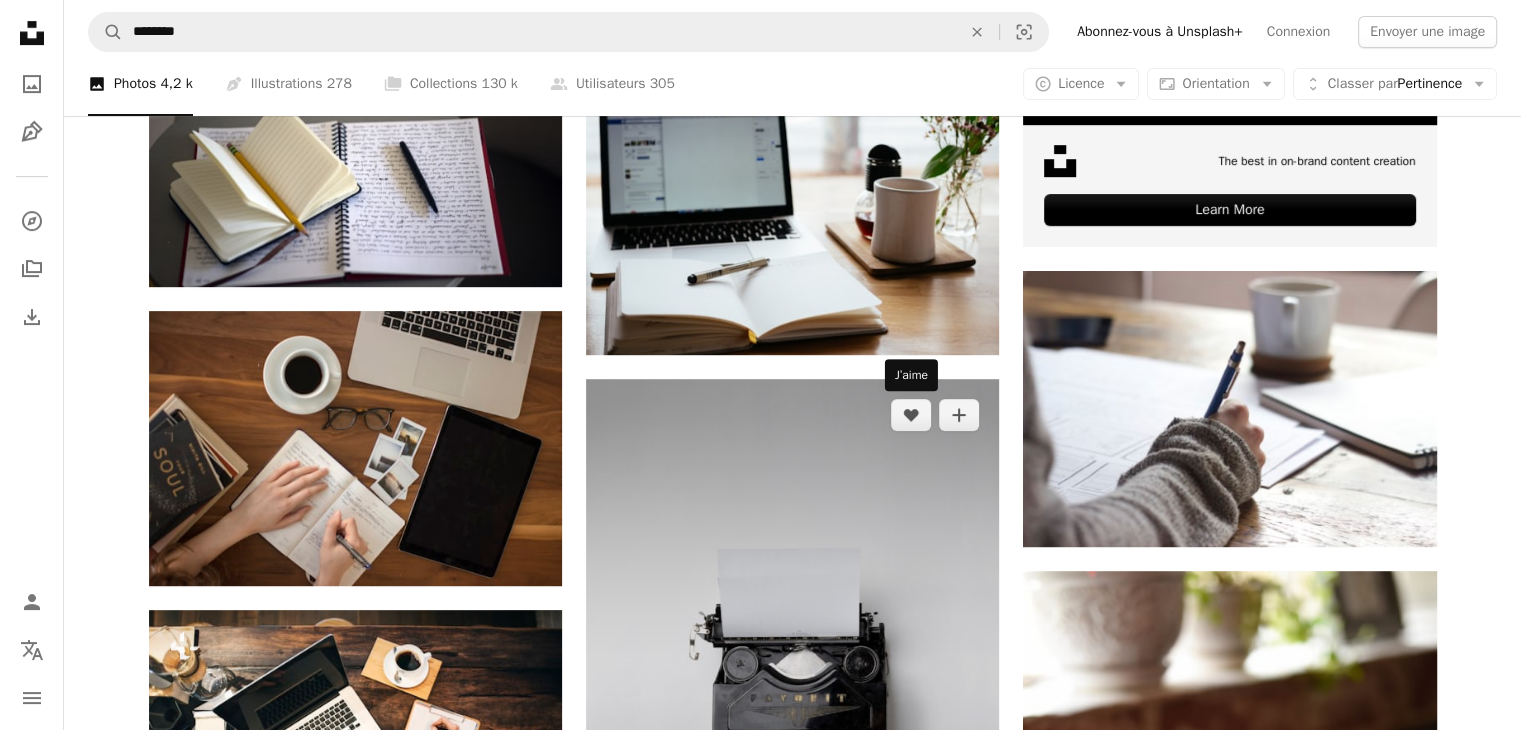scroll, scrollTop: 800, scrollLeft: 0, axis: vertical 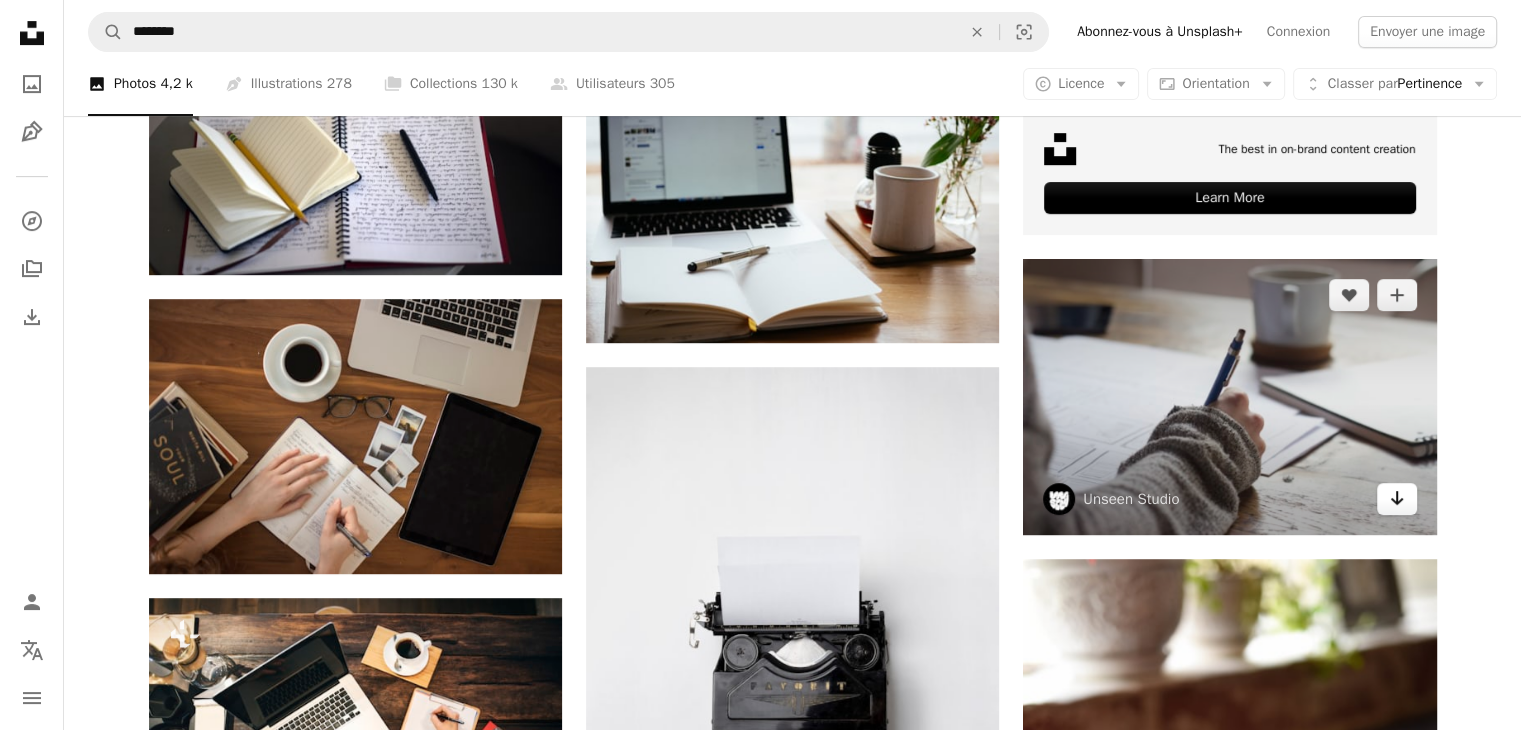 click on "Arrow pointing down" at bounding box center [1397, 499] 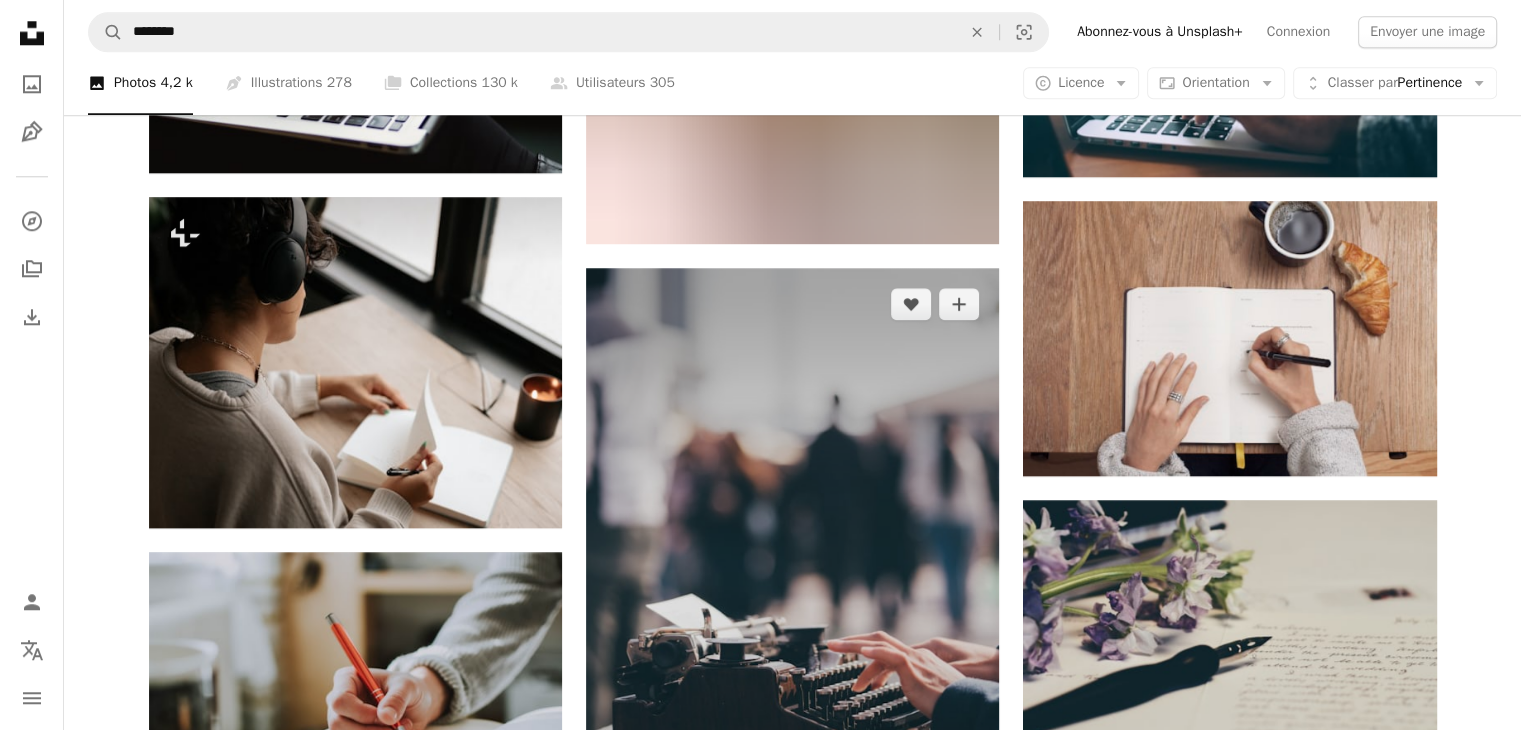 scroll, scrollTop: 2300, scrollLeft: 0, axis: vertical 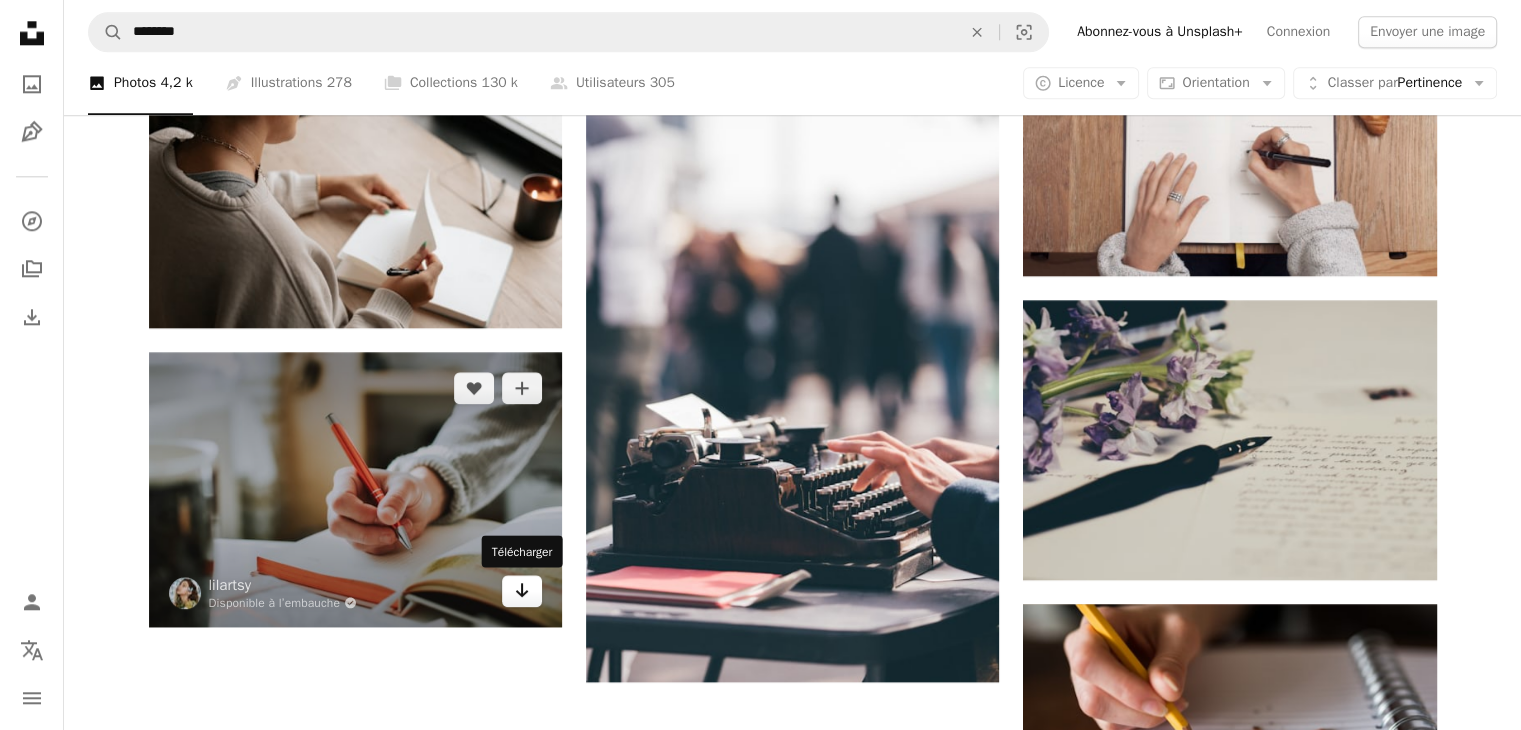 click on "Arrow pointing down" at bounding box center (522, 591) 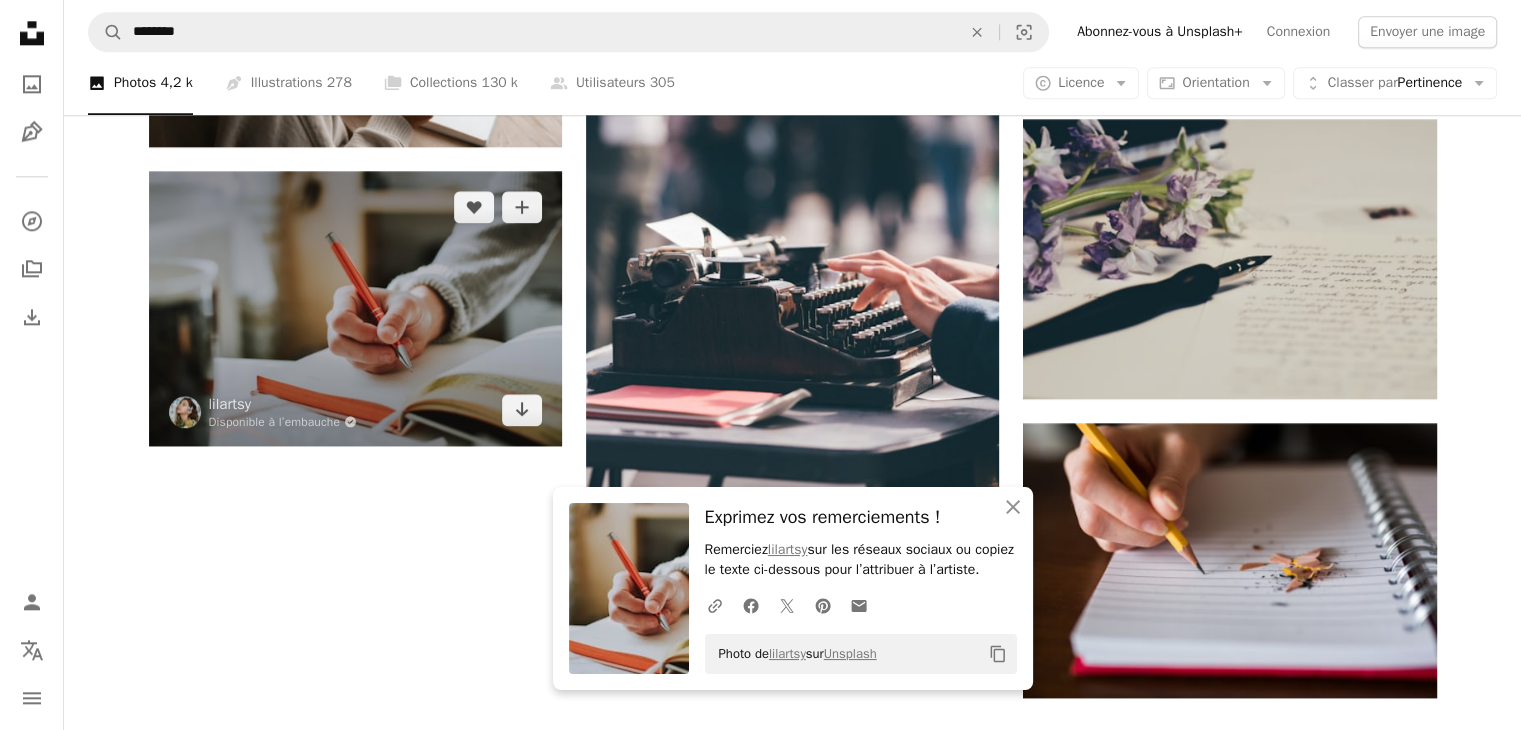 scroll, scrollTop: 2700, scrollLeft: 0, axis: vertical 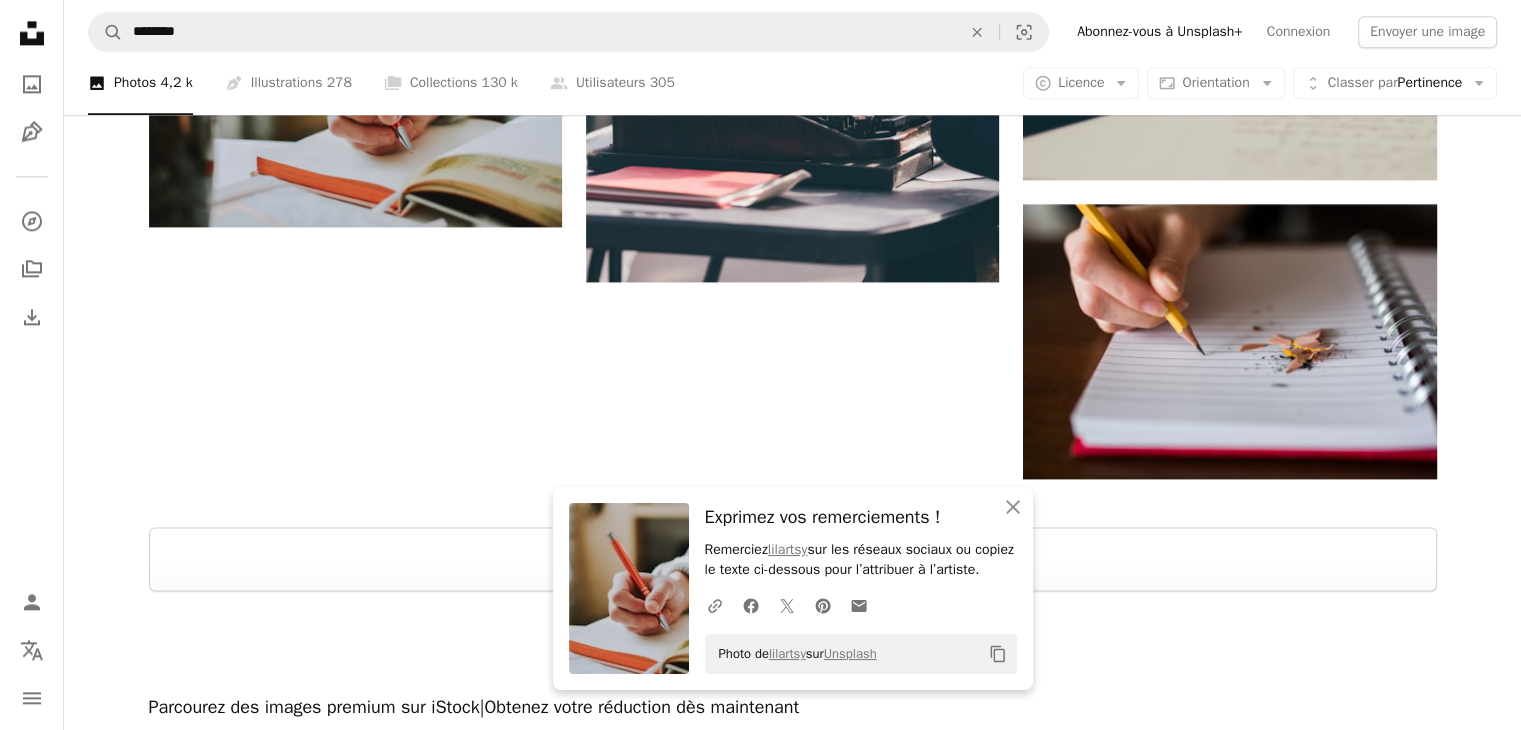 click on "Plus sign for Unsplash+ A heart A plus sign [FIRST] [LAST] Pour  Unsplash+ A lock   Télécharger A heart A plus sign [FIRST] [LAST] Pour  Unsplash+ A lock   Télécharger A heart A plus sign Thought Catalog Disponible à l’embauche A checkmark inside of a circle Arrow pointing down Plus sign for Unsplash+ A heart A plus sign Curated Lifestyle Pour  Unsplash+ A lock   Télécharger A heart A plus sign [FIRST] [LAST] Disponible à l’embauche A checkmark inside of a circle Arrow pointing down A heart A plus sign [FIRST] [LAST] Arrow pointing down Plus sign for Unsplash+ A heart A plus sign [FIRST] [LAST] Pour  Unsplash+ A lock   Télécharger A heart A plus sign [FIRST] [LAST] Disponible à l’embauche A checkmark inside of a circle Arrow pointing down A heart A plus sign [FIRST] [LAST] Arrow pointing down A heart A plus sign [FIRST] [LAST] Arrow pointing down Plus sign for Unsplash+ A heart A plus sign Getty Images Pour" at bounding box center [792, -861] 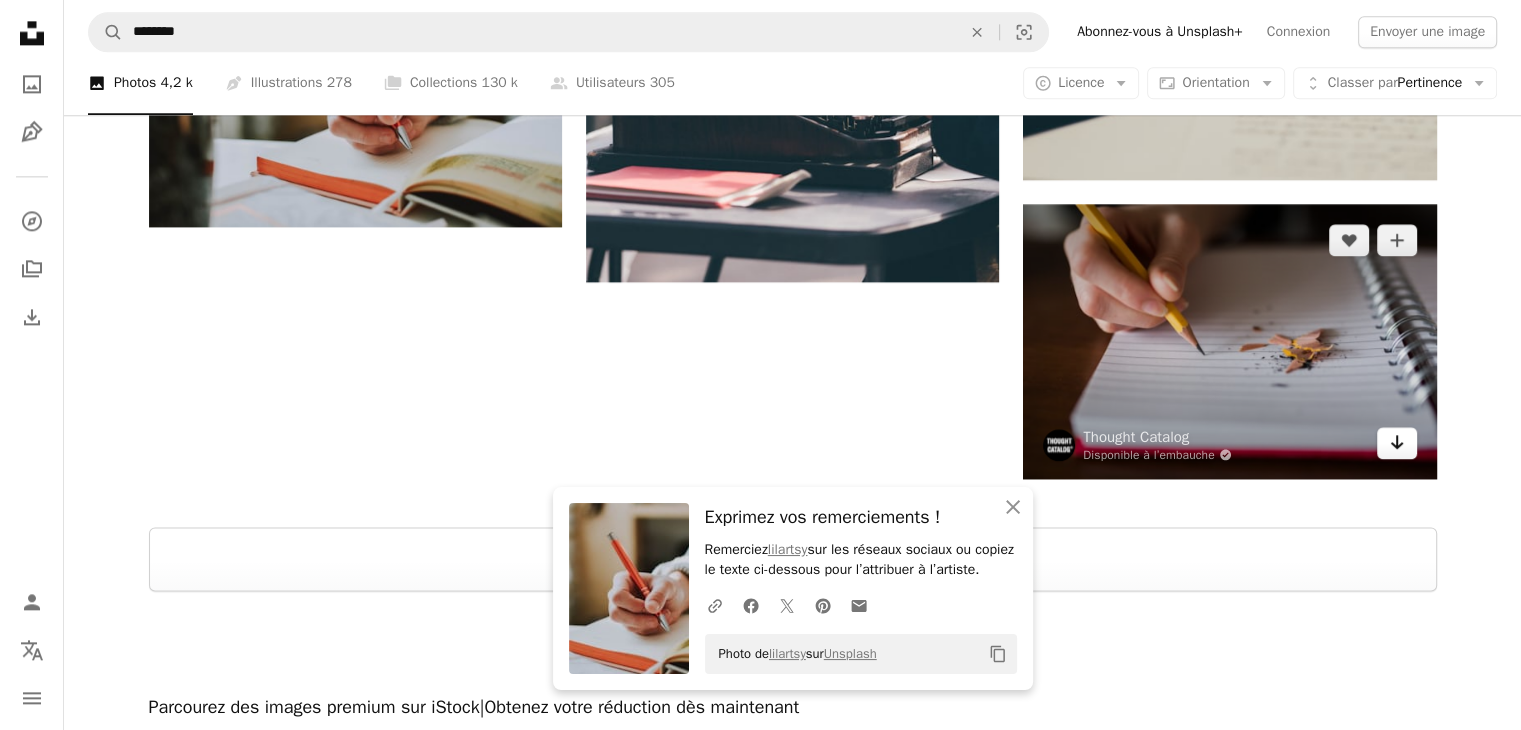 click on "Arrow pointing down" 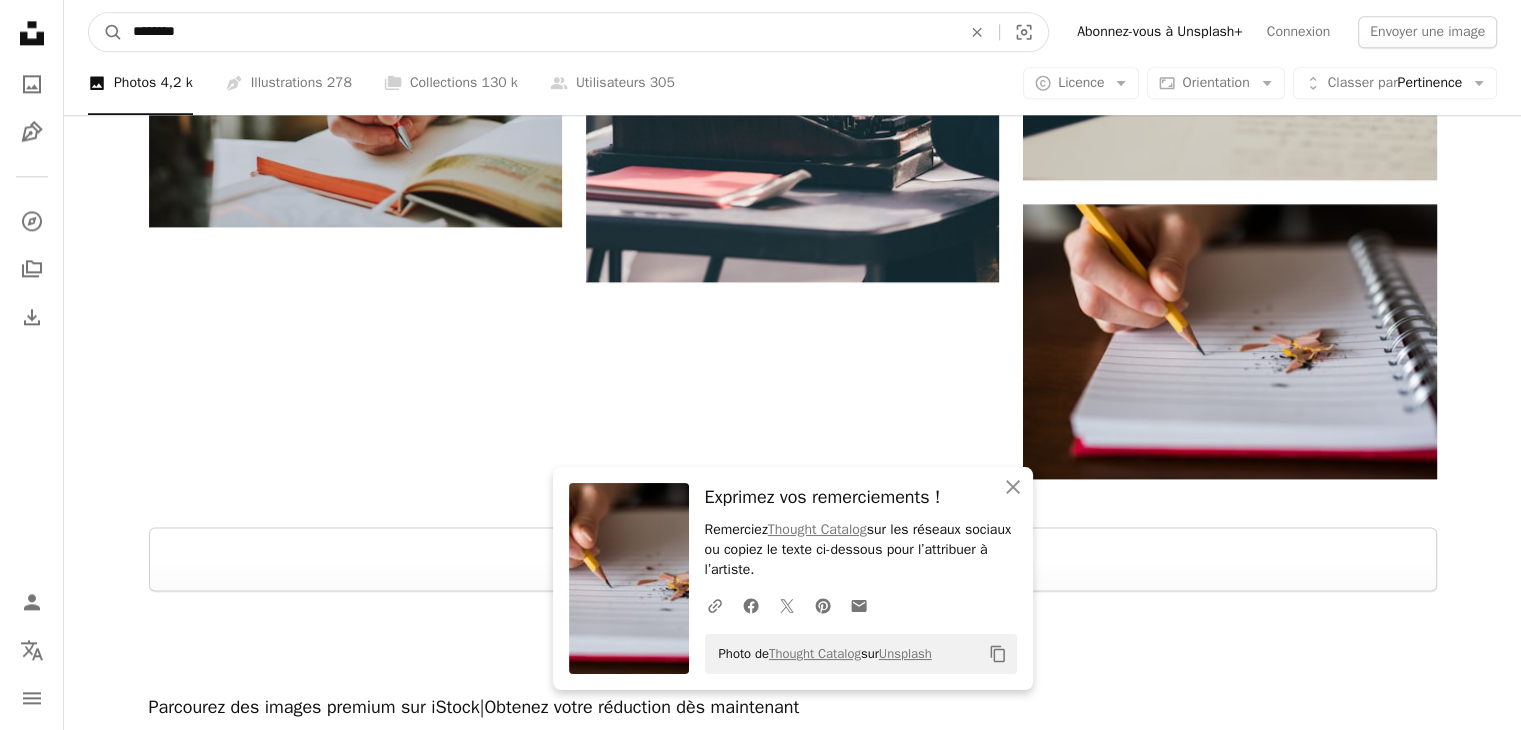 drag, startPoint x: 189, startPoint y: 37, endPoint x: 36, endPoint y: 37, distance: 153 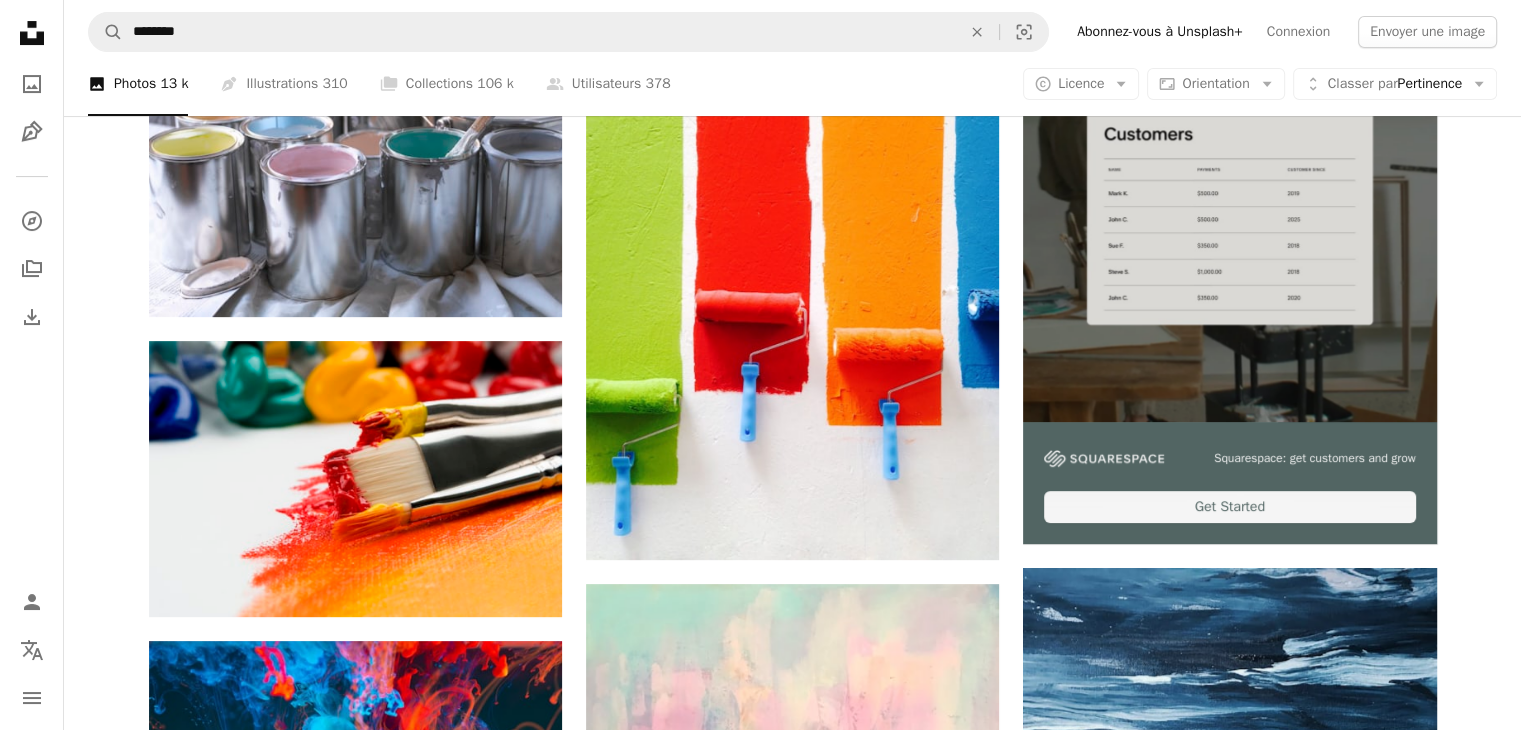 scroll, scrollTop: 500, scrollLeft: 0, axis: vertical 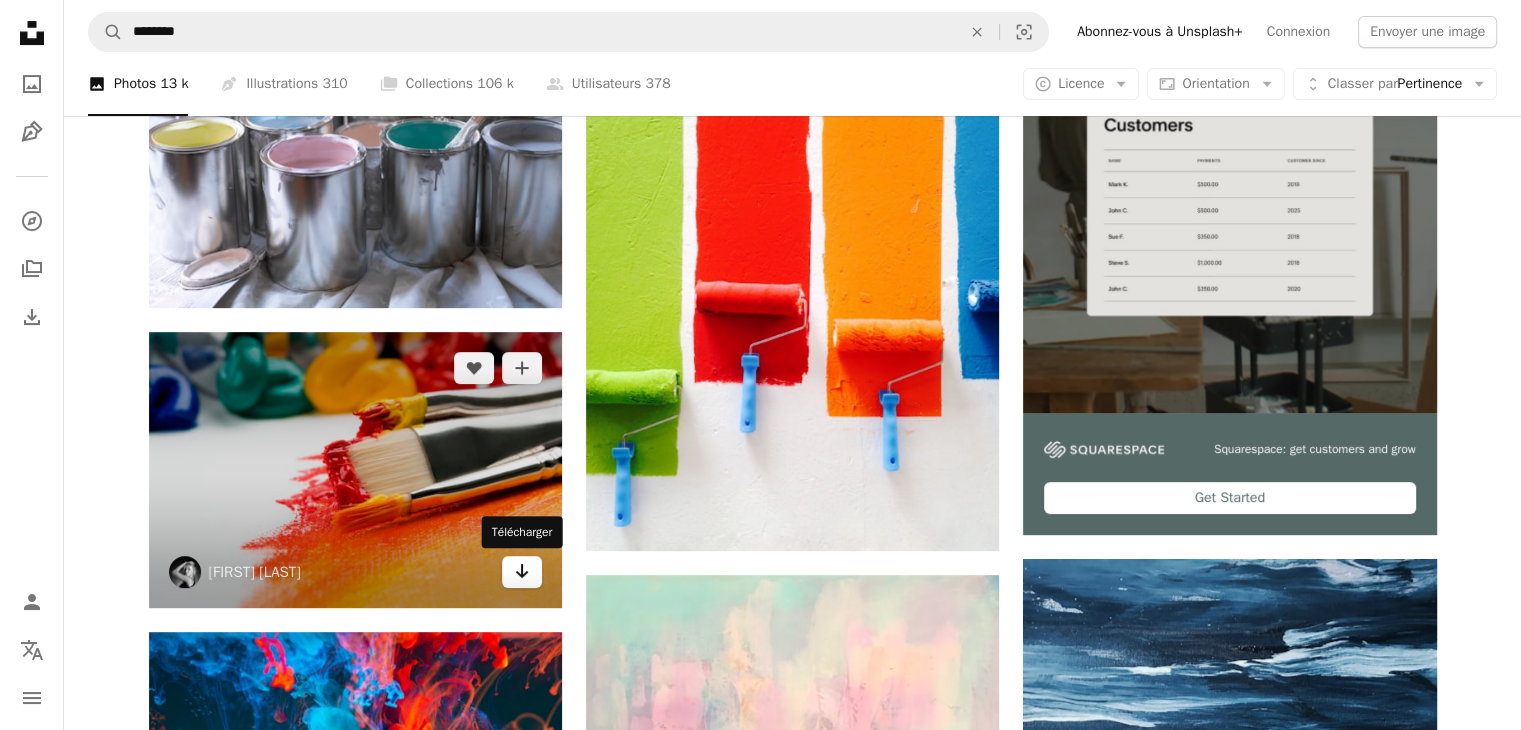 click on "Arrow pointing down" at bounding box center [522, 572] 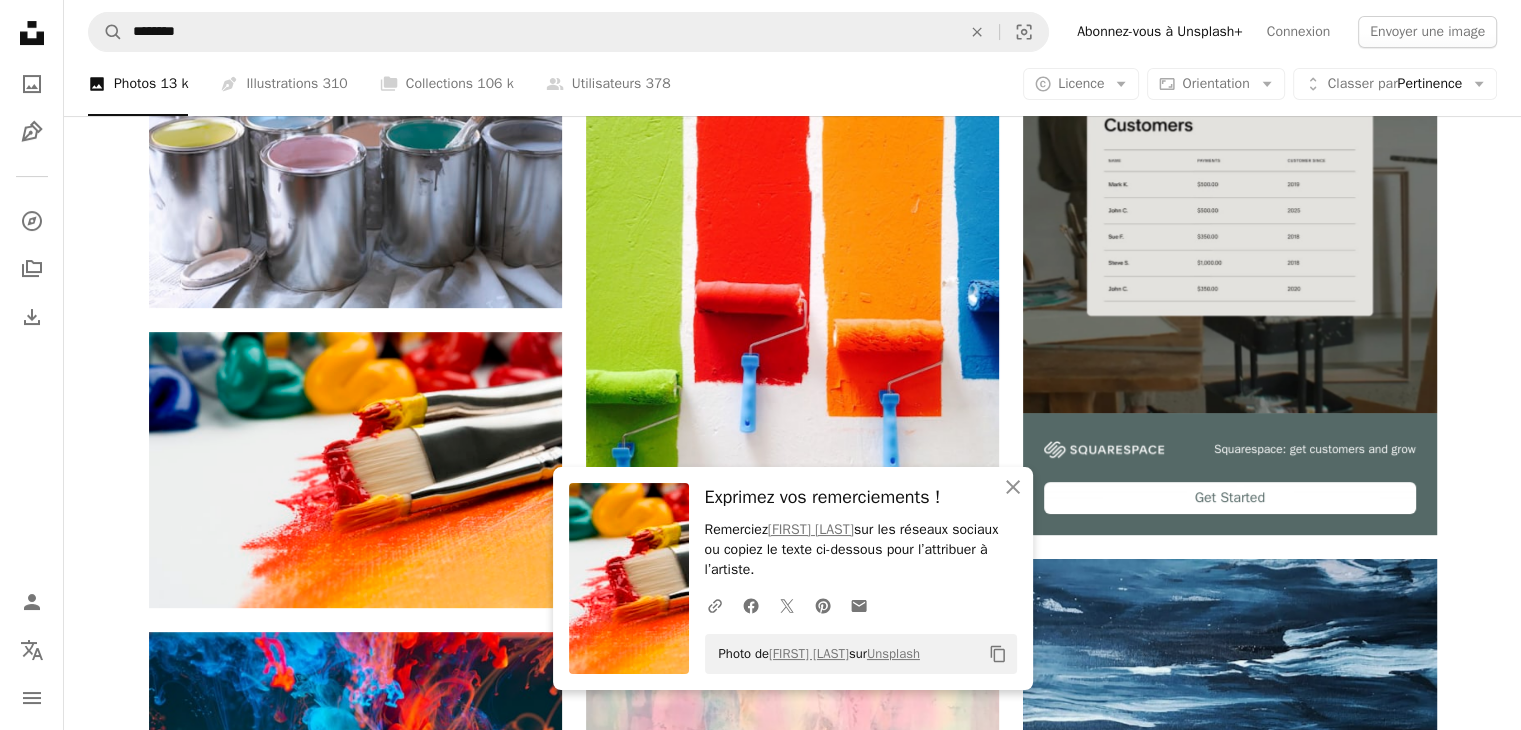 drag, startPoint x: 1508, startPoint y: 544, endPoint x: 1494, endPoint y: 547, distance: 14.3178215 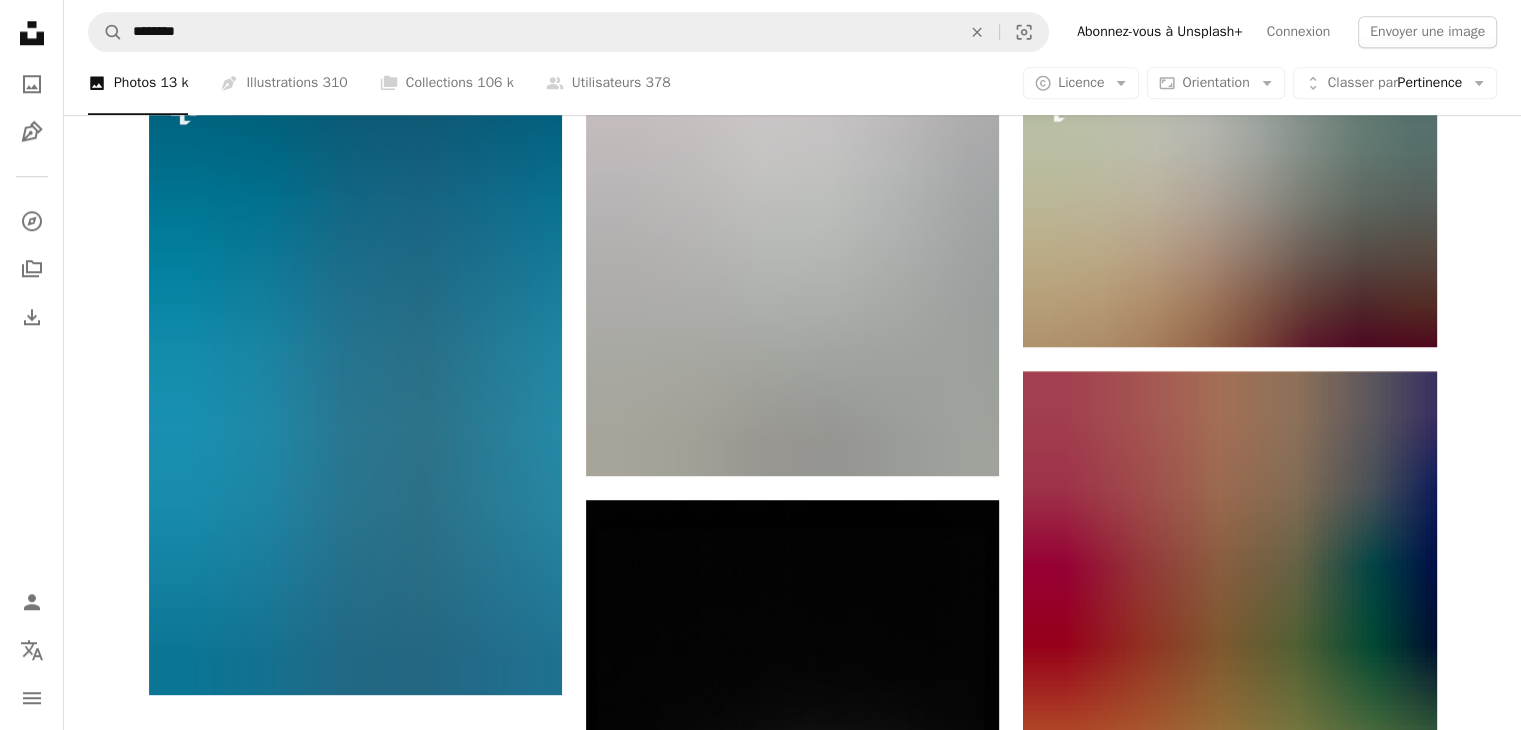 scroll, scrollTop: 2300, scrollLeft: 0, axis: vertical 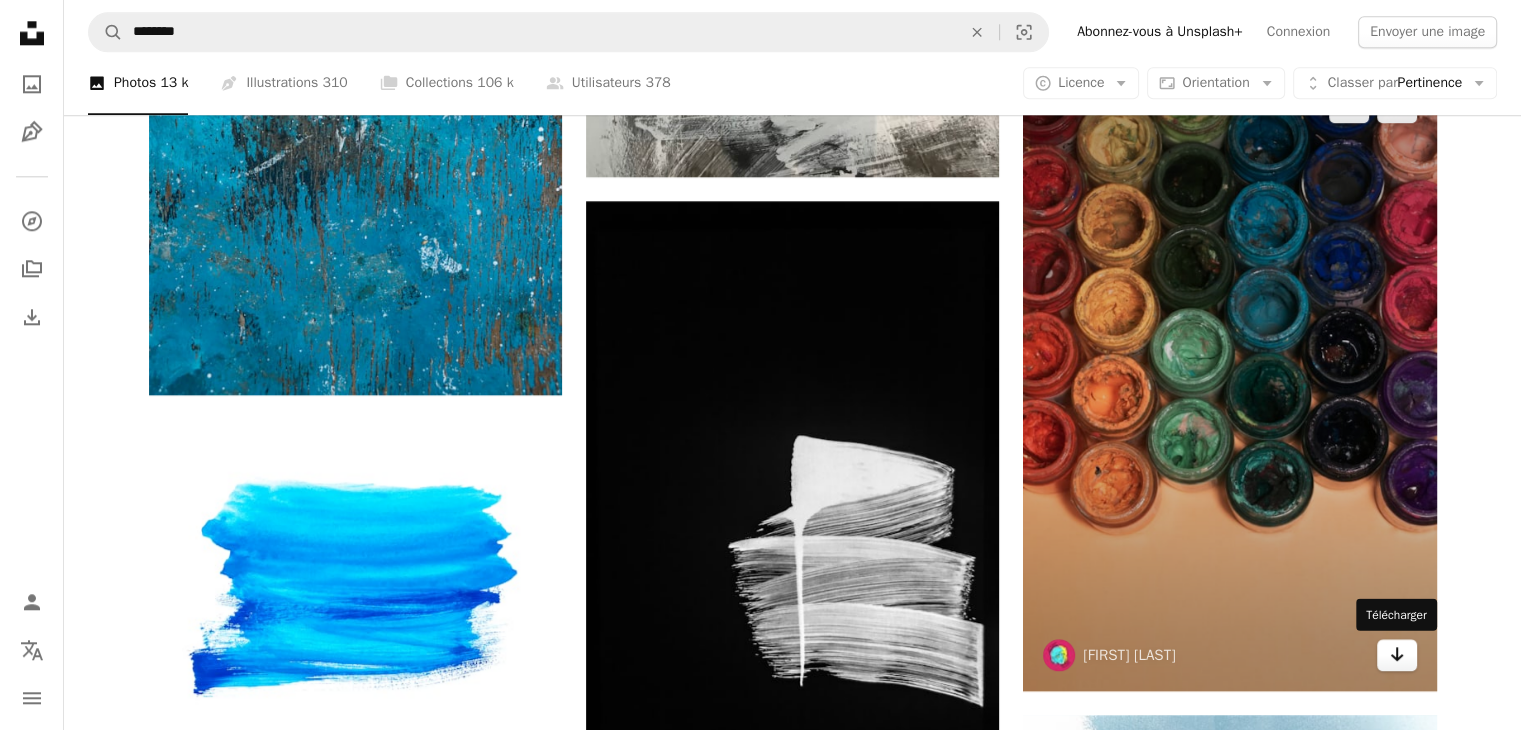click on "Arrow pointing down" at bounding box center [1397, 655] 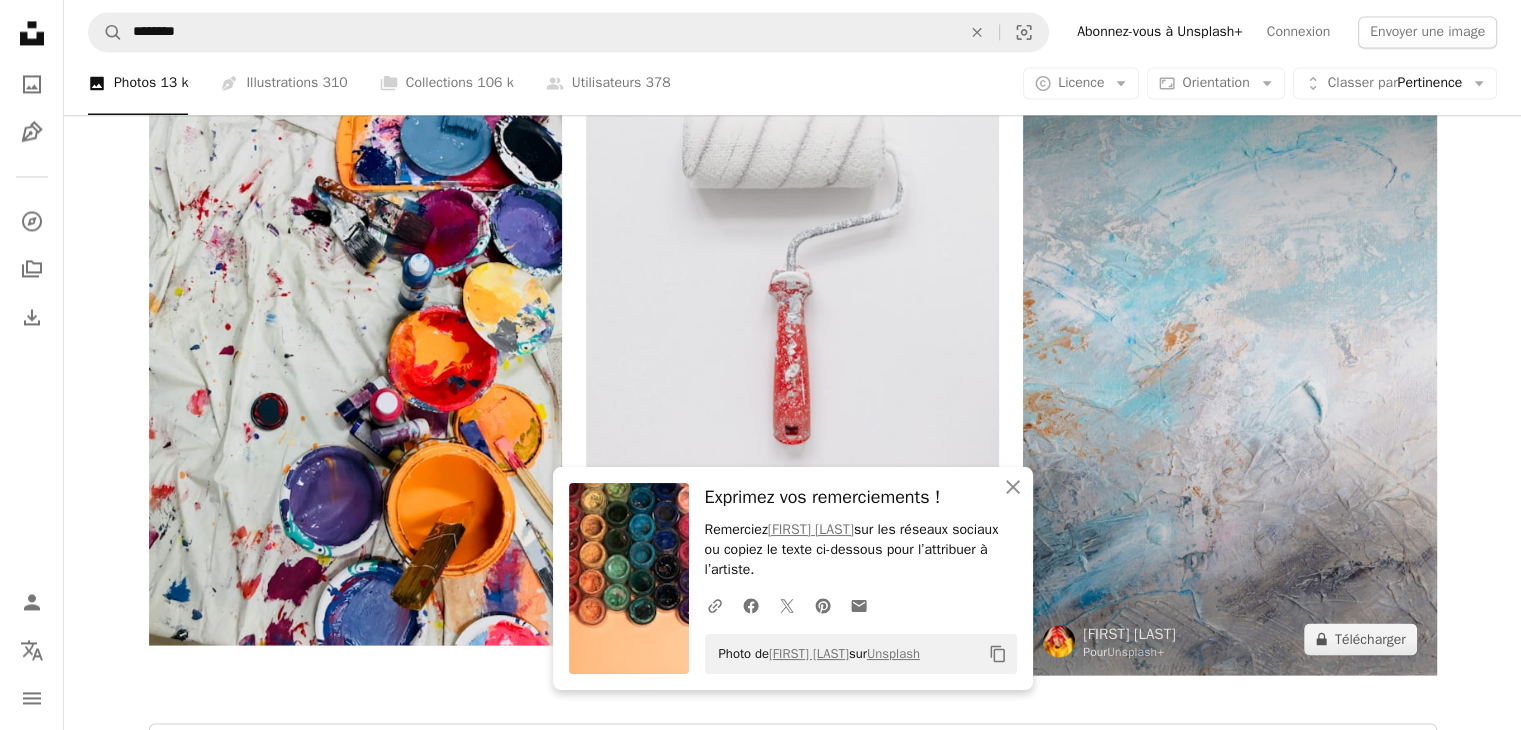 scroll, scrollTop: 3400, scrollLeft: 0, axis: vertical 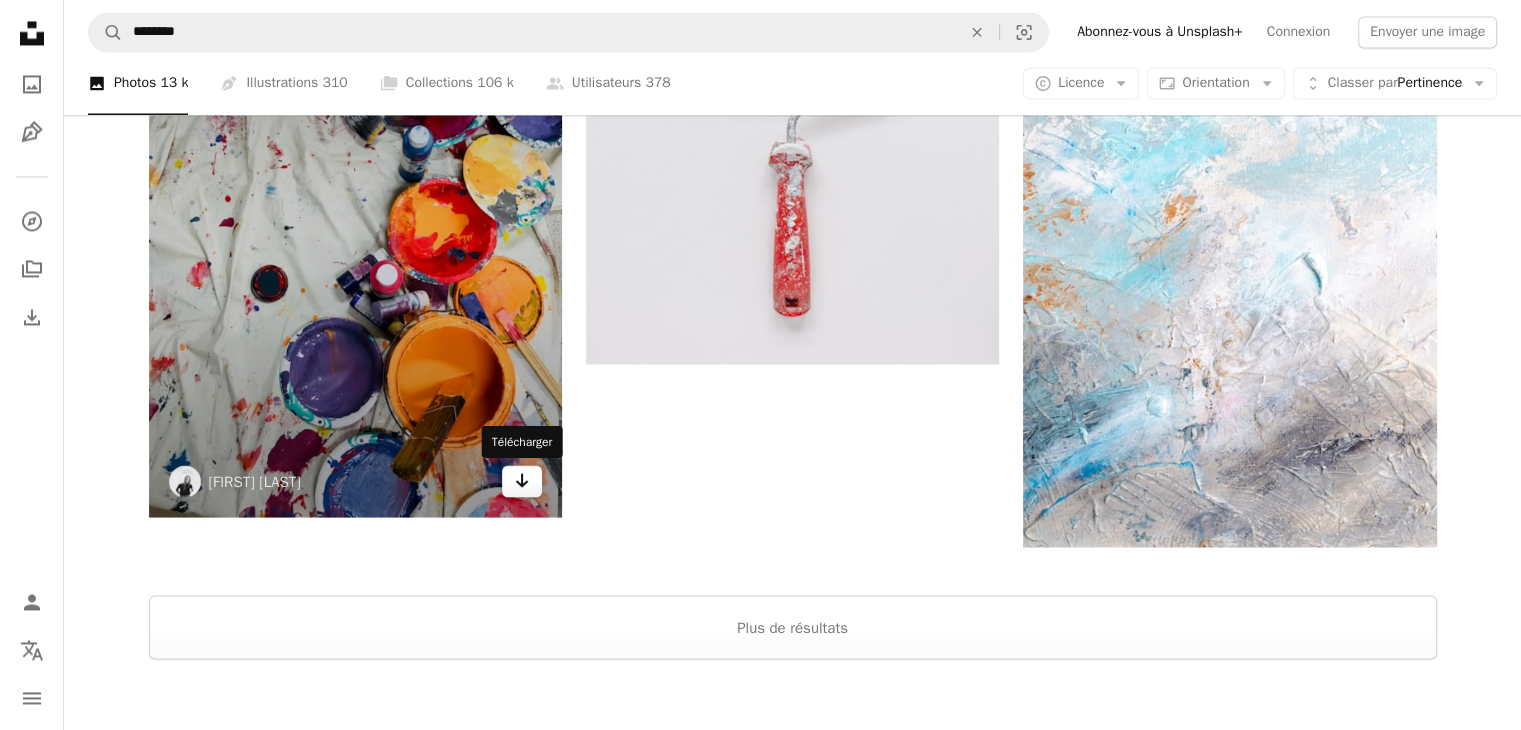 click on "Arrow pointing down" at bounding box center (522, 481) 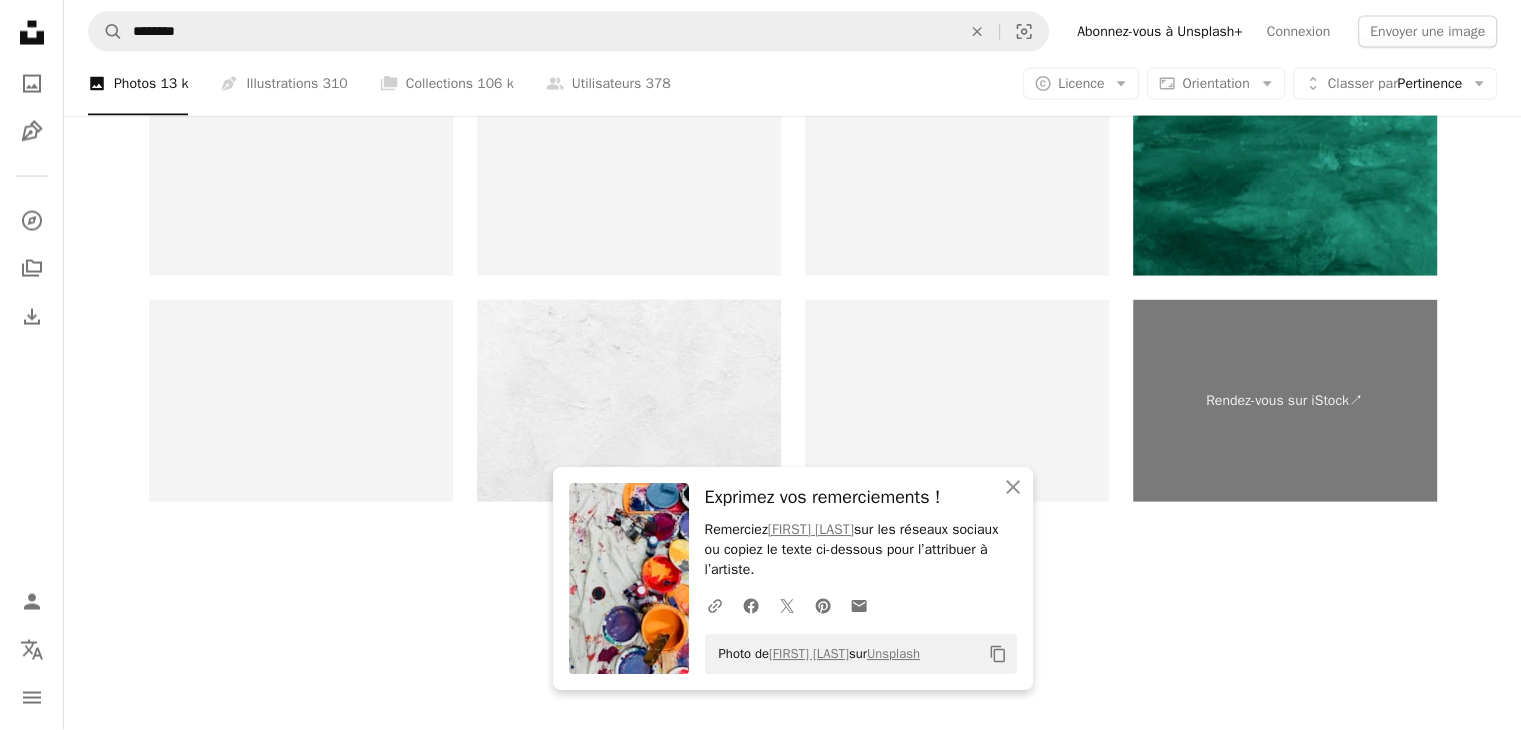 scroll, scrollTop: 4133, scrollLeft: 0, axis: vertical 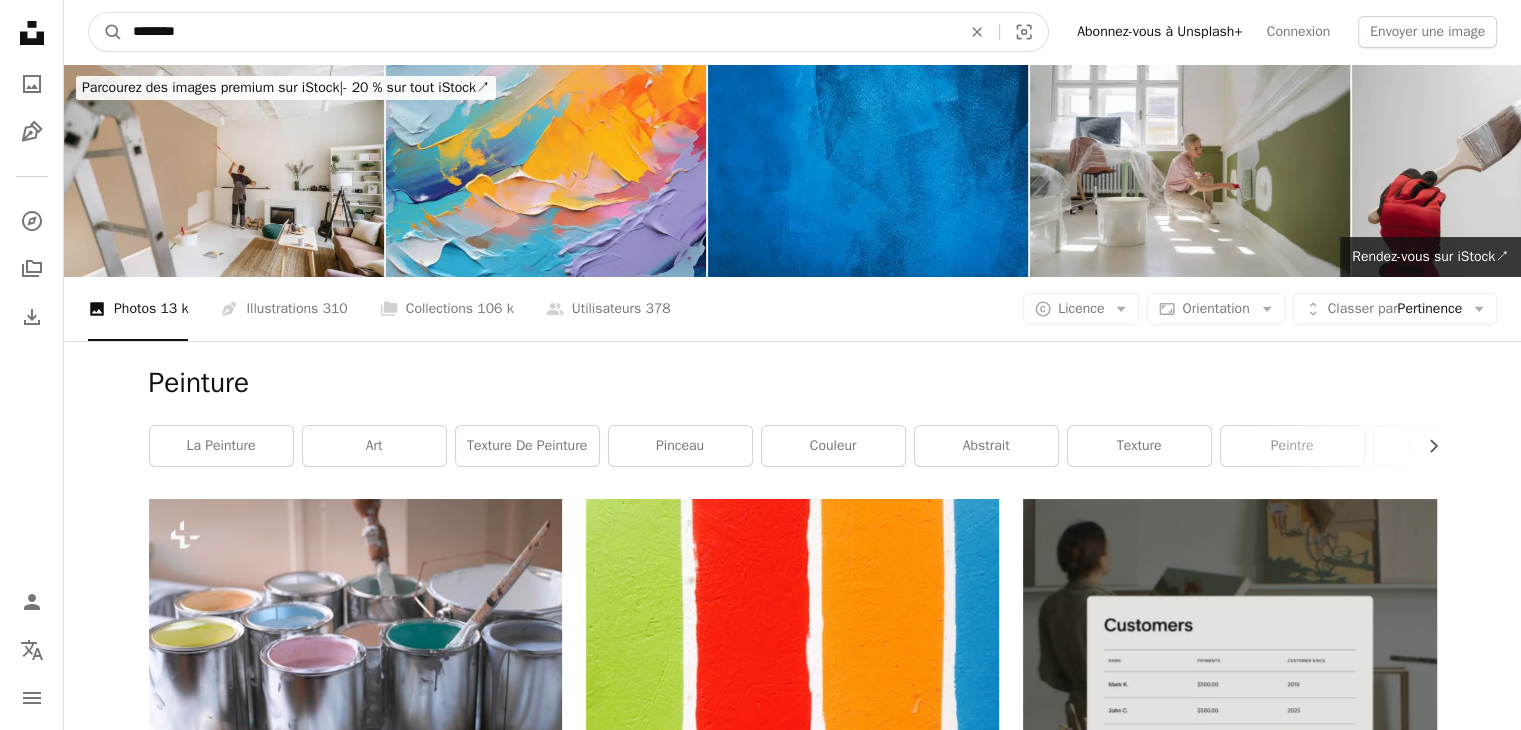 drag, startPoint x: 135, startPoint y: 25, endPoint x: 0, endPoint y: 13, distance: 135.53229 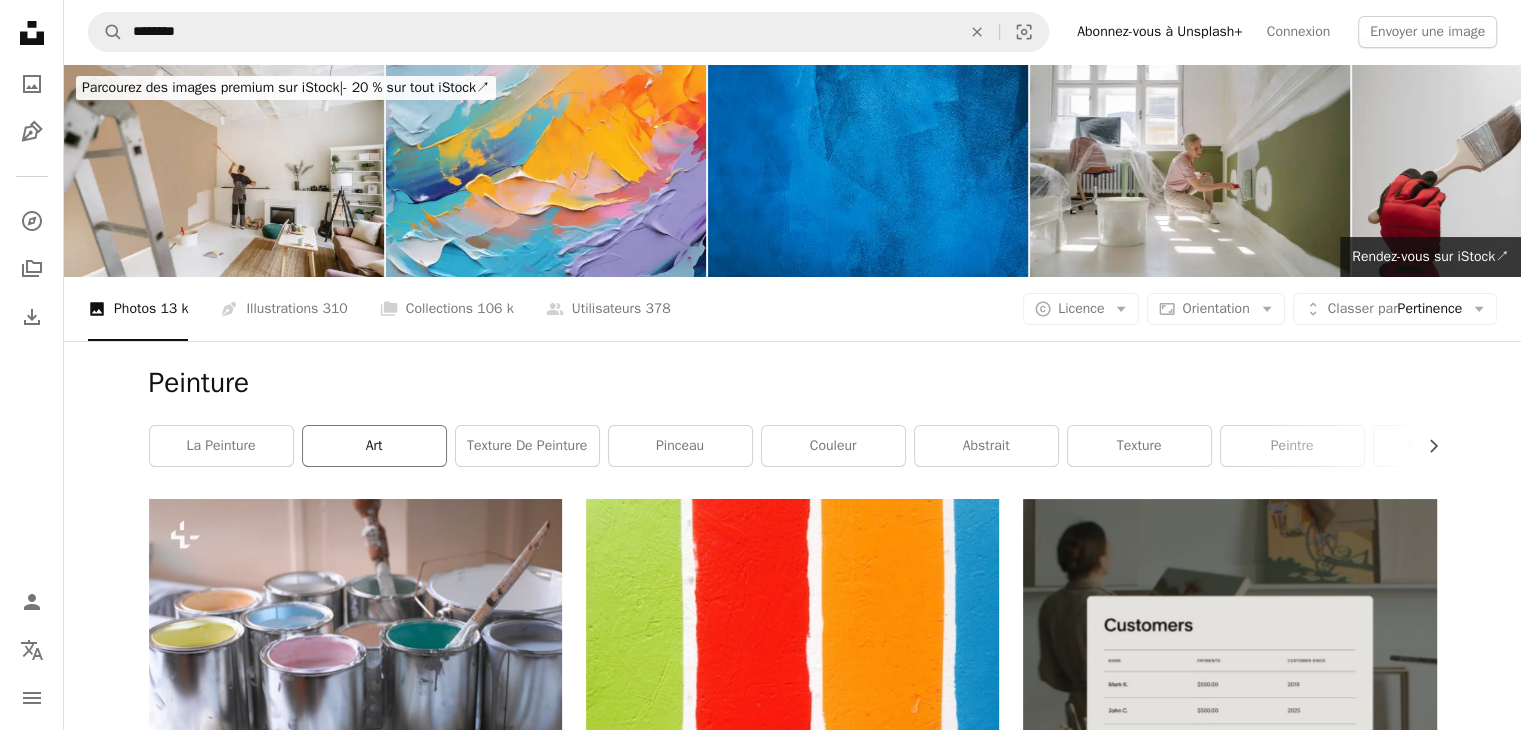 click on "art" at bounding box center [374, 446] 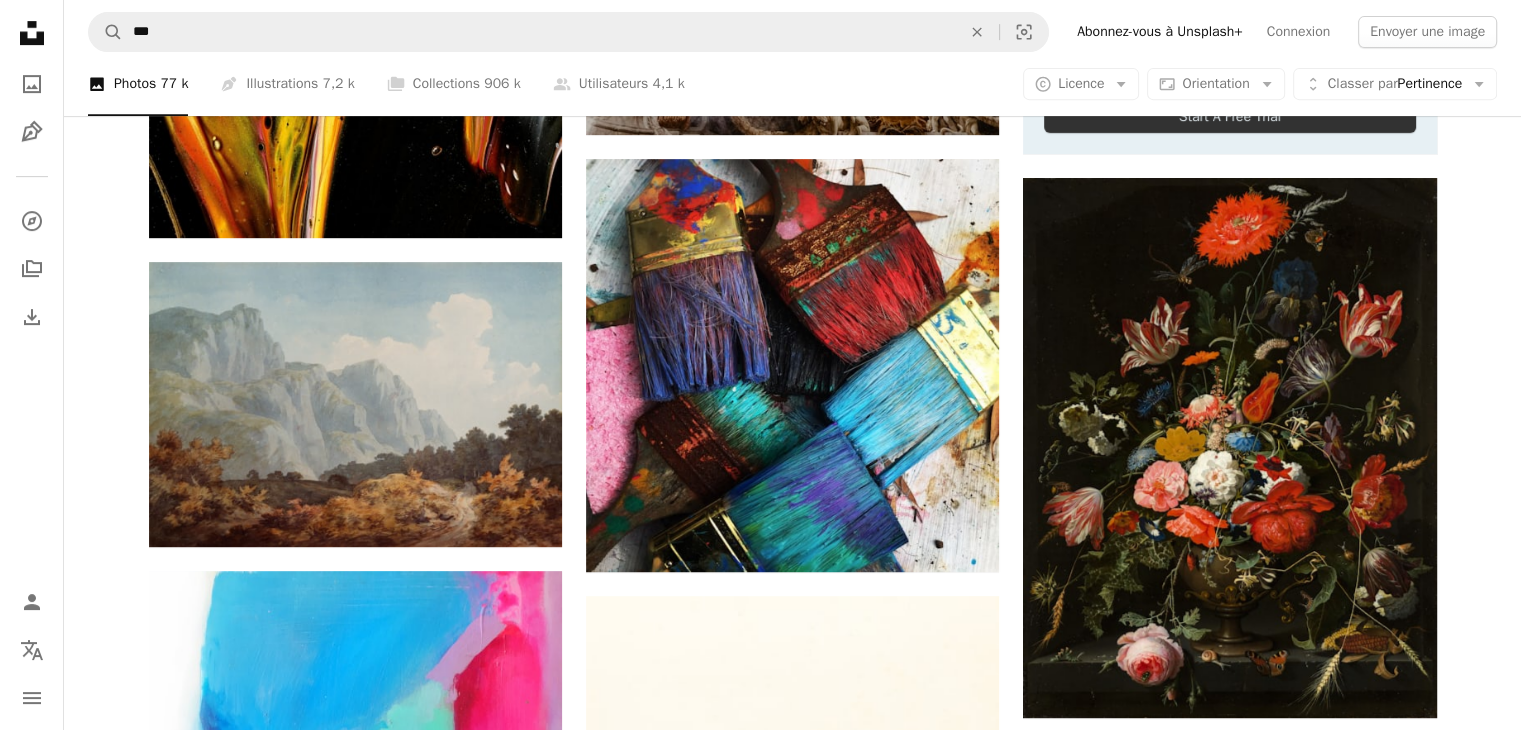 scroll, scrollTop: 1000, scrollLeft: 0, axis: vertical 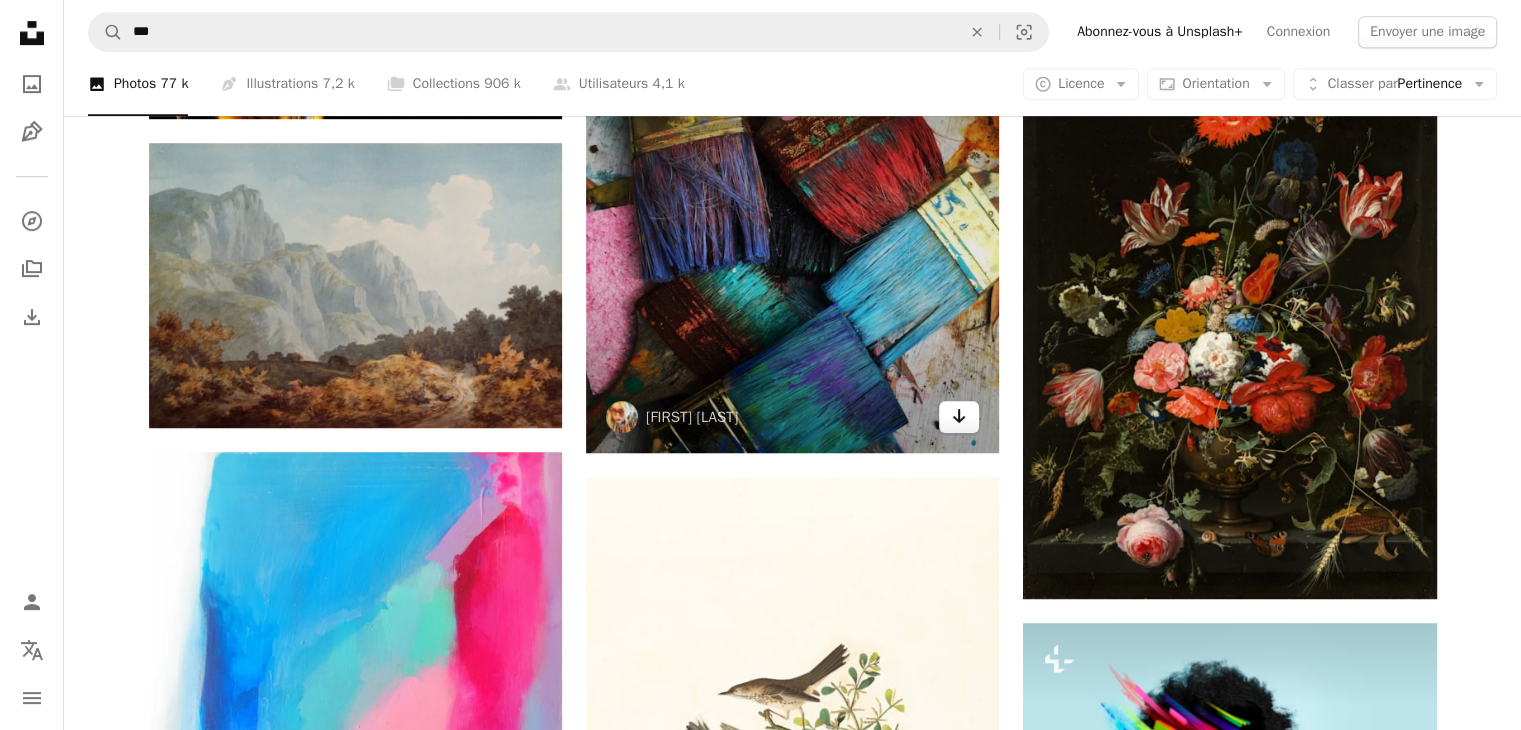 click on "Arrow pointing down" 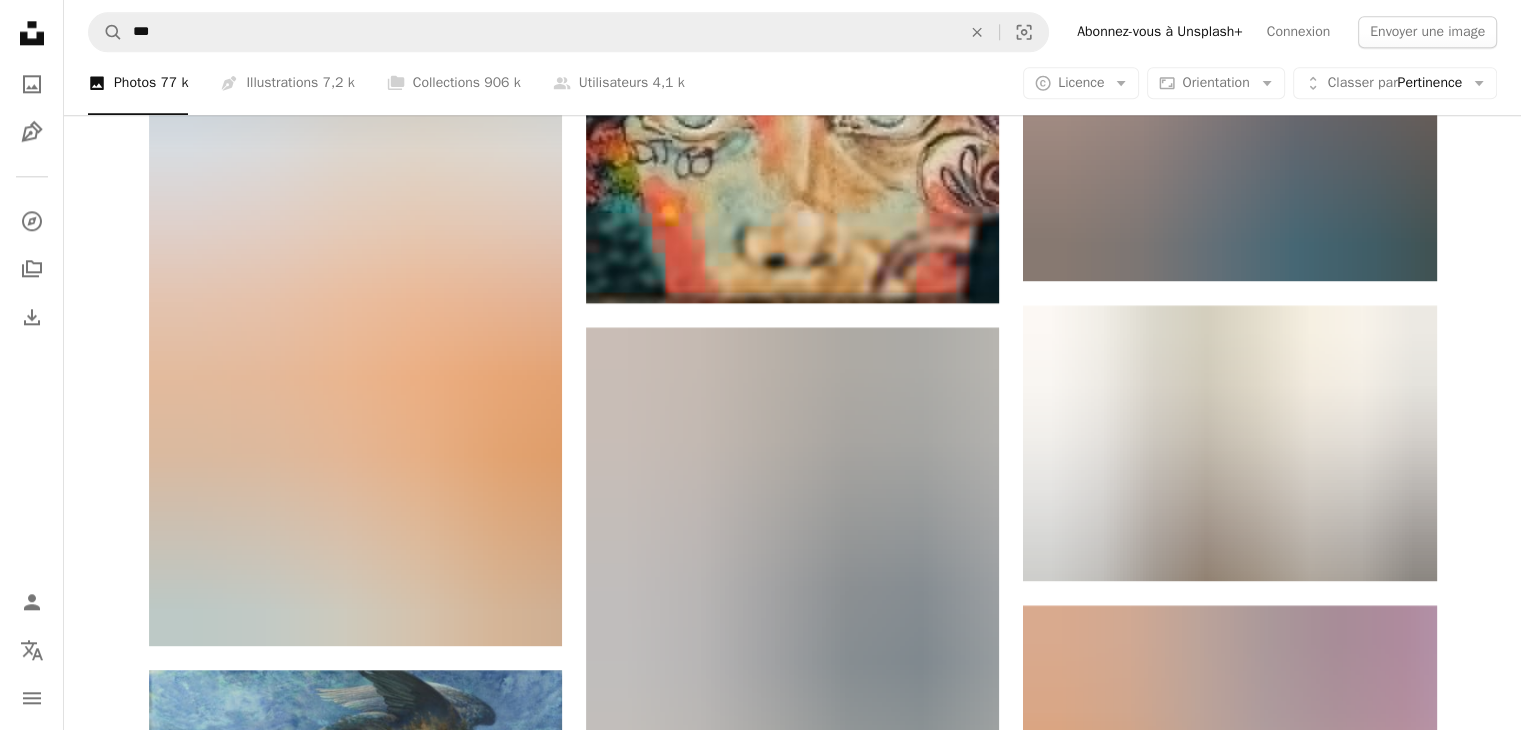 scroll, scrollTop: 2400, scrollLeft: 0, axis: vertical 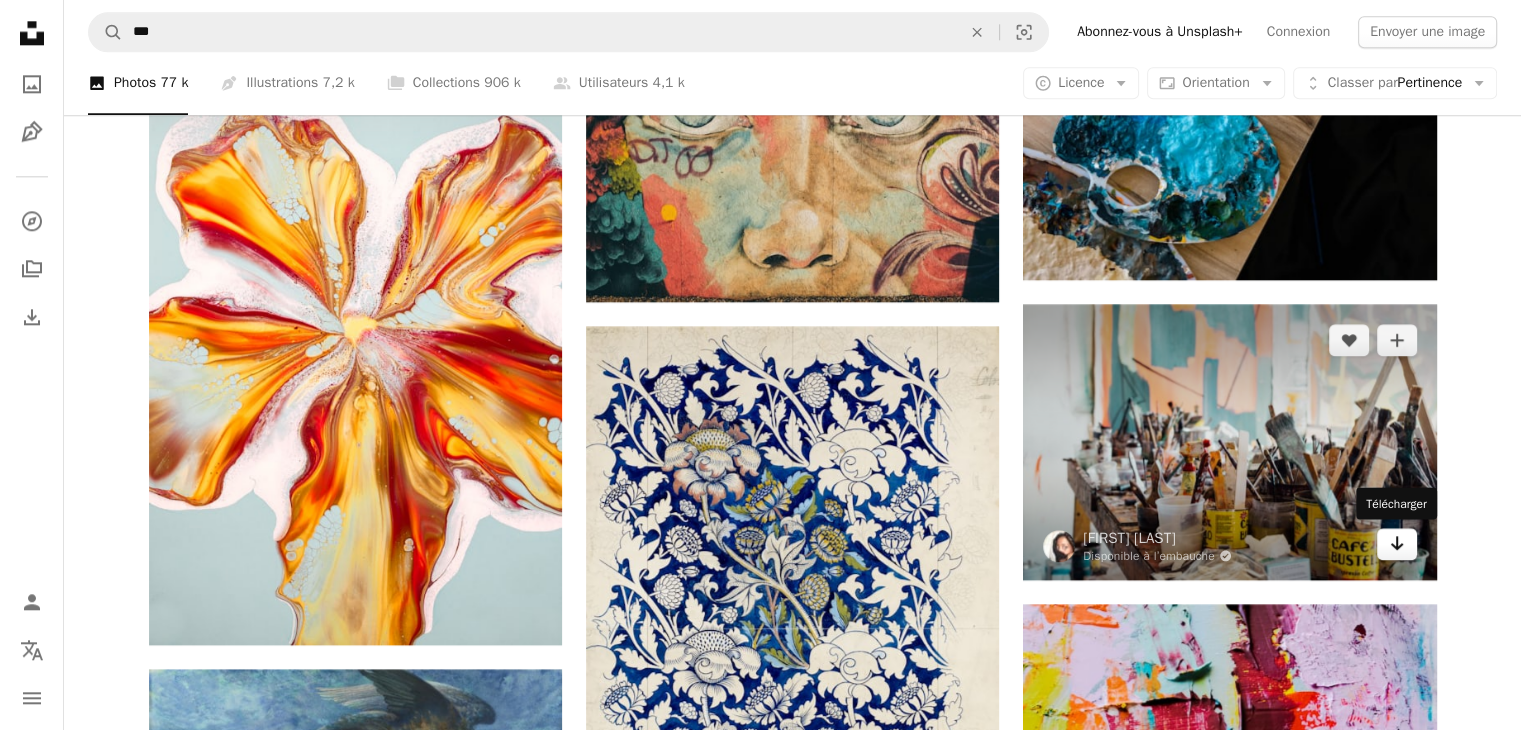 click 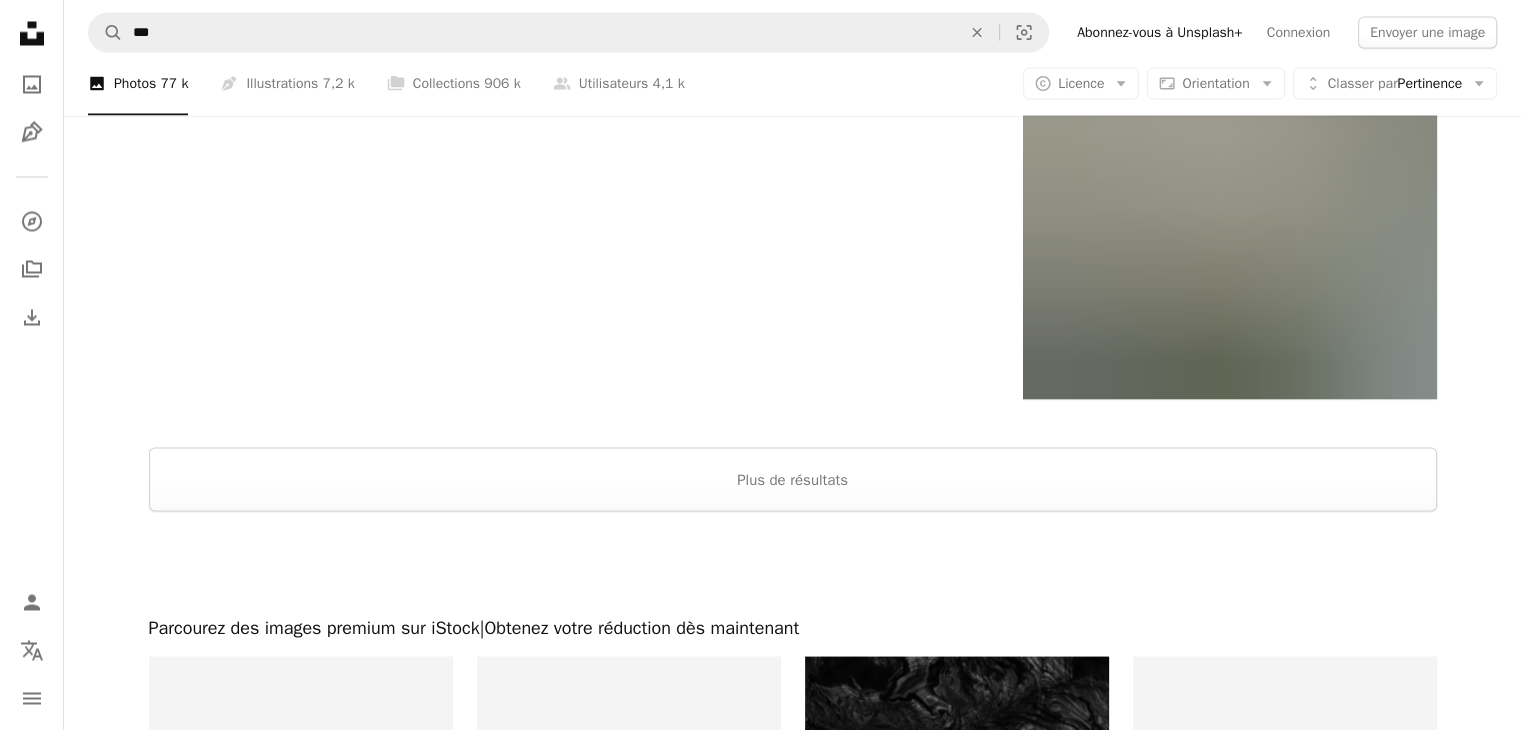 scroll, scrollTop: 4000, scrollLeft: 0, axis: vertical 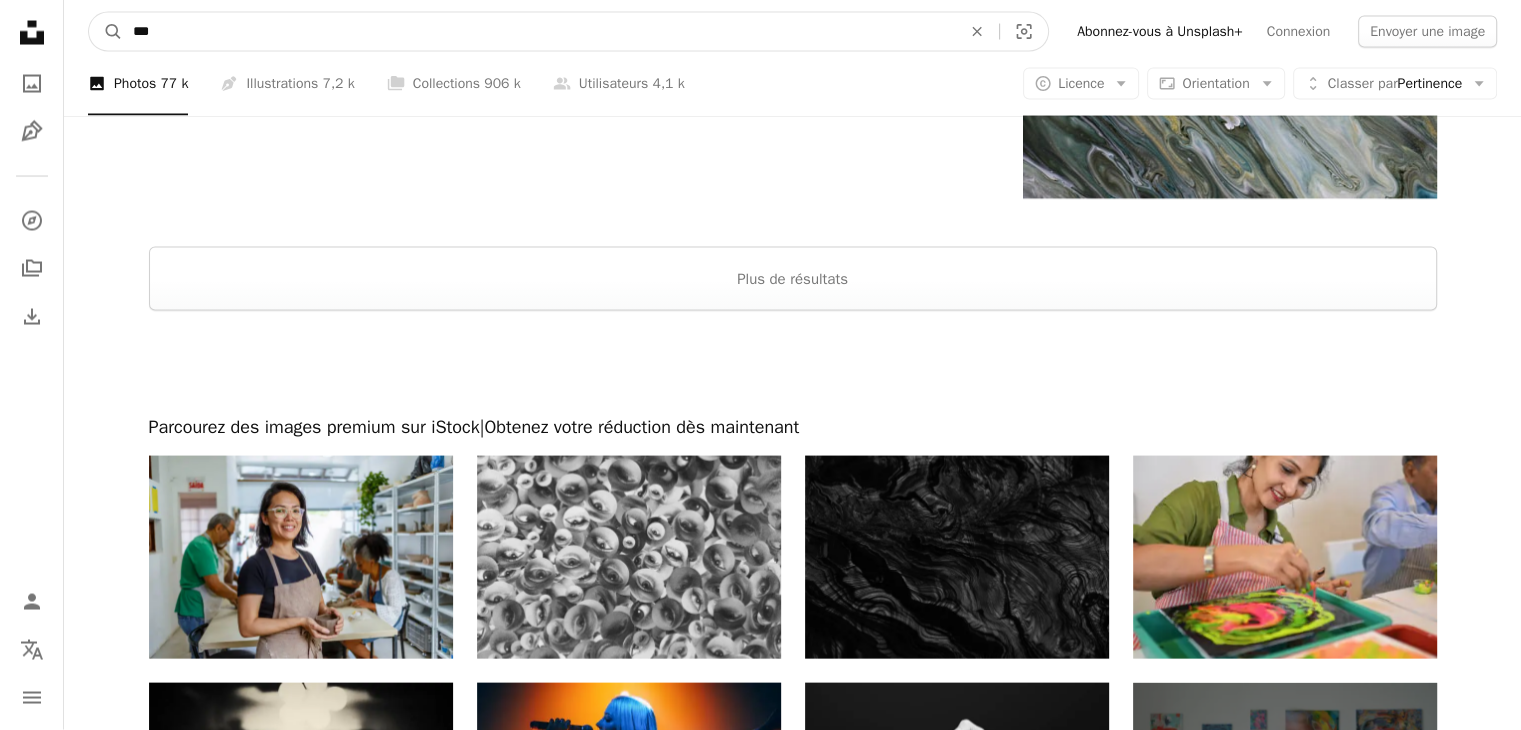 drag, startPoint x: 160, startPoint y: 35, endPoint x: 72, endPoint y: 35, distance: 88 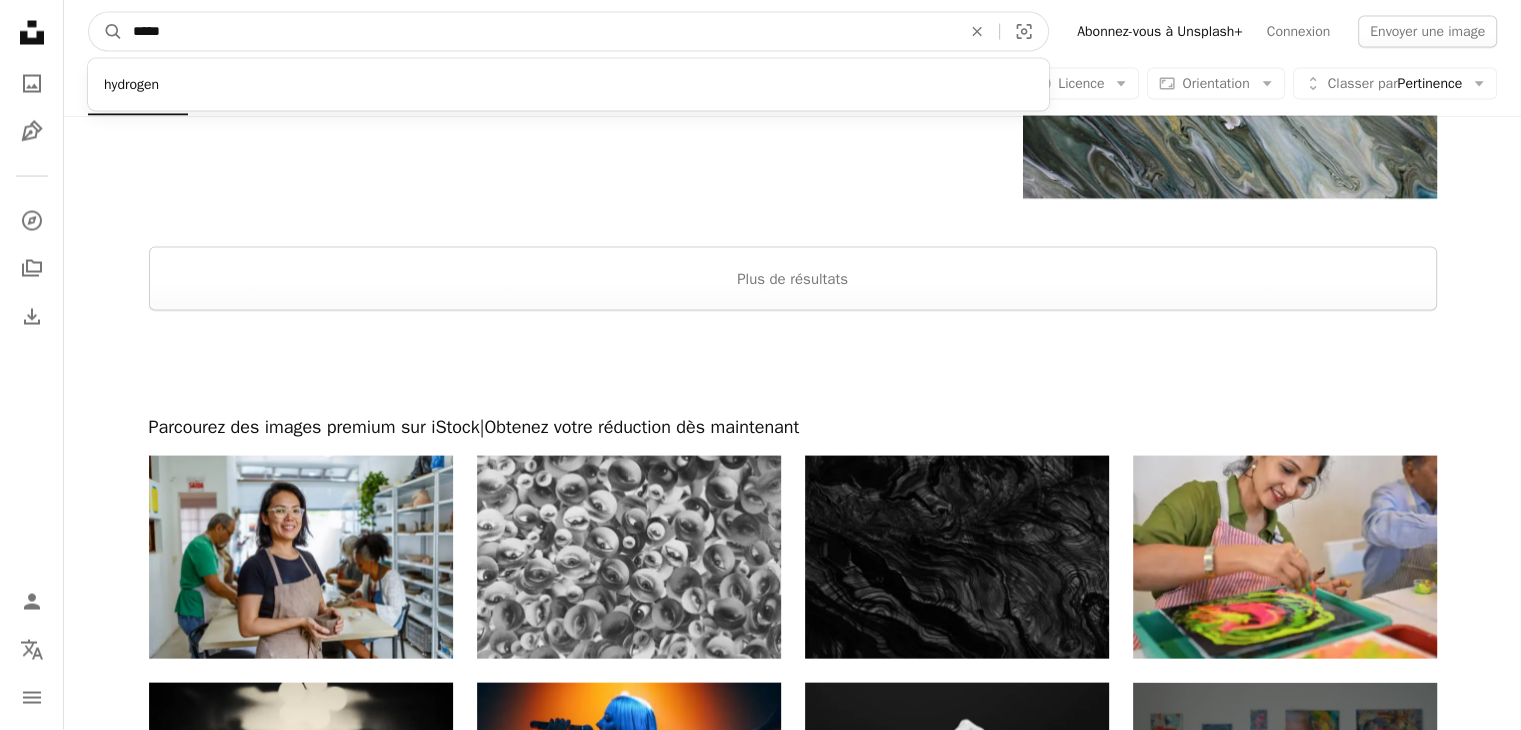 type on "*****" 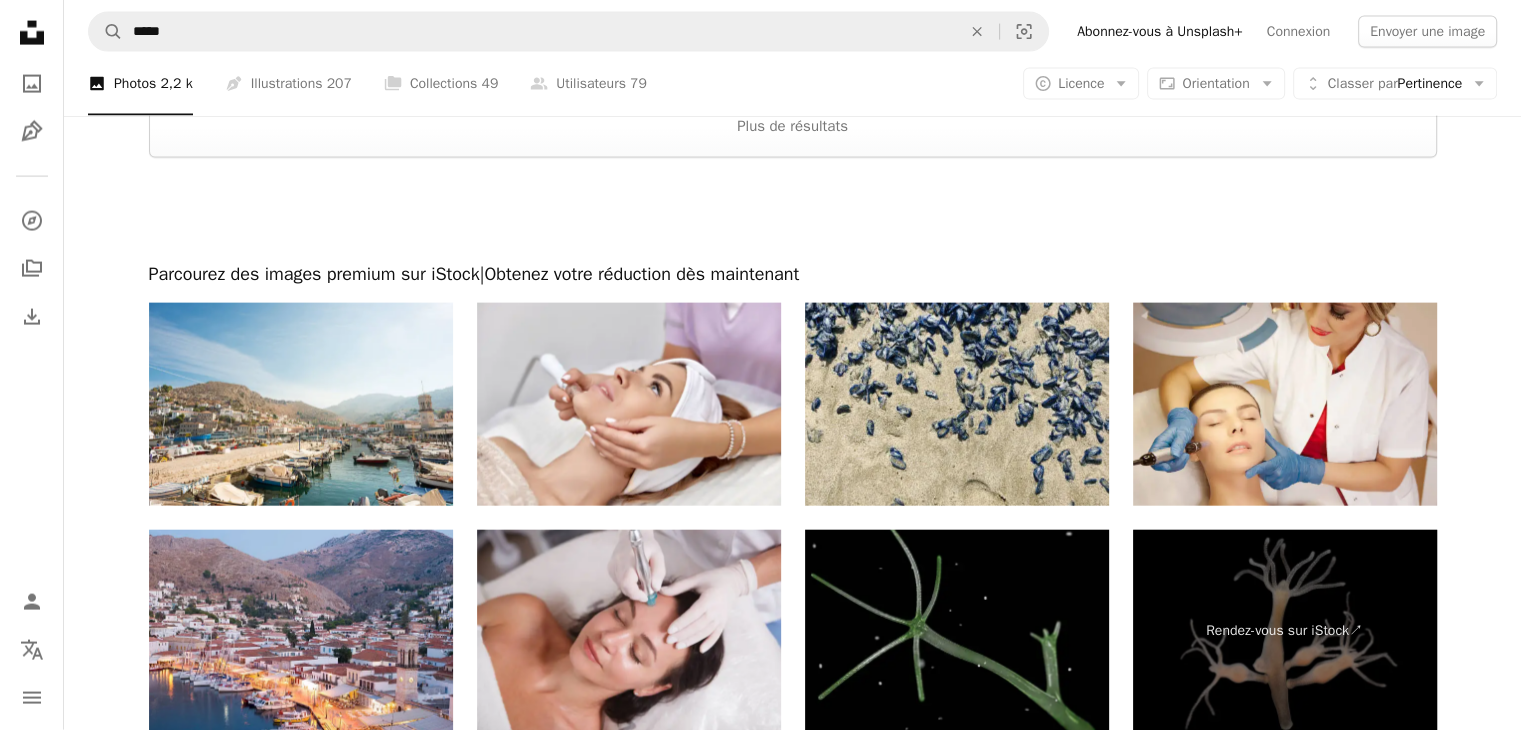 scroll, scrollTop: 4340, scrollLeft: 0, axis: vertical 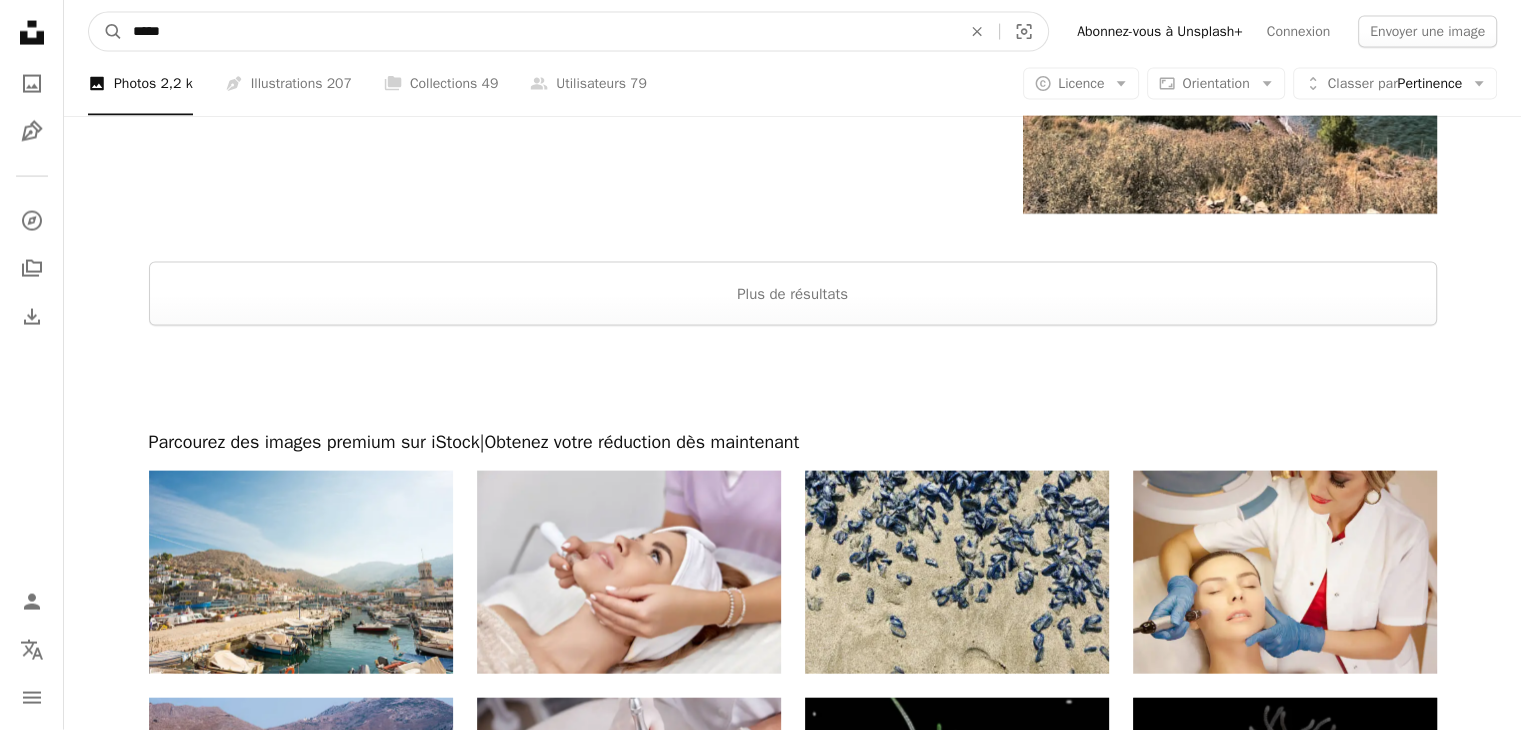 click on "*****" at bounding box center [539, 32] 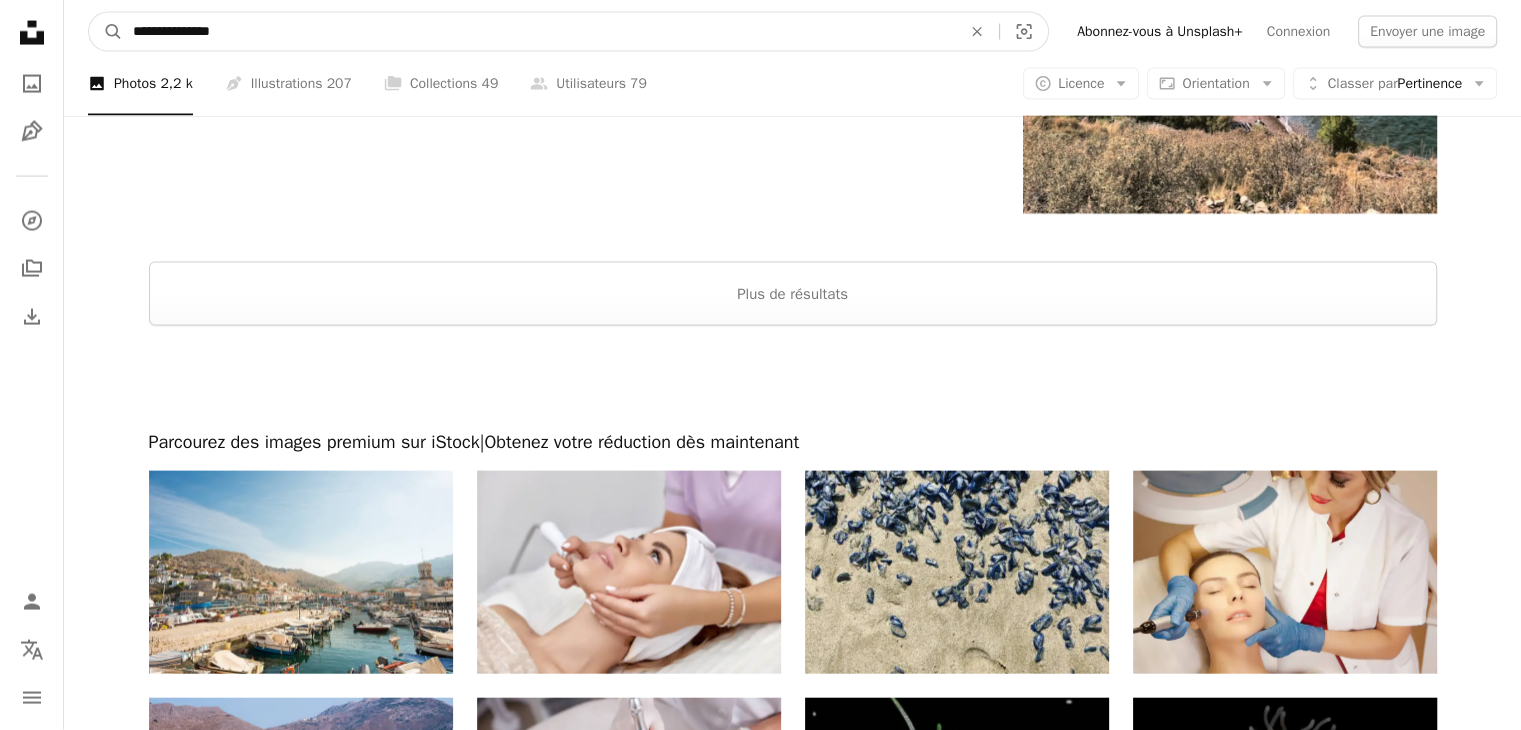 type on "**********" 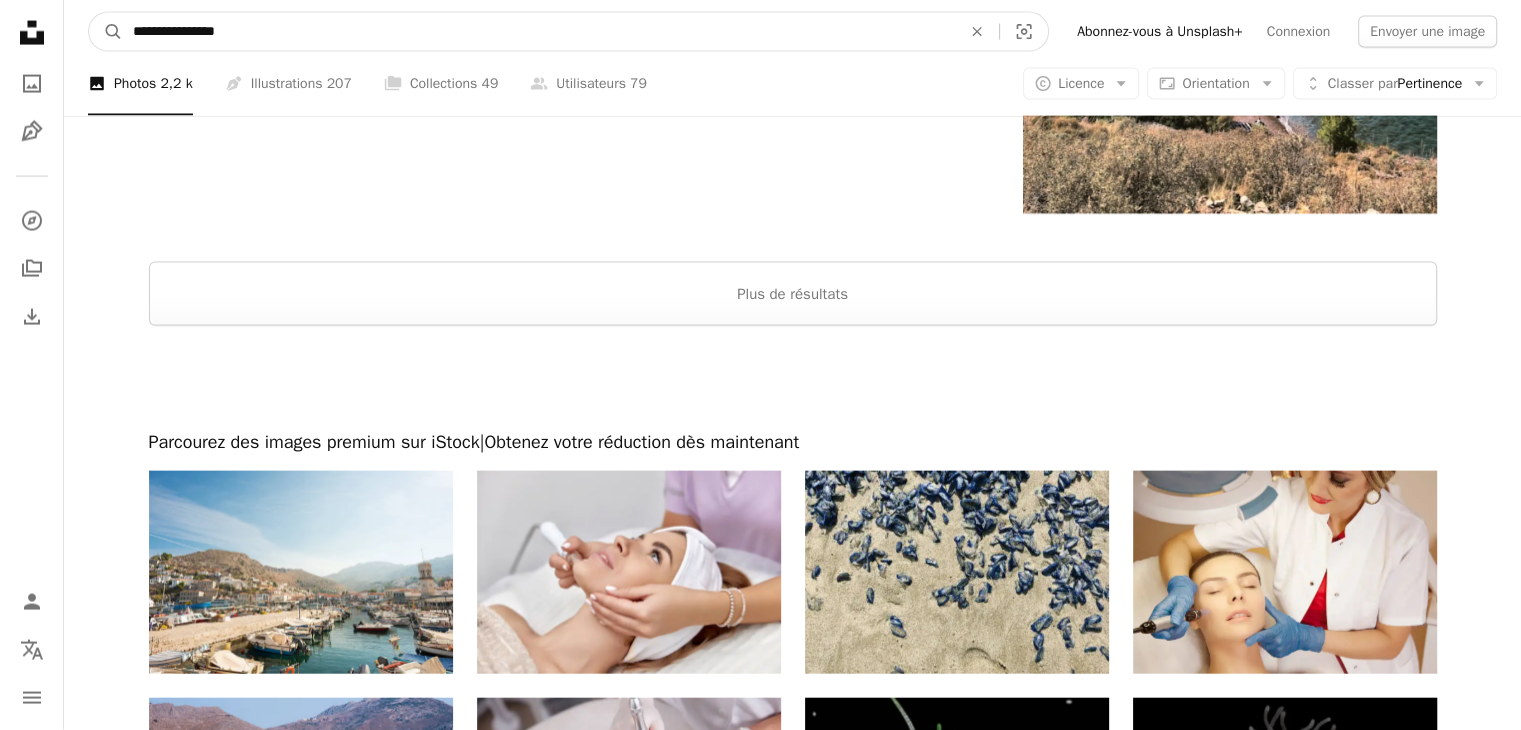 click on "A magnifying glass" at bounding box center [106, 32] 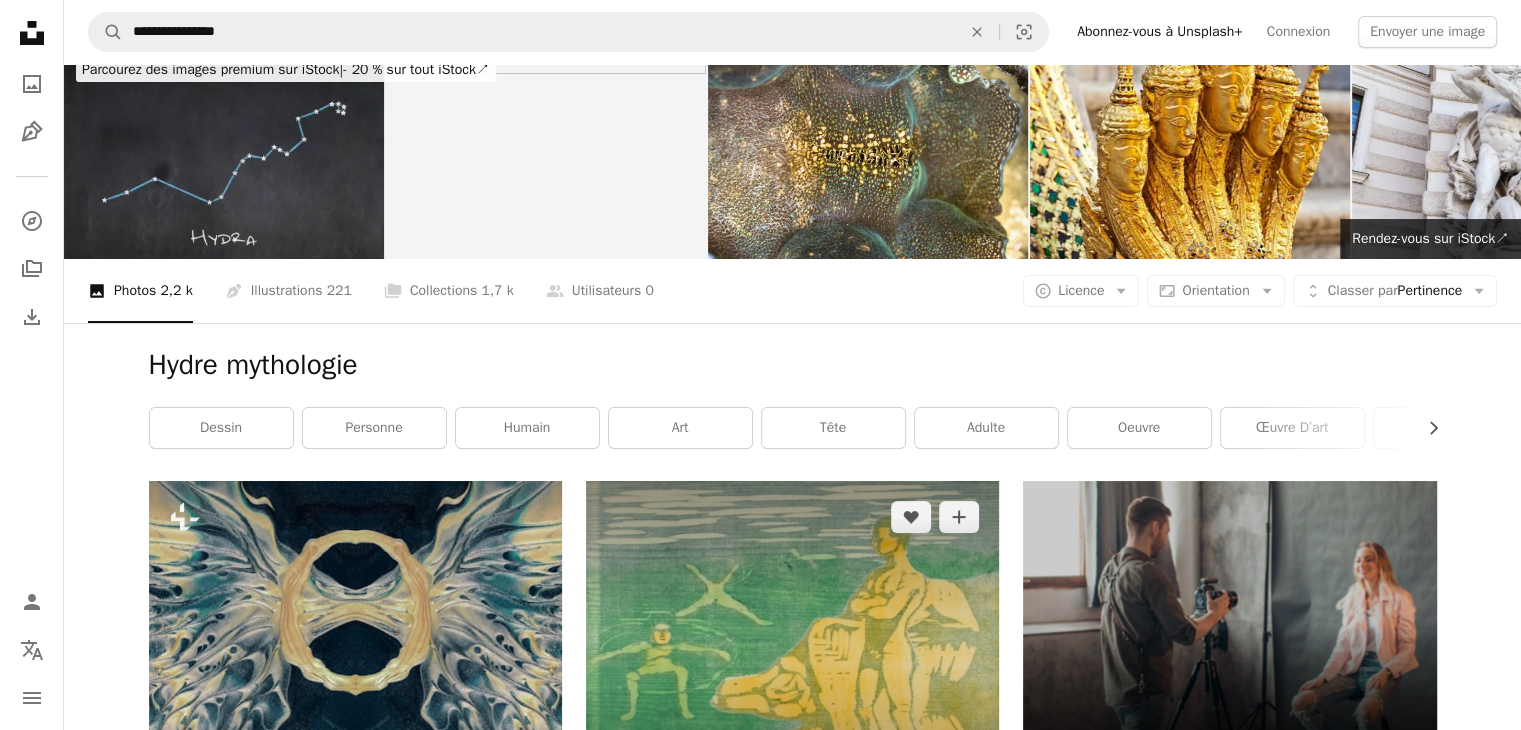 scroll, scrollTop: 0, scrollLeft: 0, axis: both 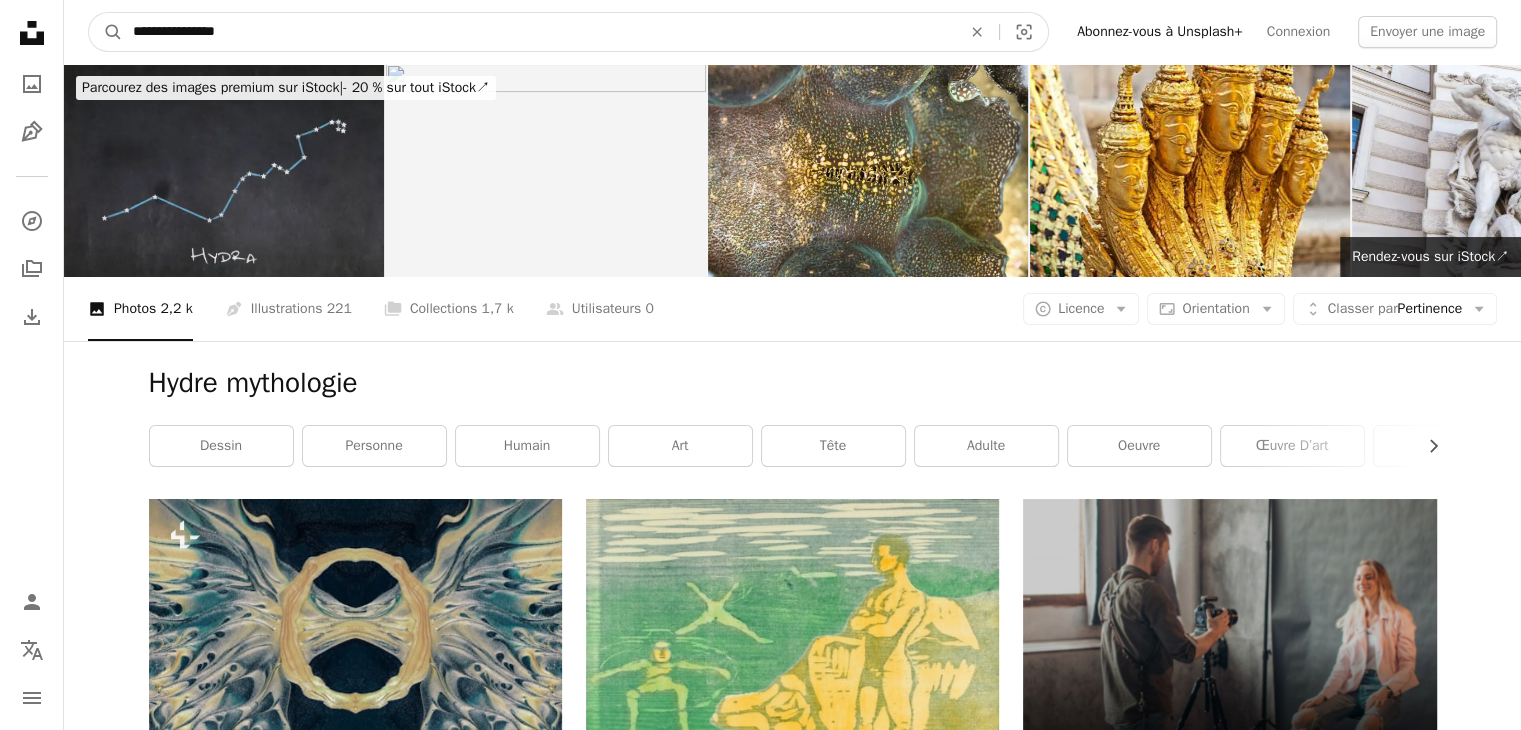 click on "**********" at bounding box center (539, 32) 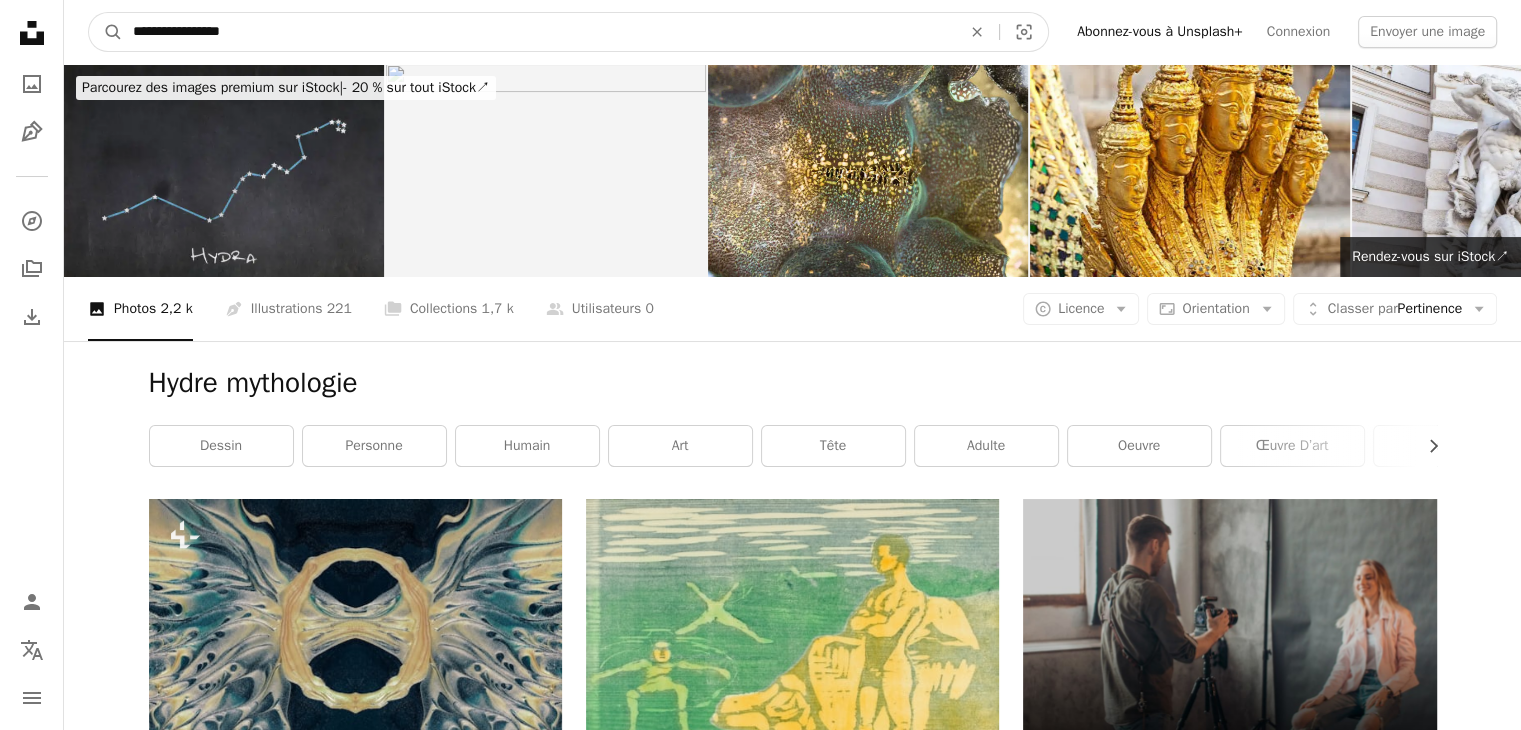 type on "**********" 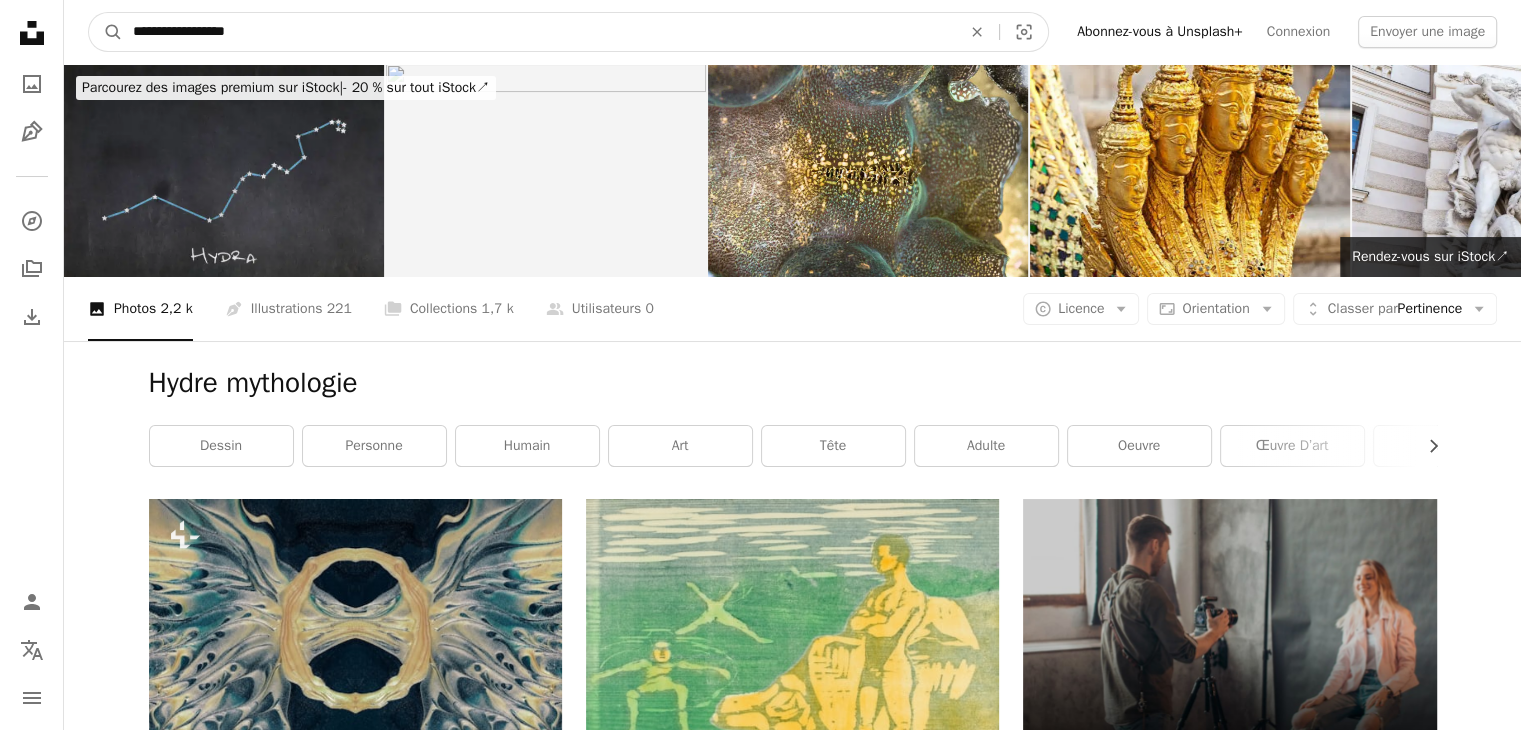click on "A magnifying glass" at bounding box center (106, 32) 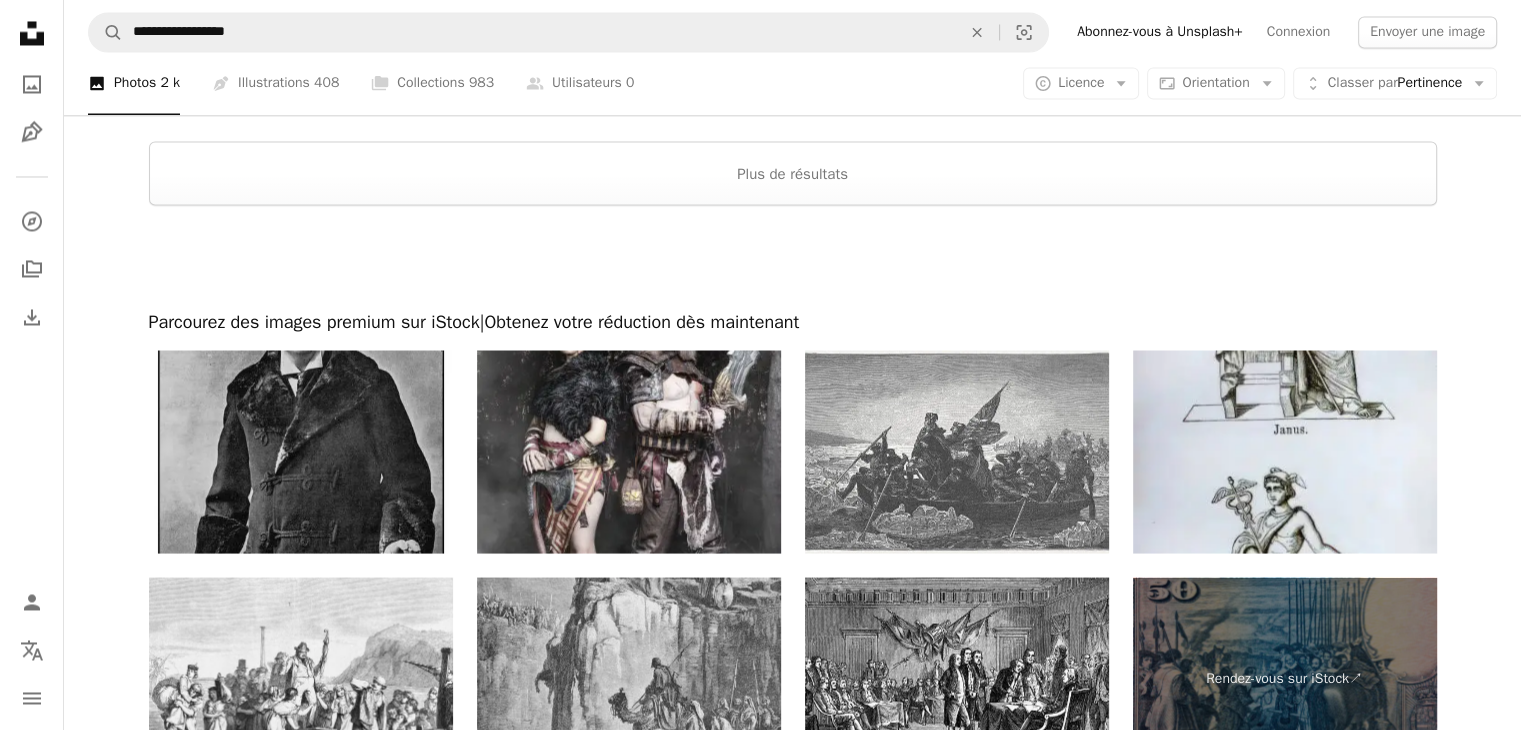 scroll, scrollTop: 3200, scrollLeft: 0, axis: vertical 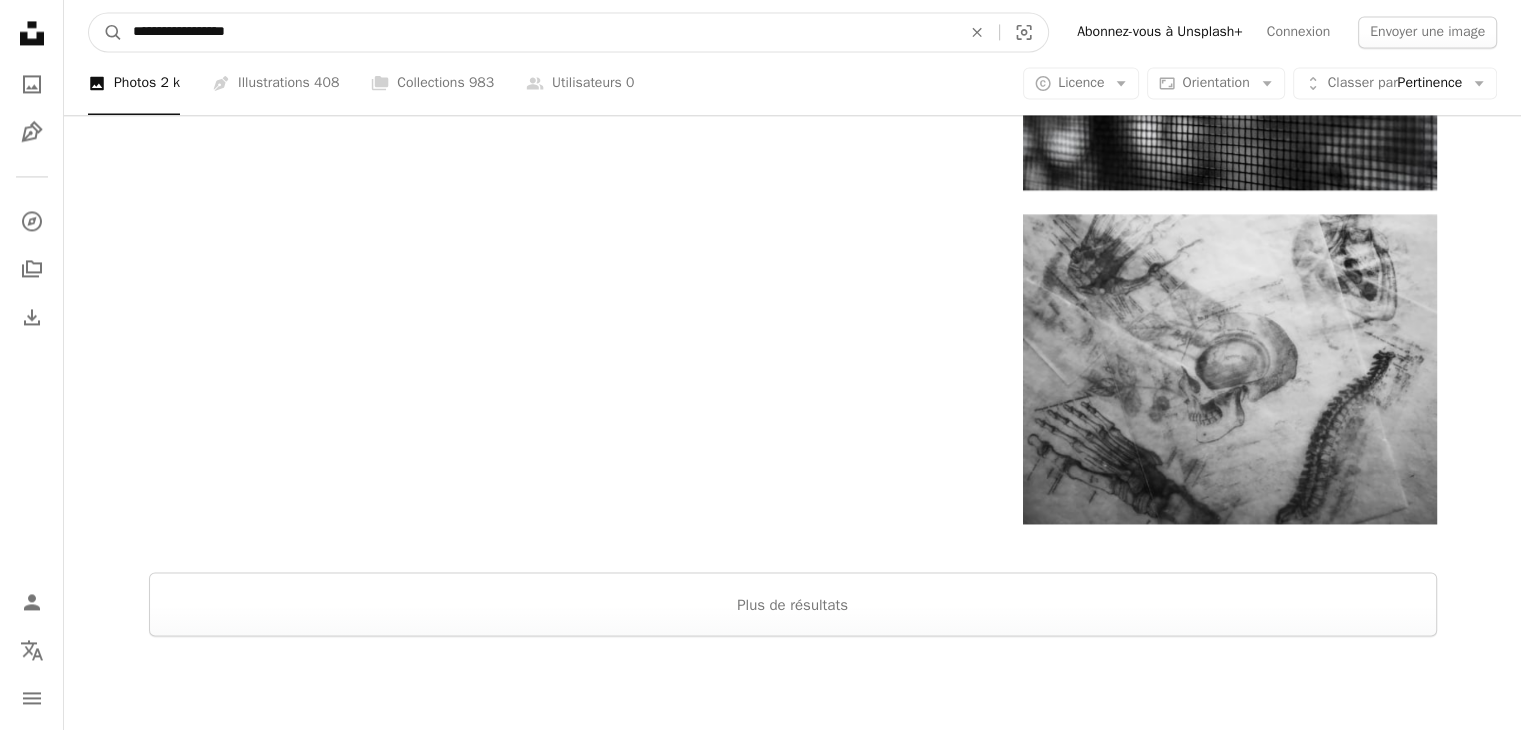 drag, startPoint x: 272, startPoint y: 28, endPoint x: 0, endPoint y: 28, distance: 272 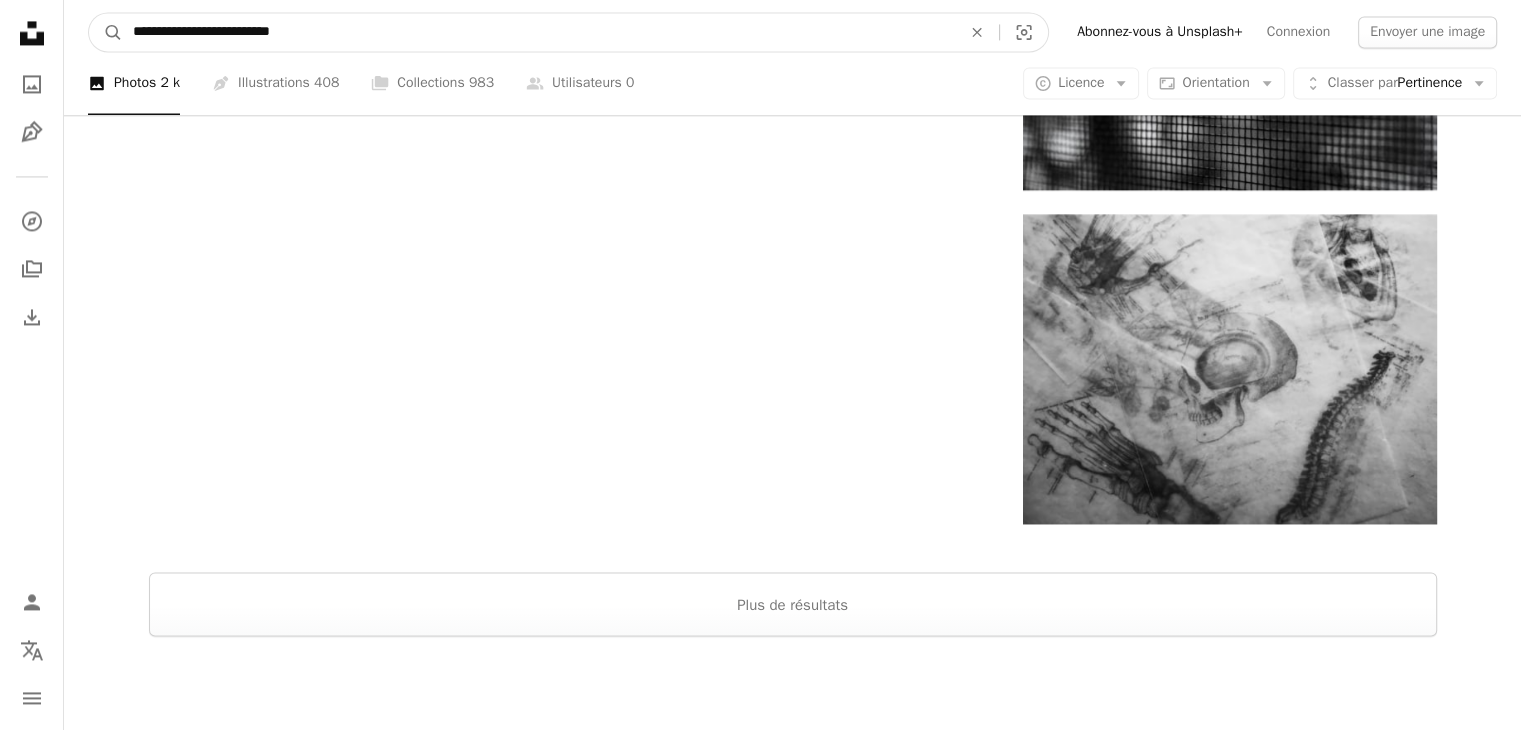 type on "**********" 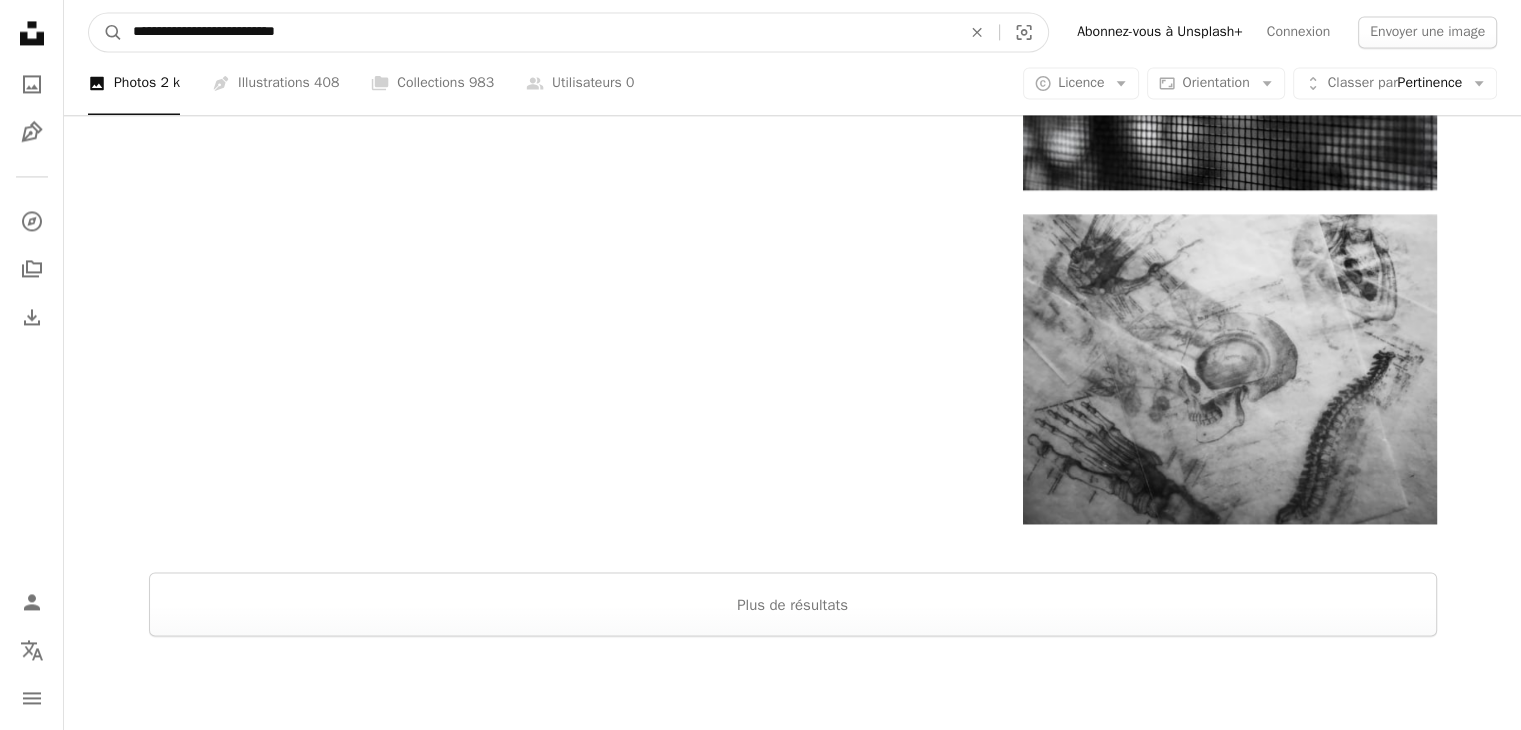 click on "A magnifying glass" at bounding box center (106, 32) 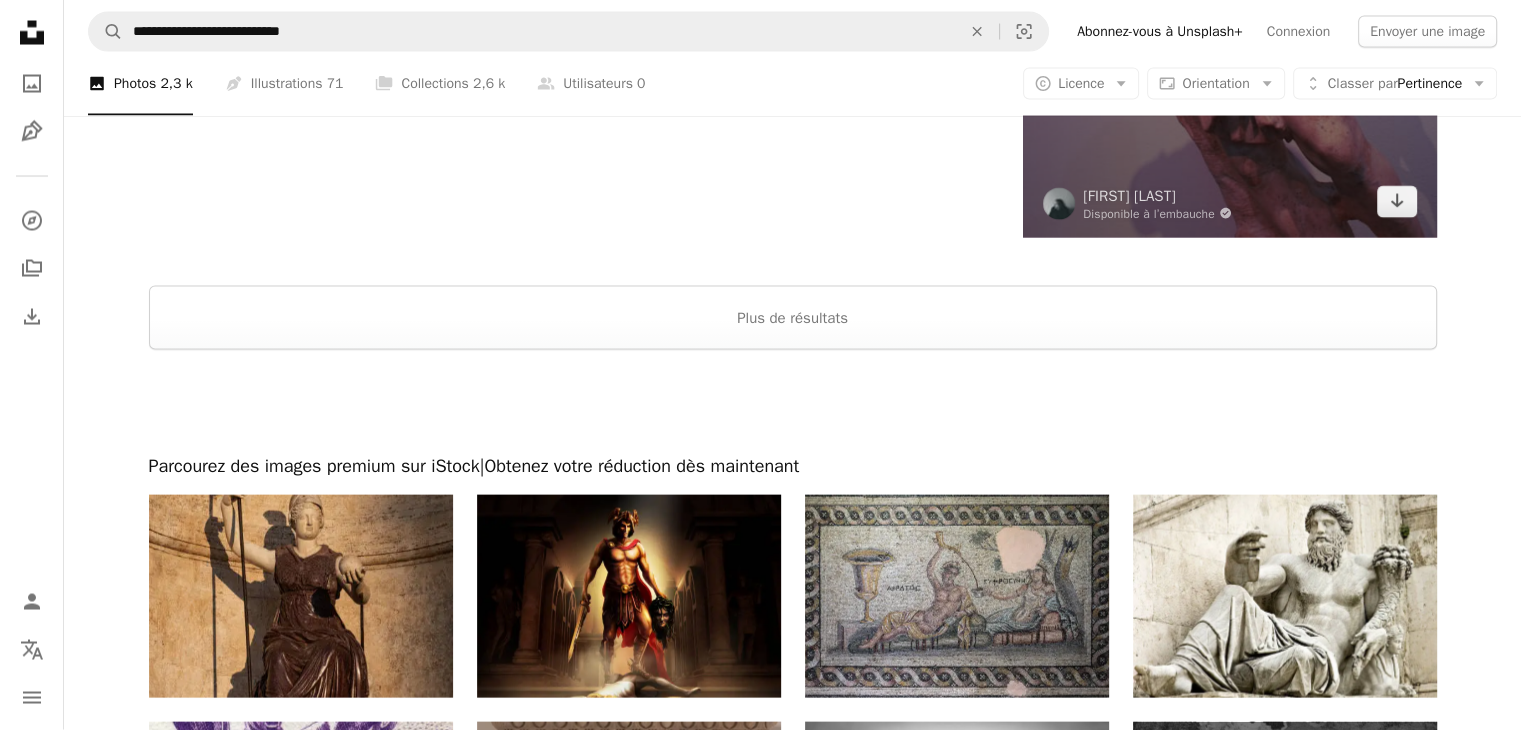 scroll, scrollTop: 3800, scrollLeft: 0, axis: vertical 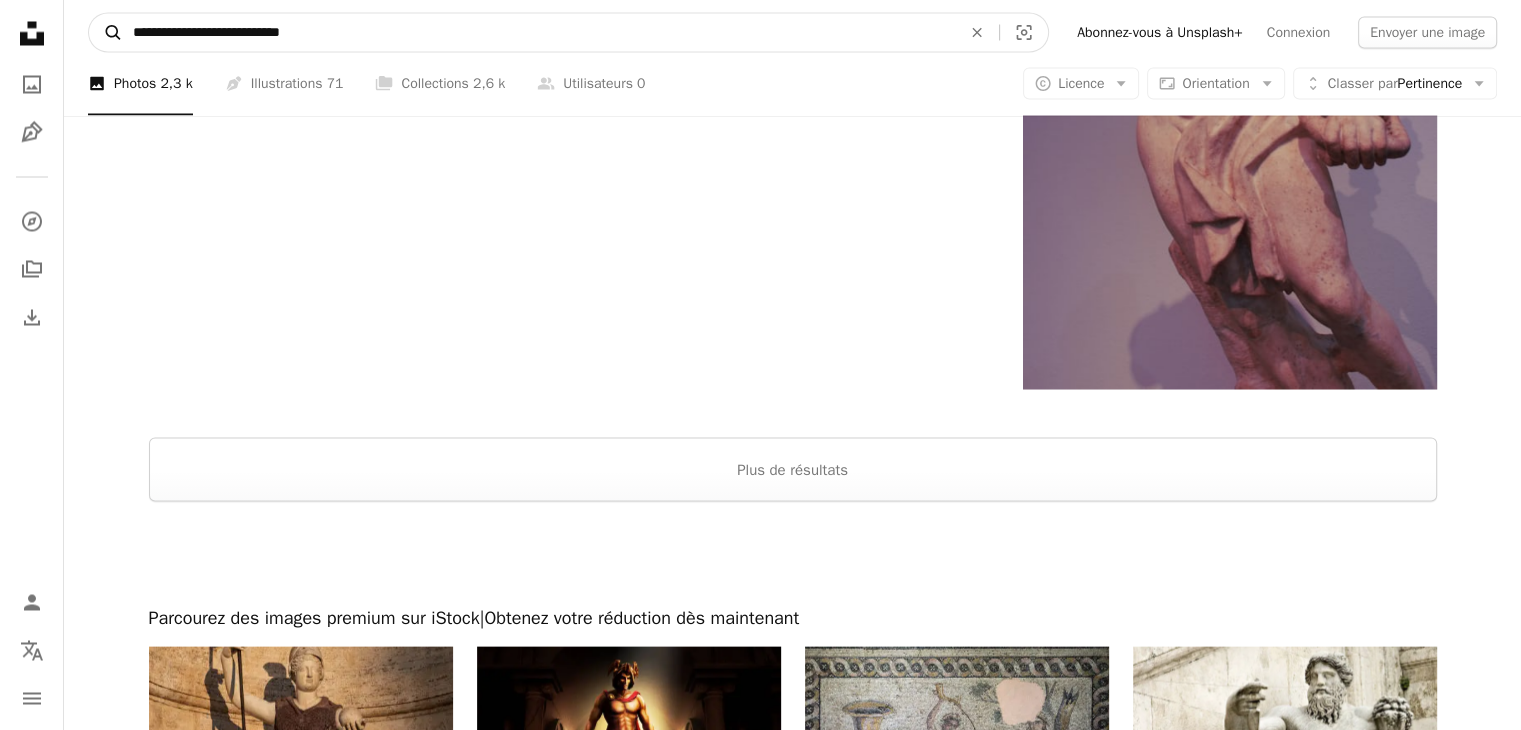 drag, startPoint x: 343, startPoint y: 31, endPoint x: 112, endPoint y: 31, distance: 231 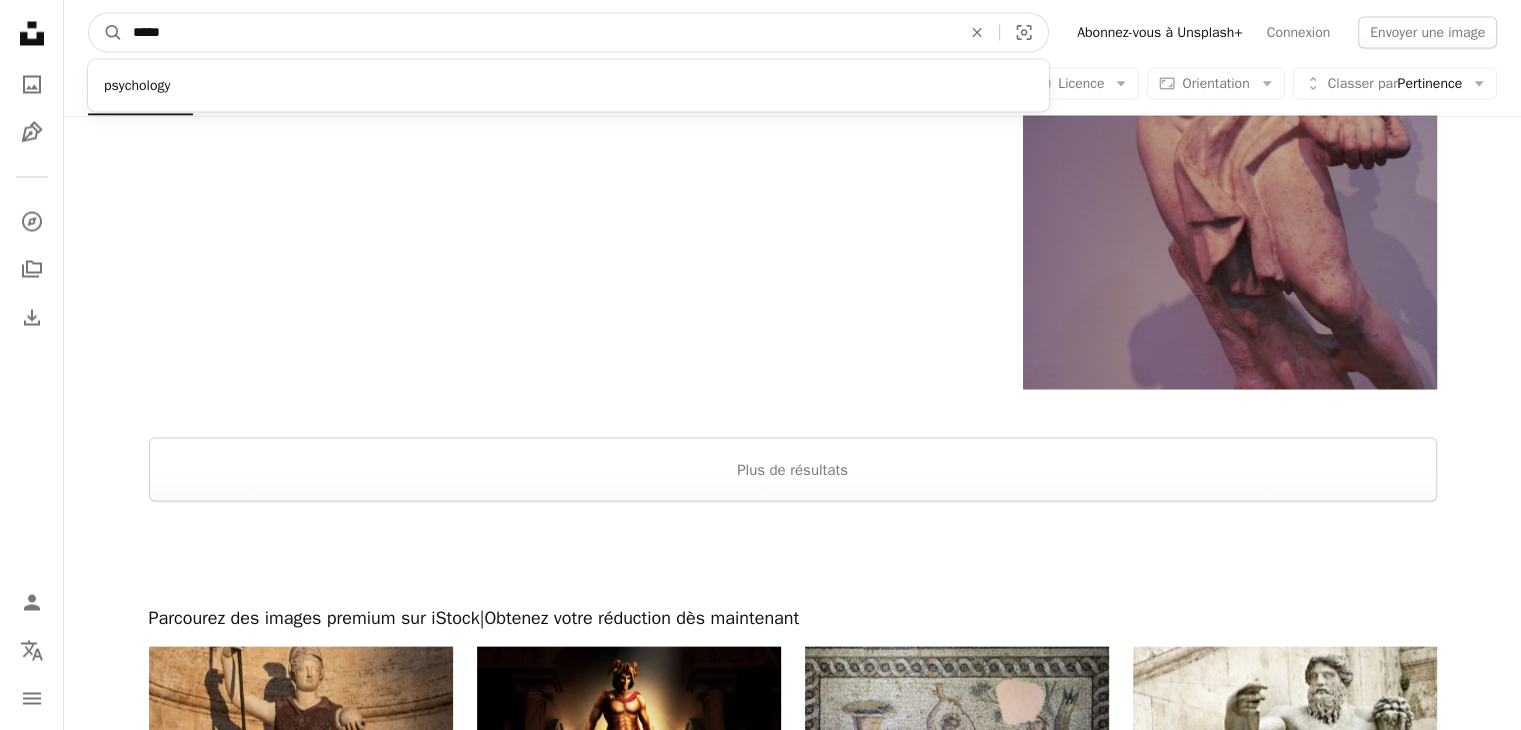 type on "******" 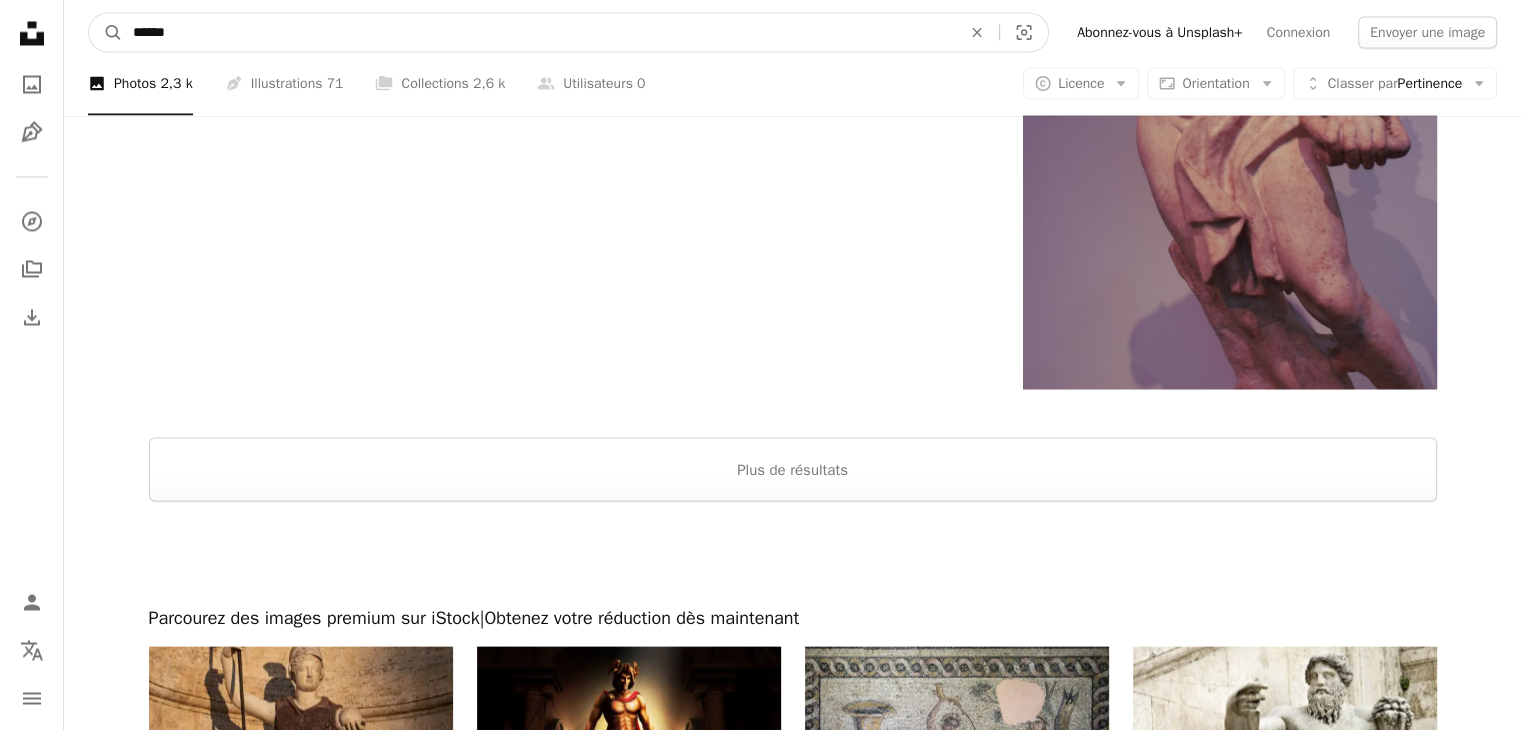 click on "A magnifying glass" at bounding box center (106, 32) 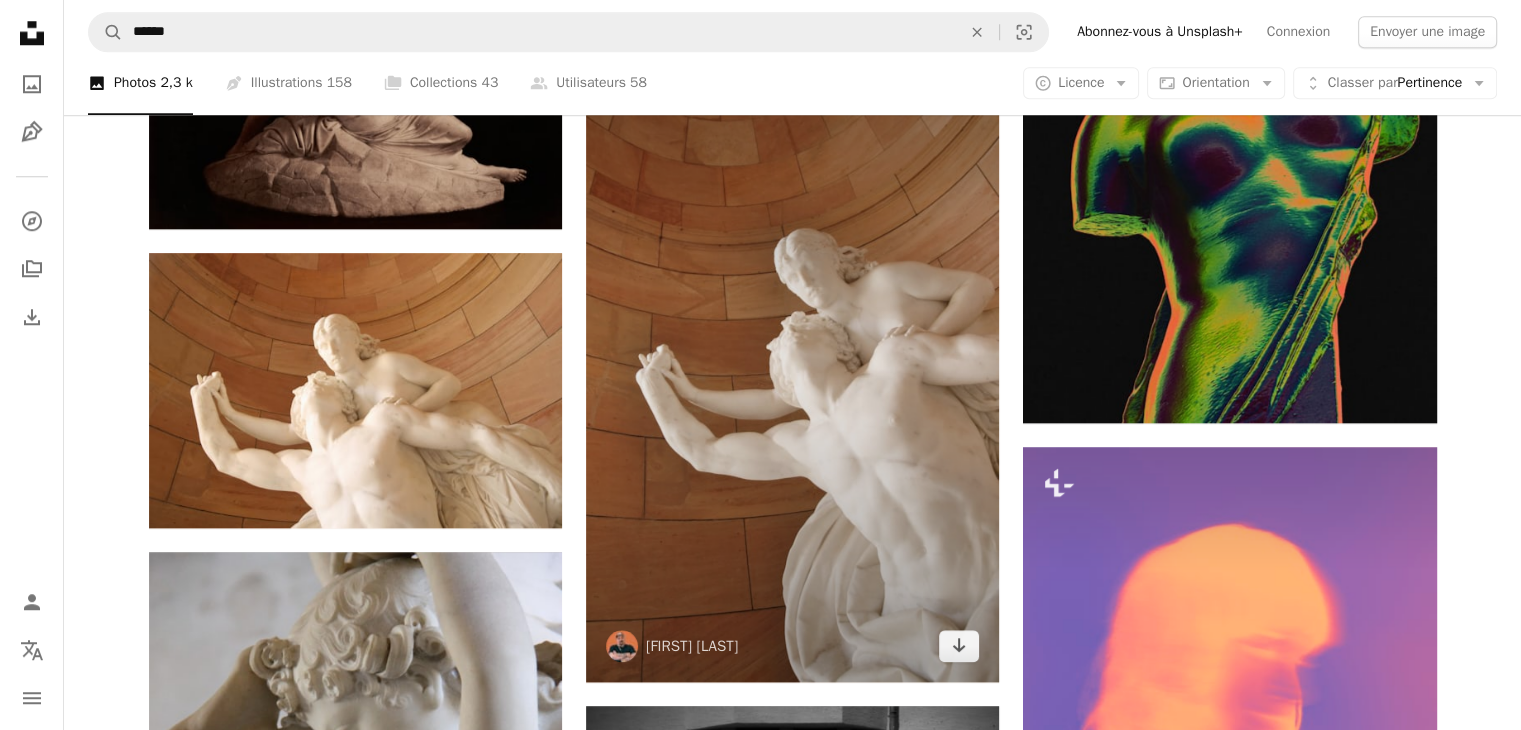 scroll, scrollTop: 1600, scrollLeft: 0, axis: vertical 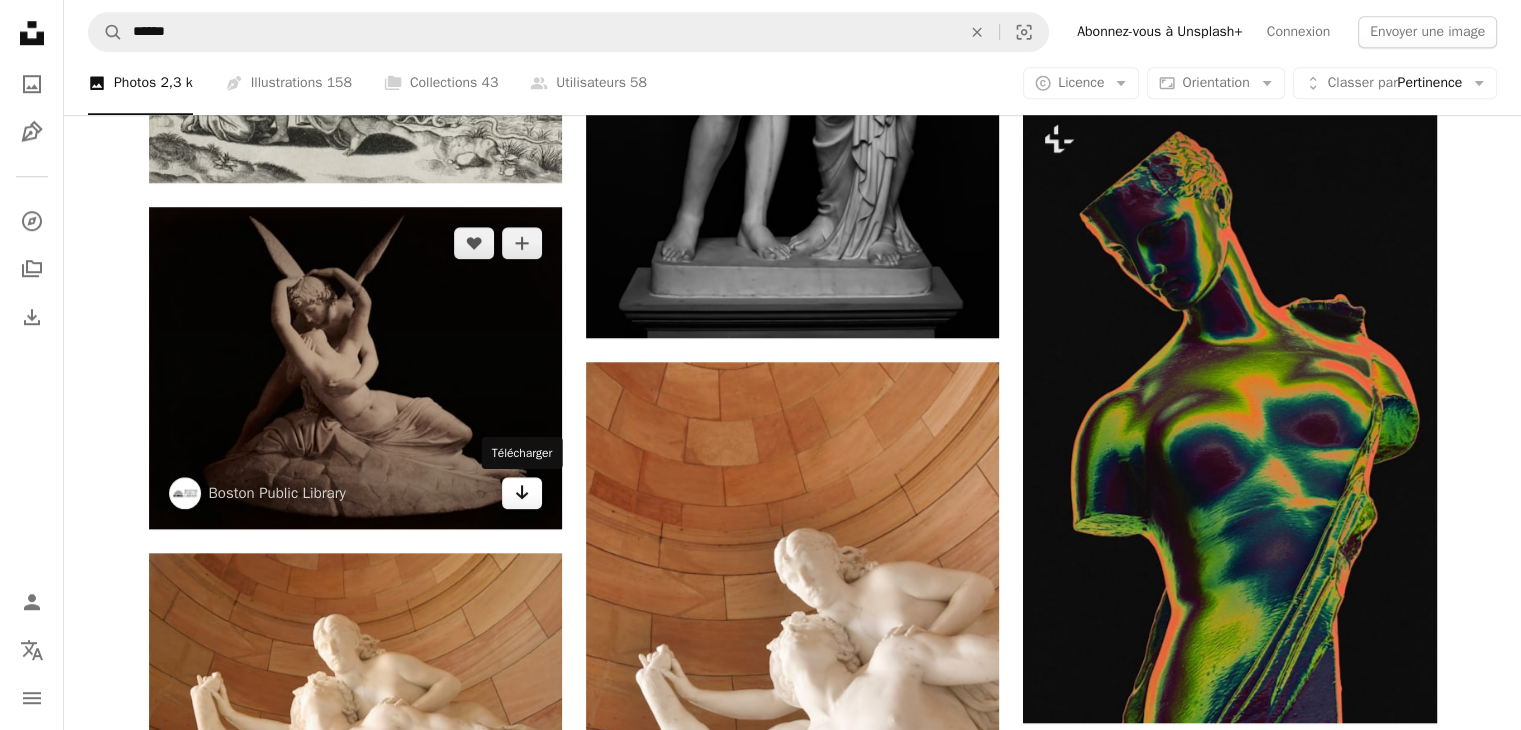 click on "Arrow pointing down" 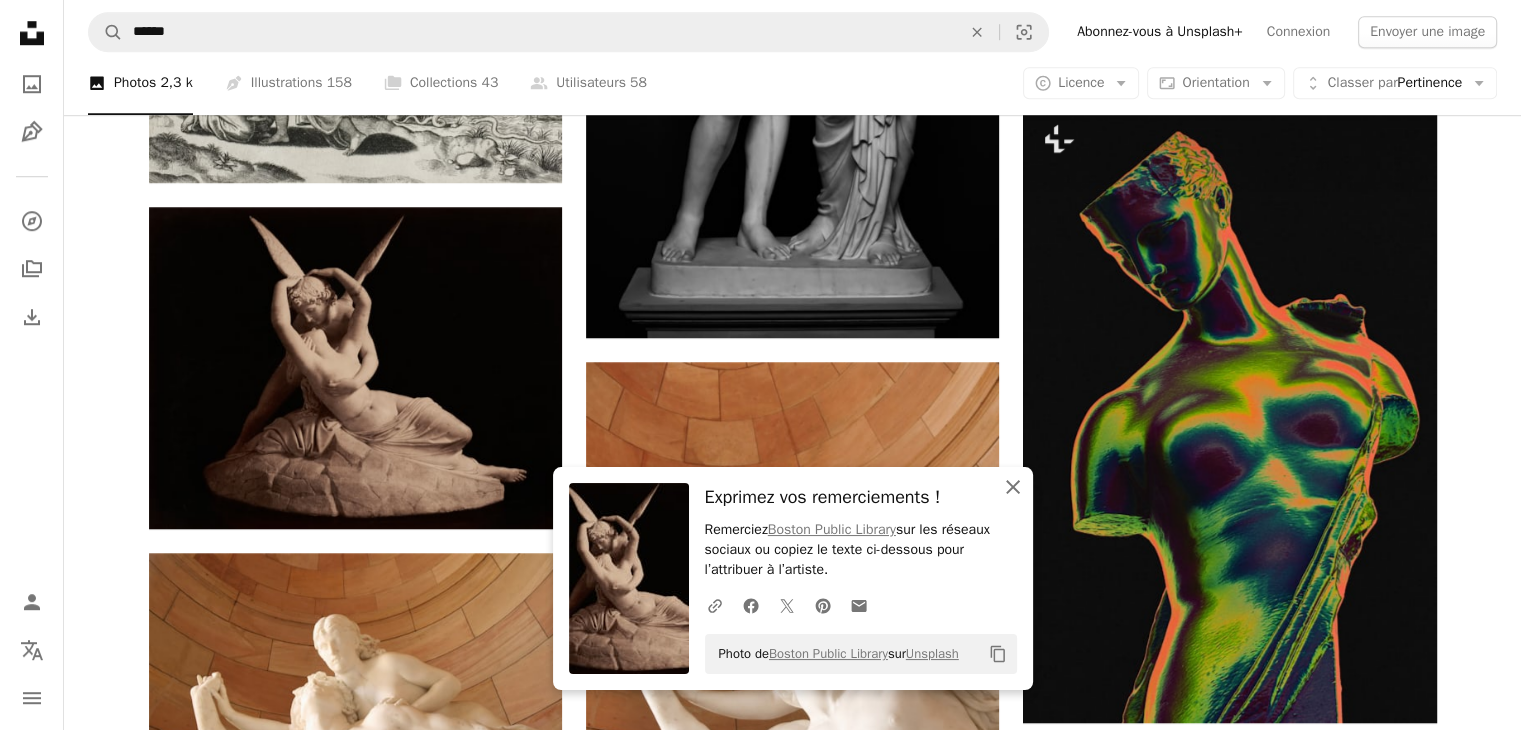 drag, startPoint x: 1009, startPoint y: 490, endPoint x: 999, endPoint y: 493, distance: 10.440307 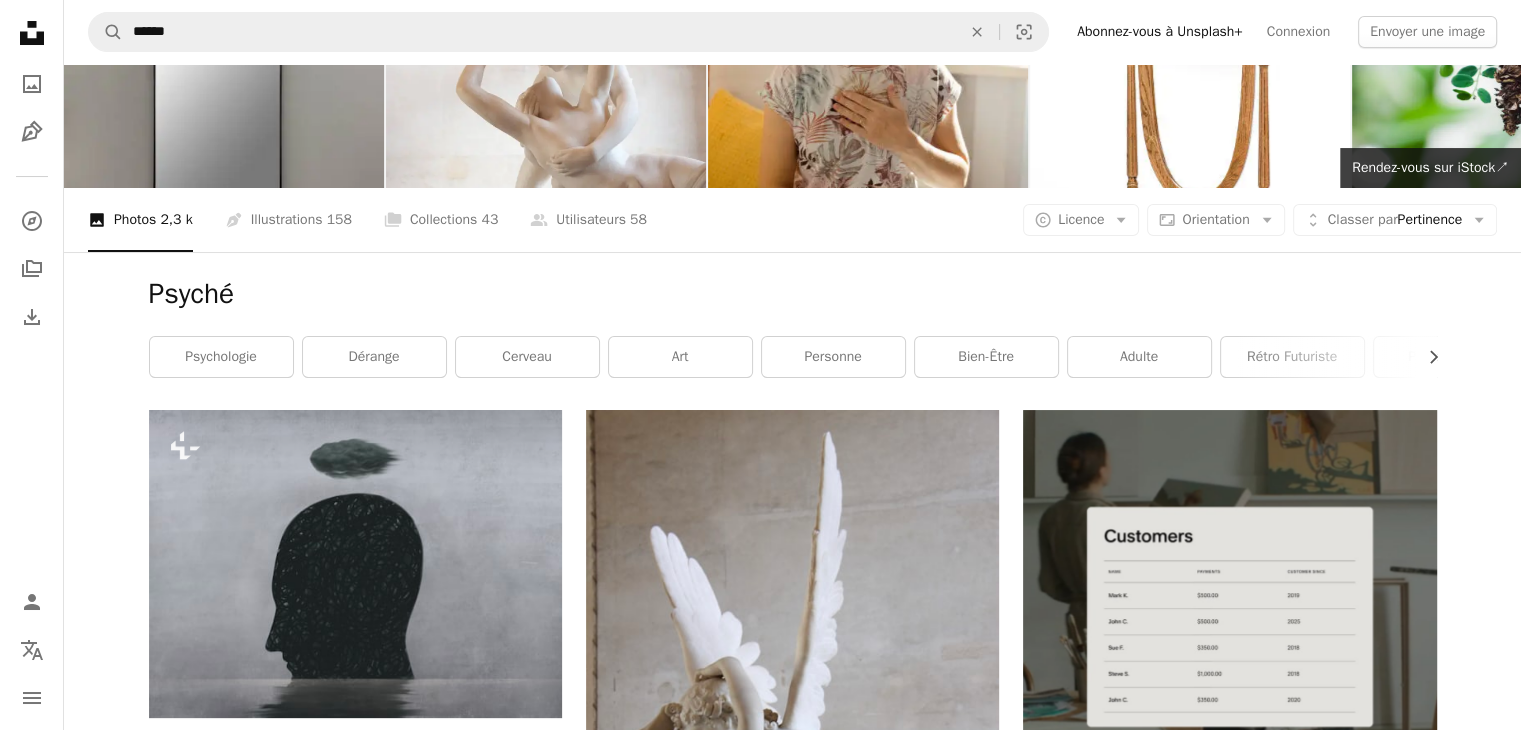 scroll, scrollTop: 0, scrollLeft: 0, axis: both 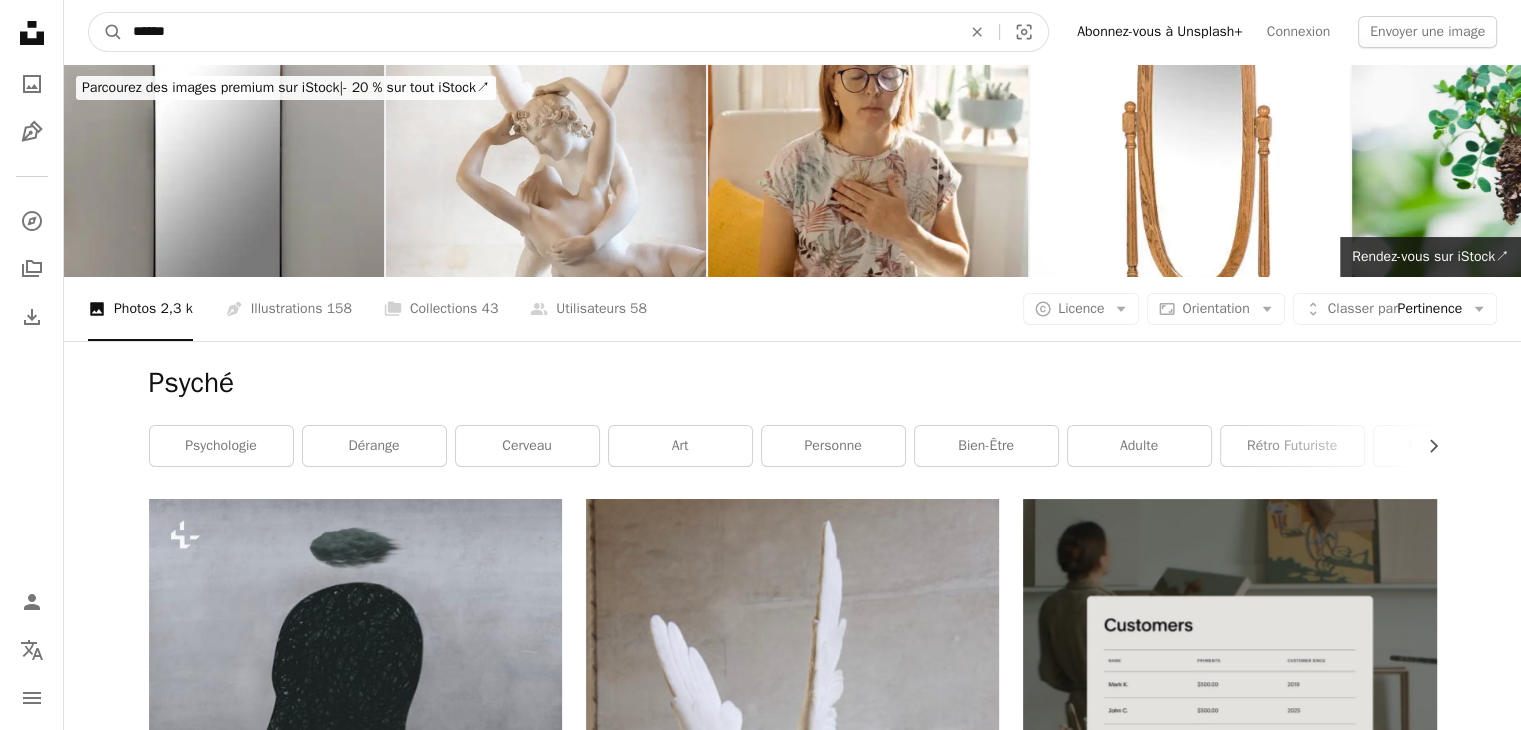 drag, startPoint x: 197, startPoint y: 29, endPoint x: 50, endPoint y: -4, distance: 150.65855 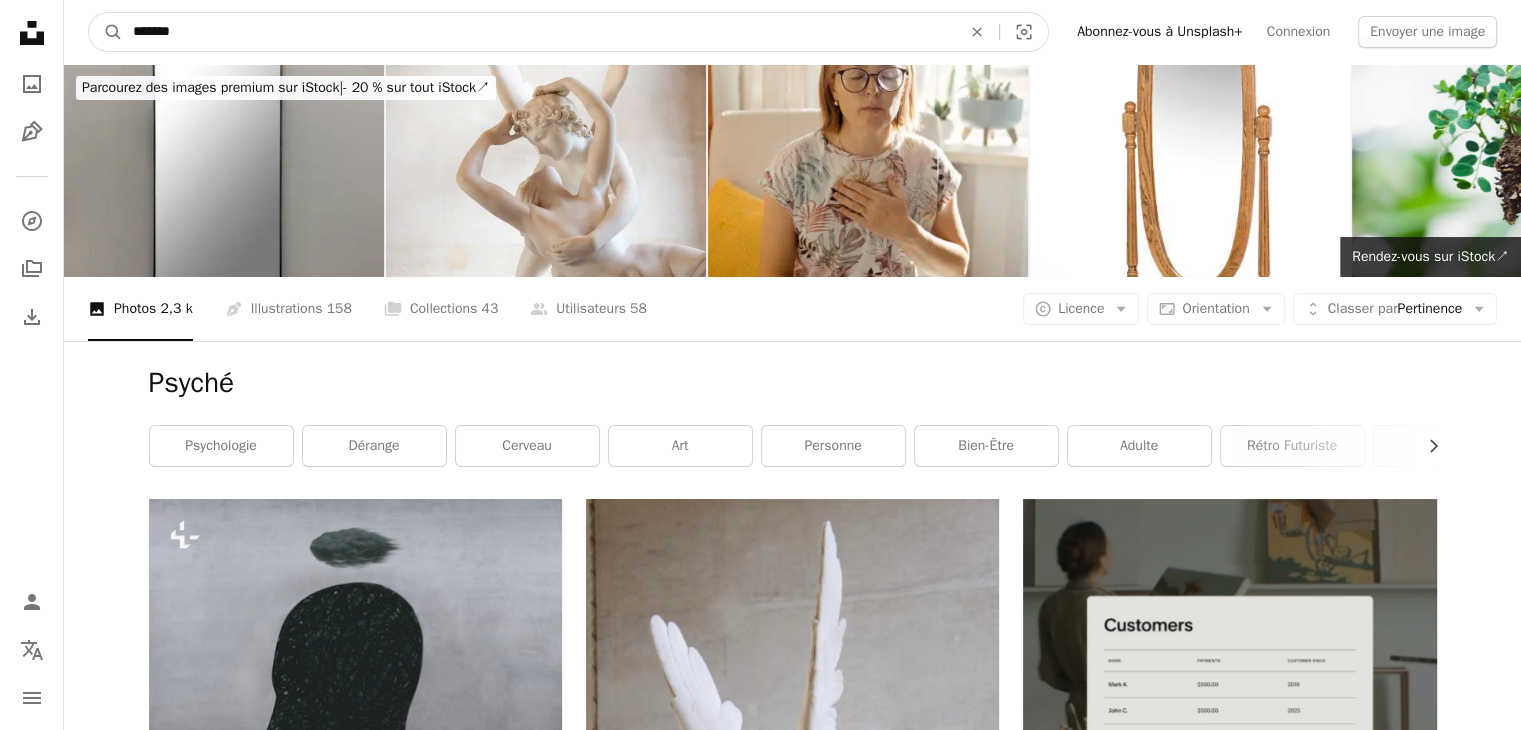 click on "A magnifying glass" at bounding box center [106, 32] 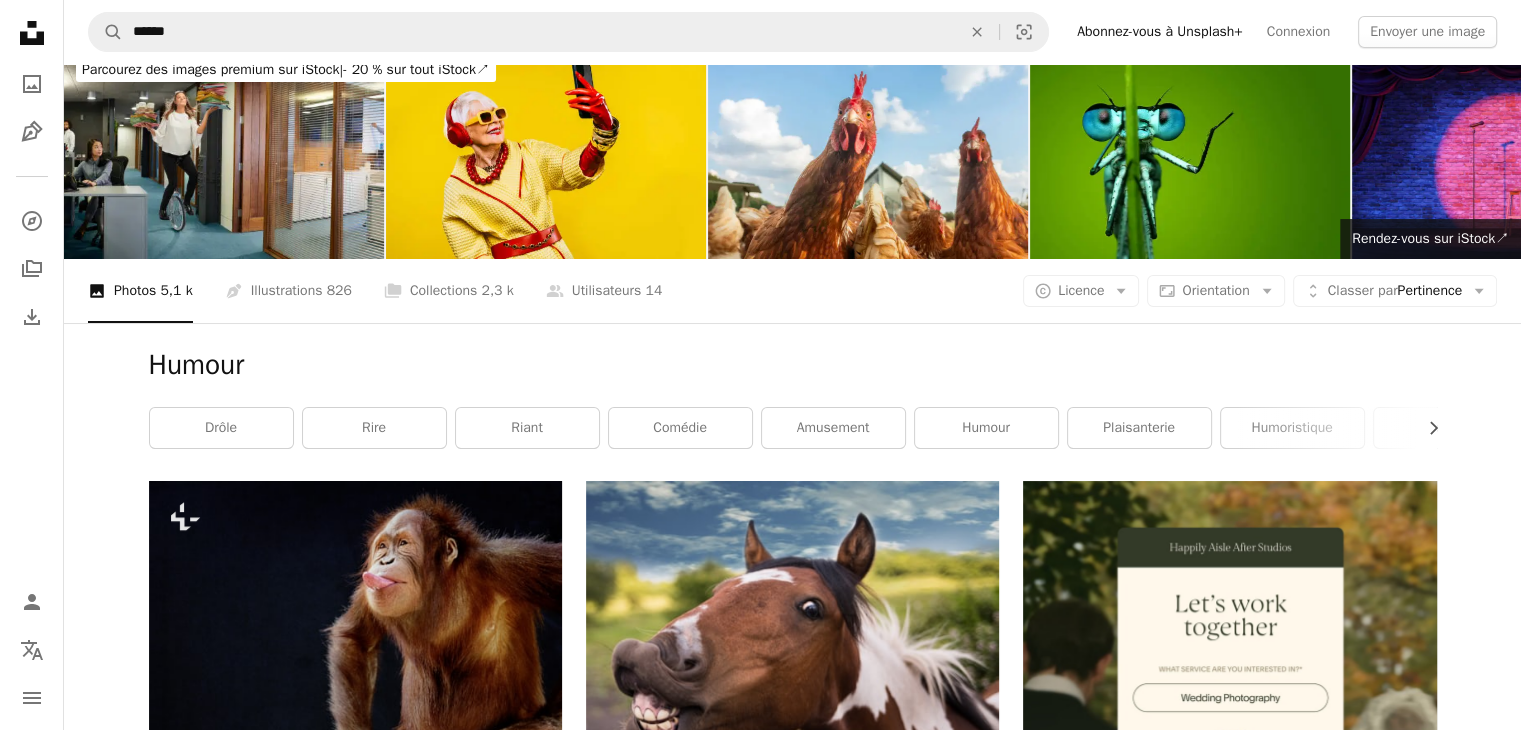scroll, scrollTop: 0, scrollLeft: 0, axis: both 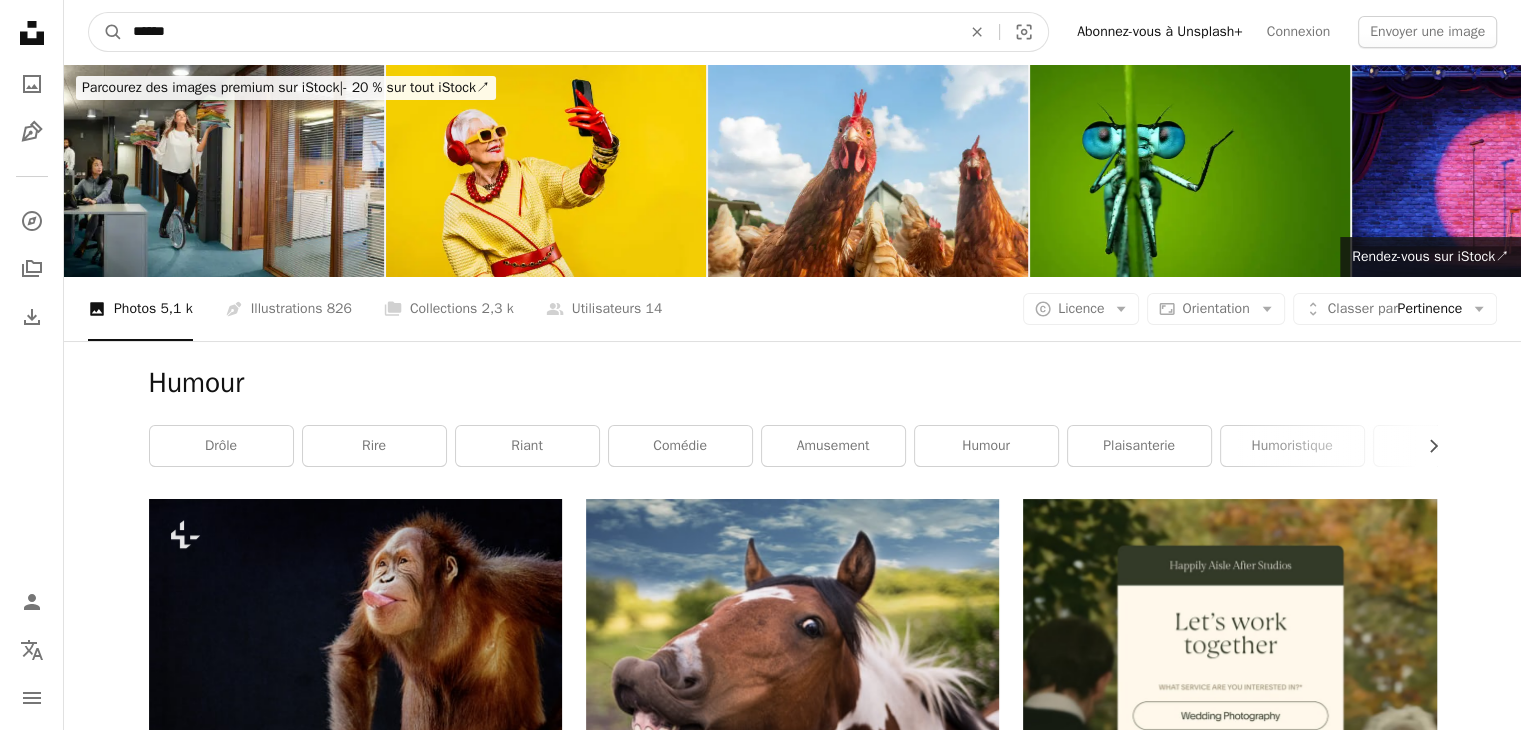 drag, startPoint x: 204, startPoint y: 35, endPoint x: 9, endPoint y: 13, distance: 196.2371 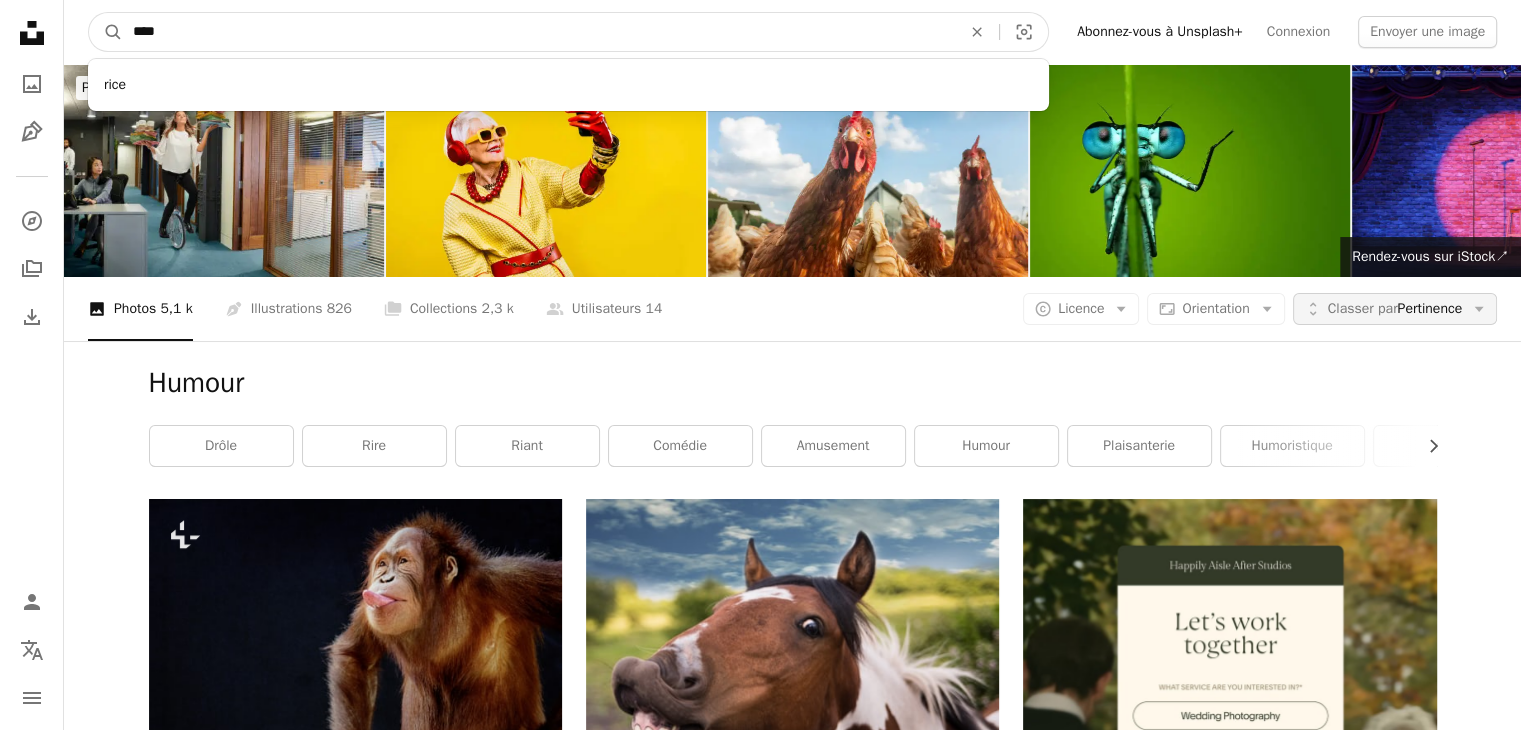 type on "****" 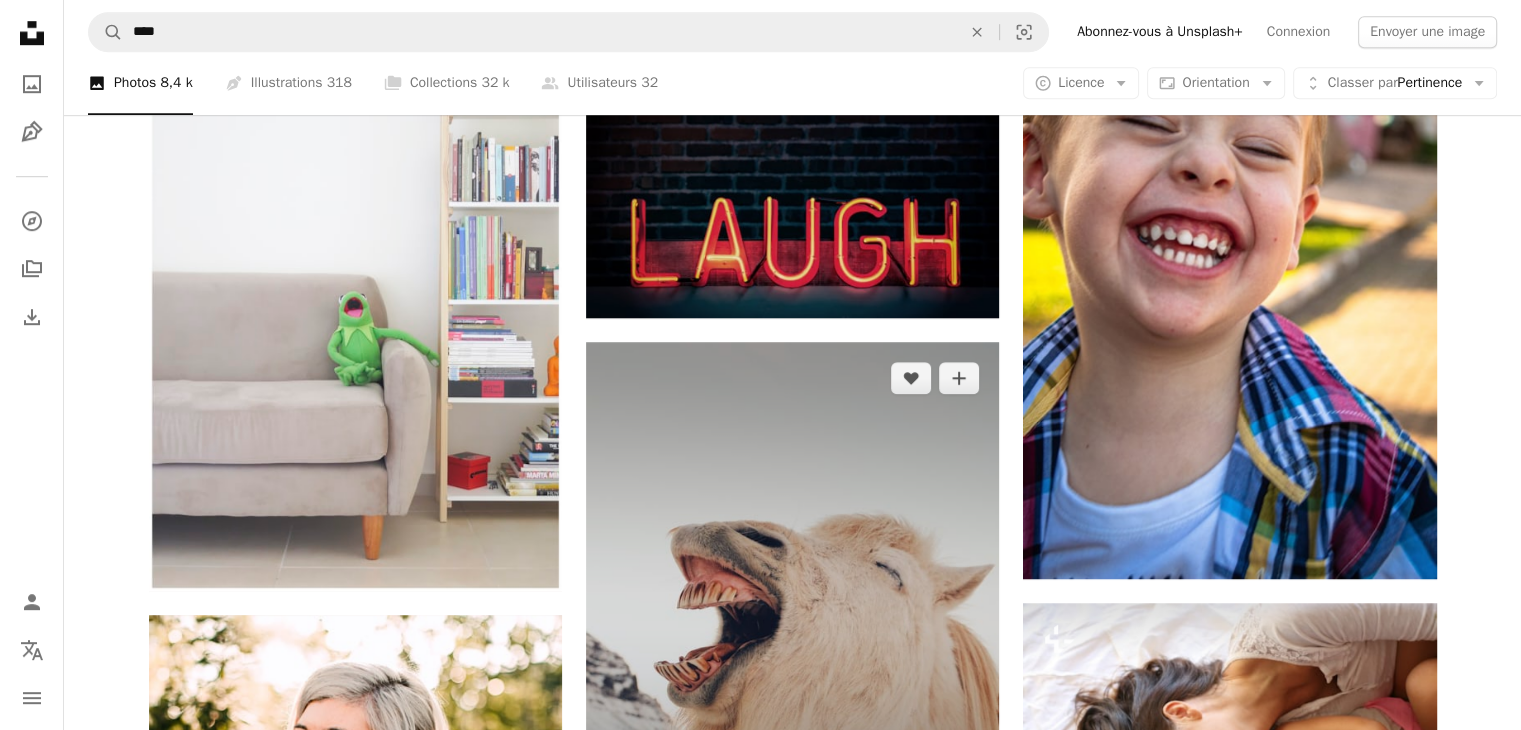 scroll, scrollTop: 1800, scrollLeft: 0, axis: vertical 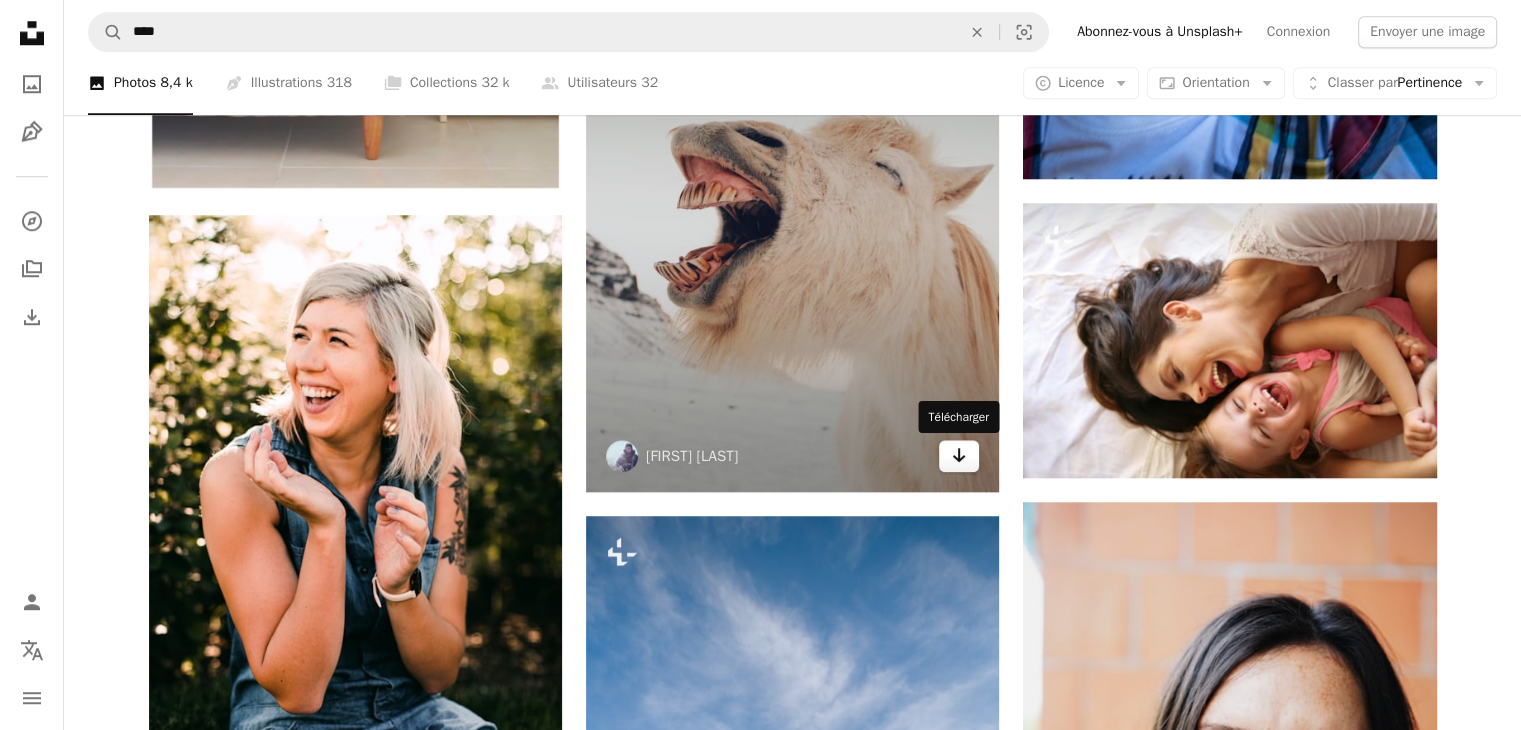 click on "Arrow pointing down" at bounding box center (959, 456) 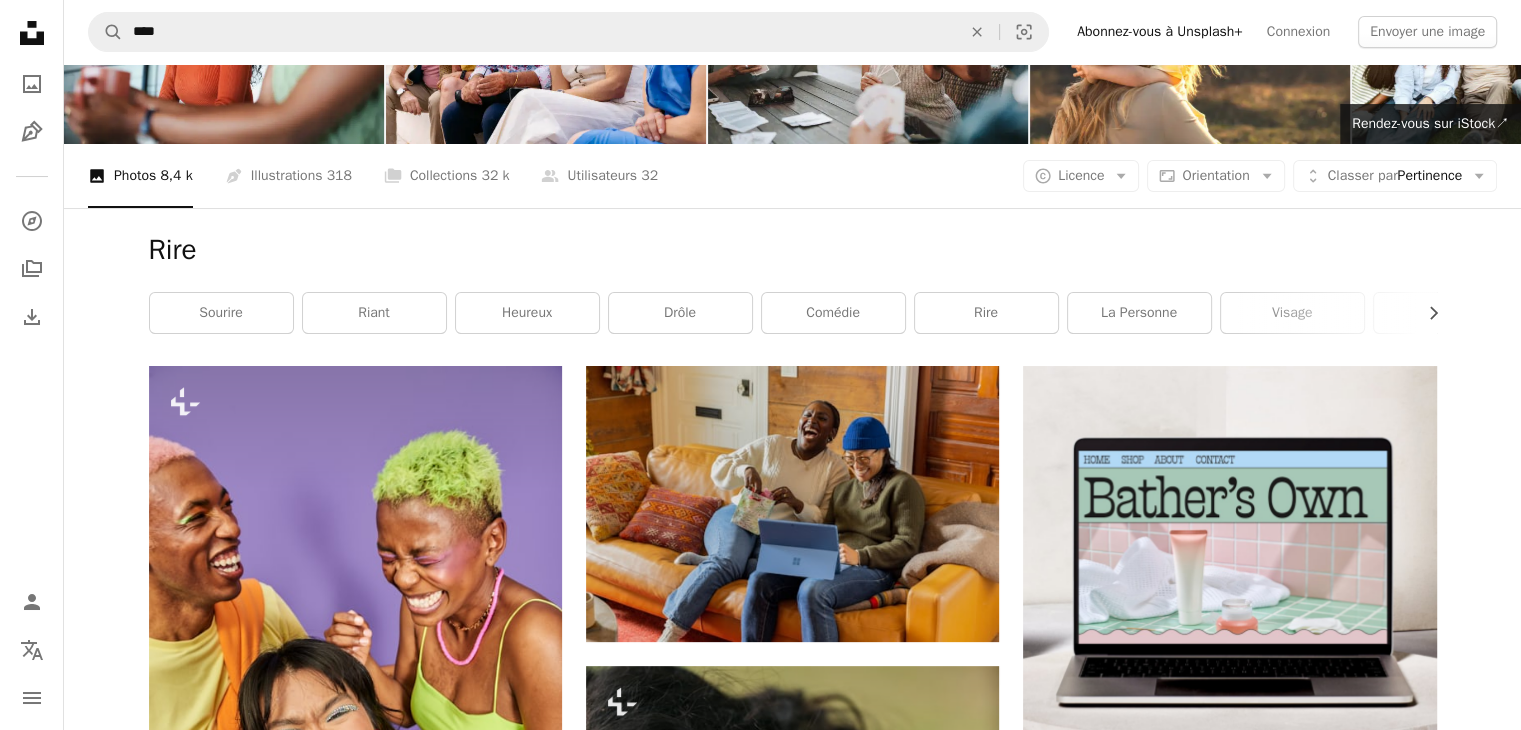 scroll, scrollTop: 0, scrollLeft: 0, axis: both 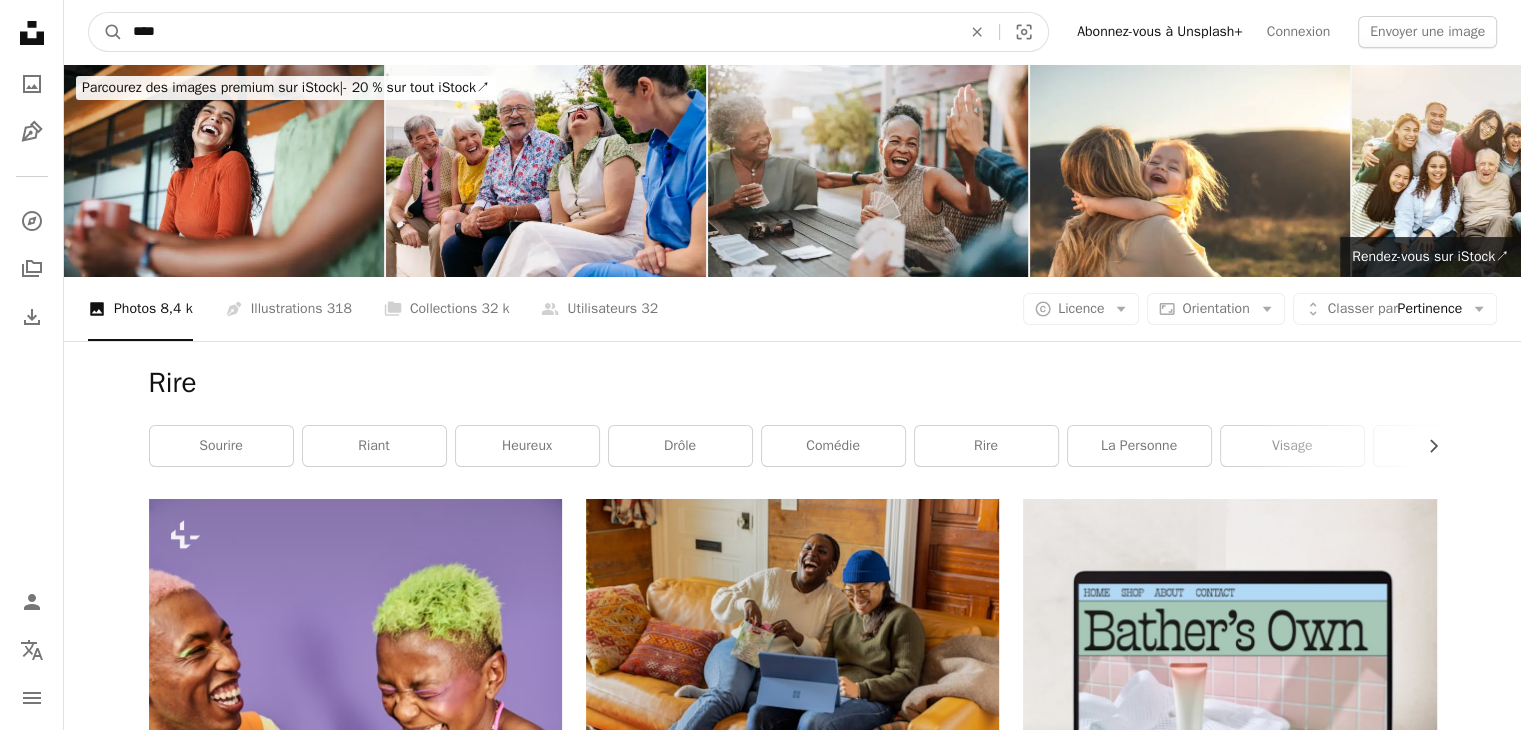 click on "****" at bounding box center [539, 32] 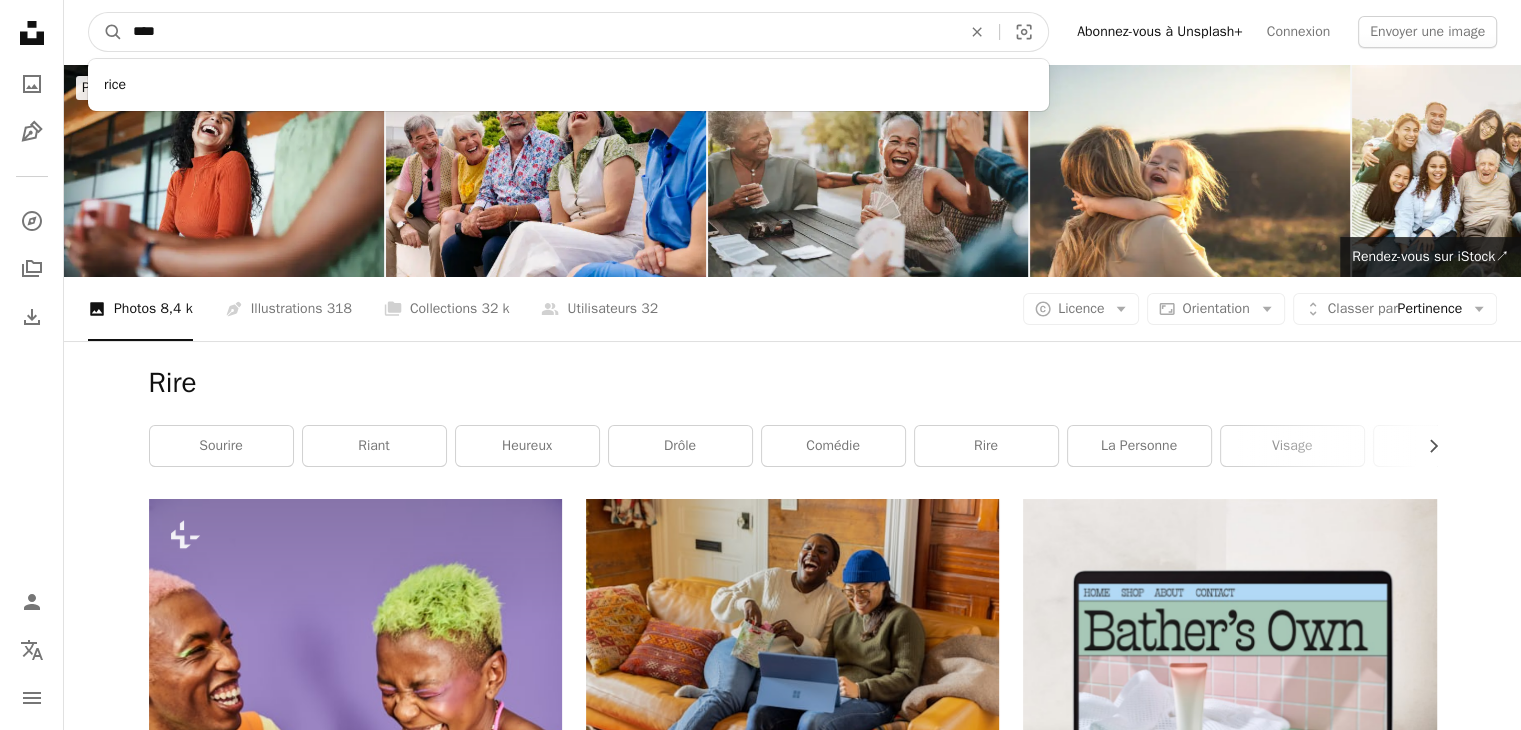 click on "A magnifying glass" at bounding box center [106, 32] 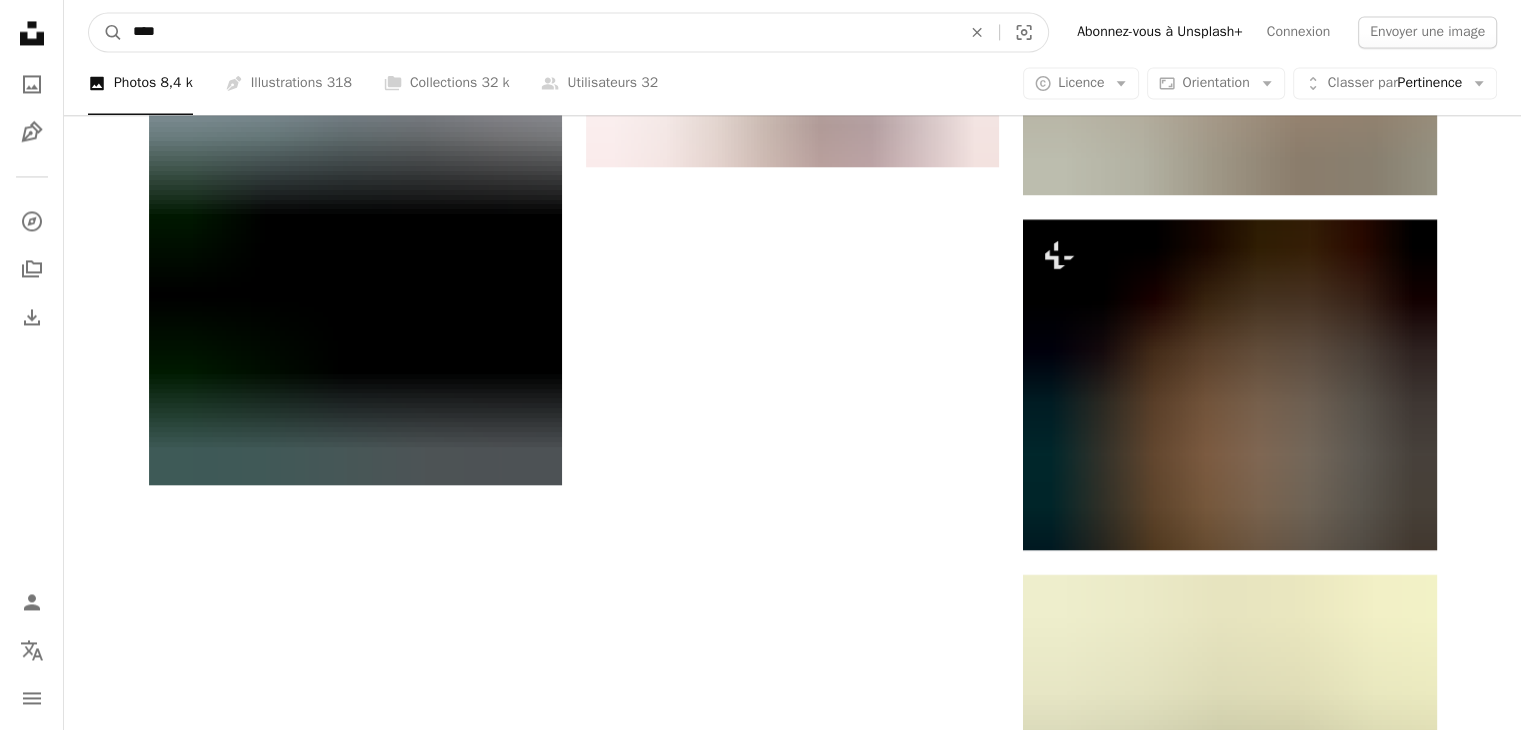 scroll, scrollTop: 3200, scrollLeft: 0, axis: vertical 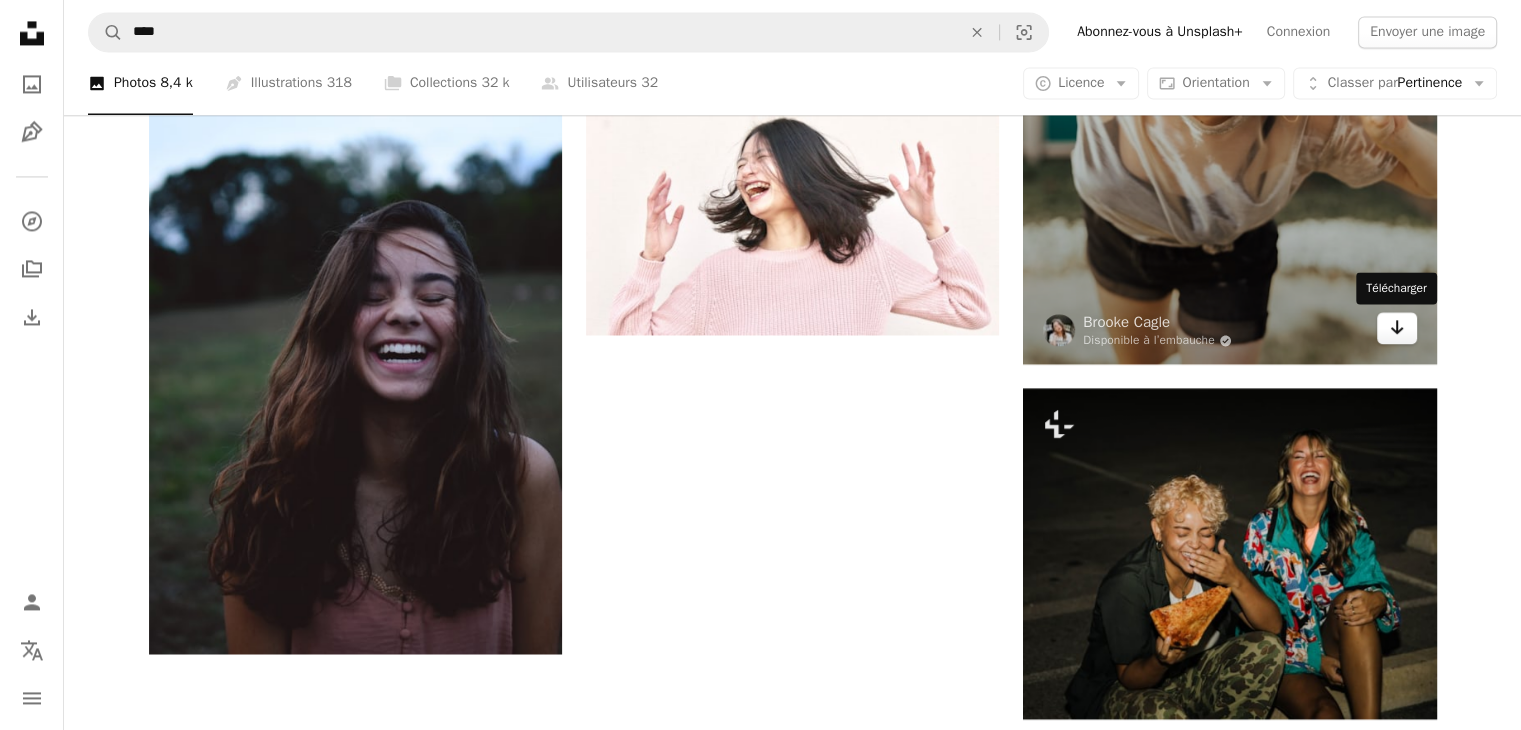 click on "Arrow pointing down" 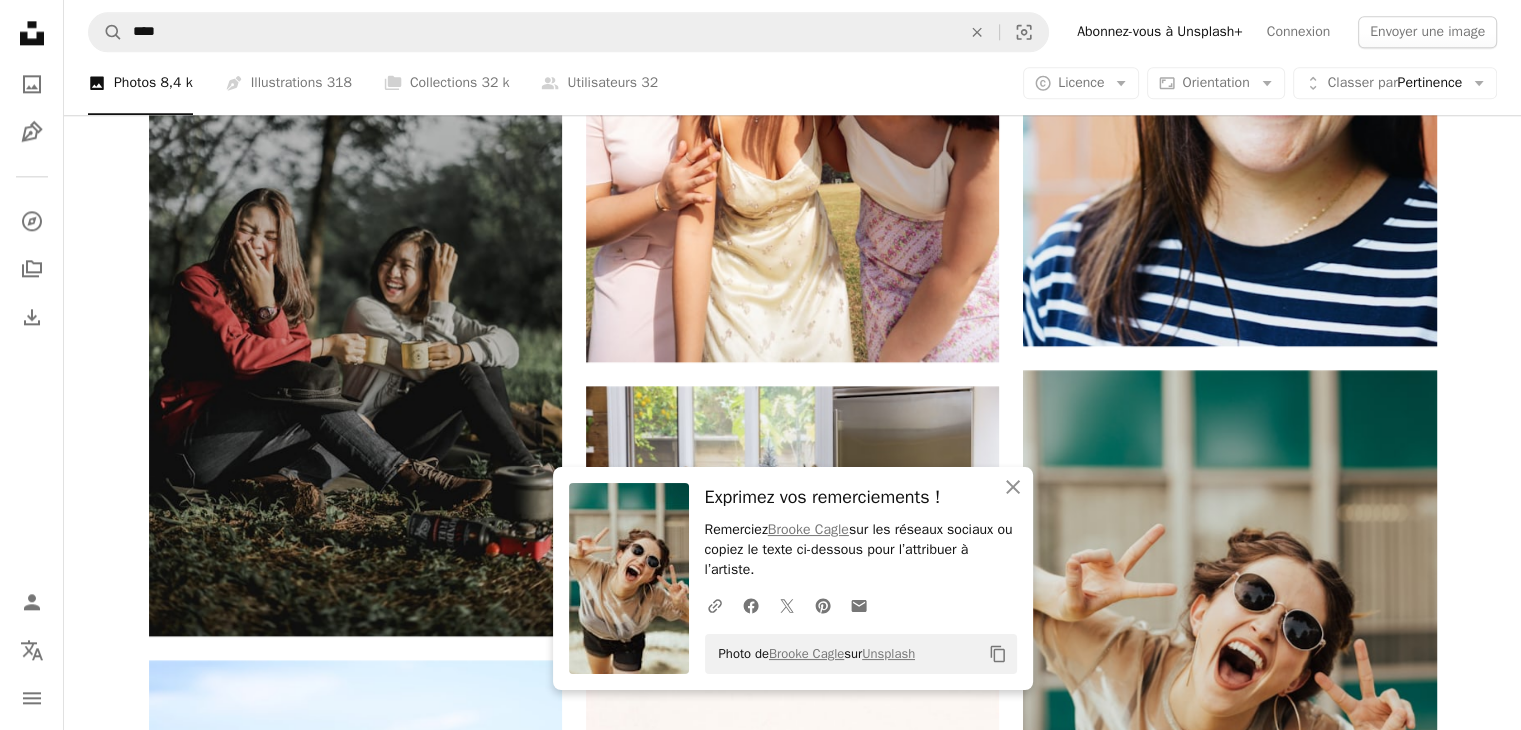 scroll, scrollTop: 2400, scrollLeft: 0, axis: vertical 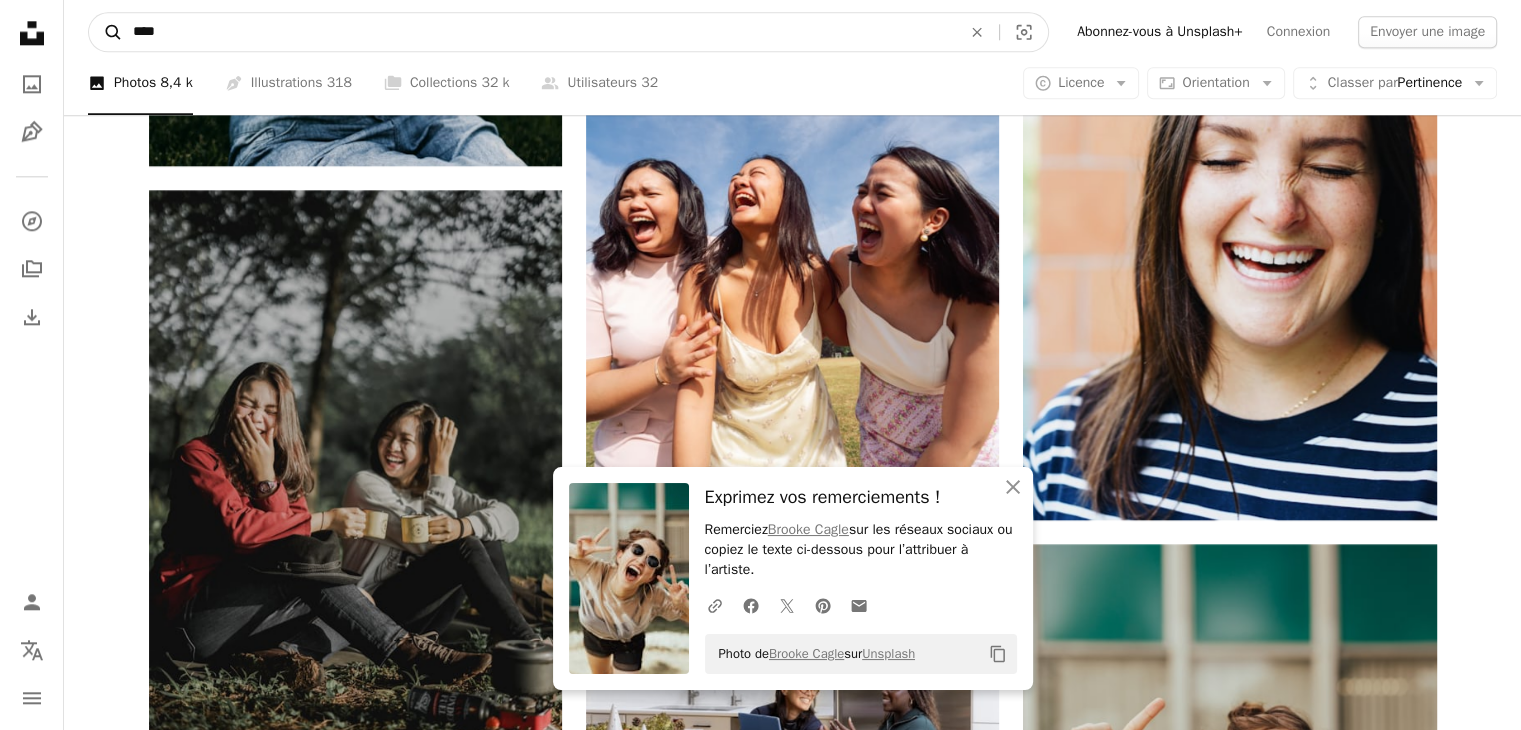 drag, startPoint x: 235, startPoint y: 27, endPoint x: 96, endPoint y: 40, distance: 139.60658 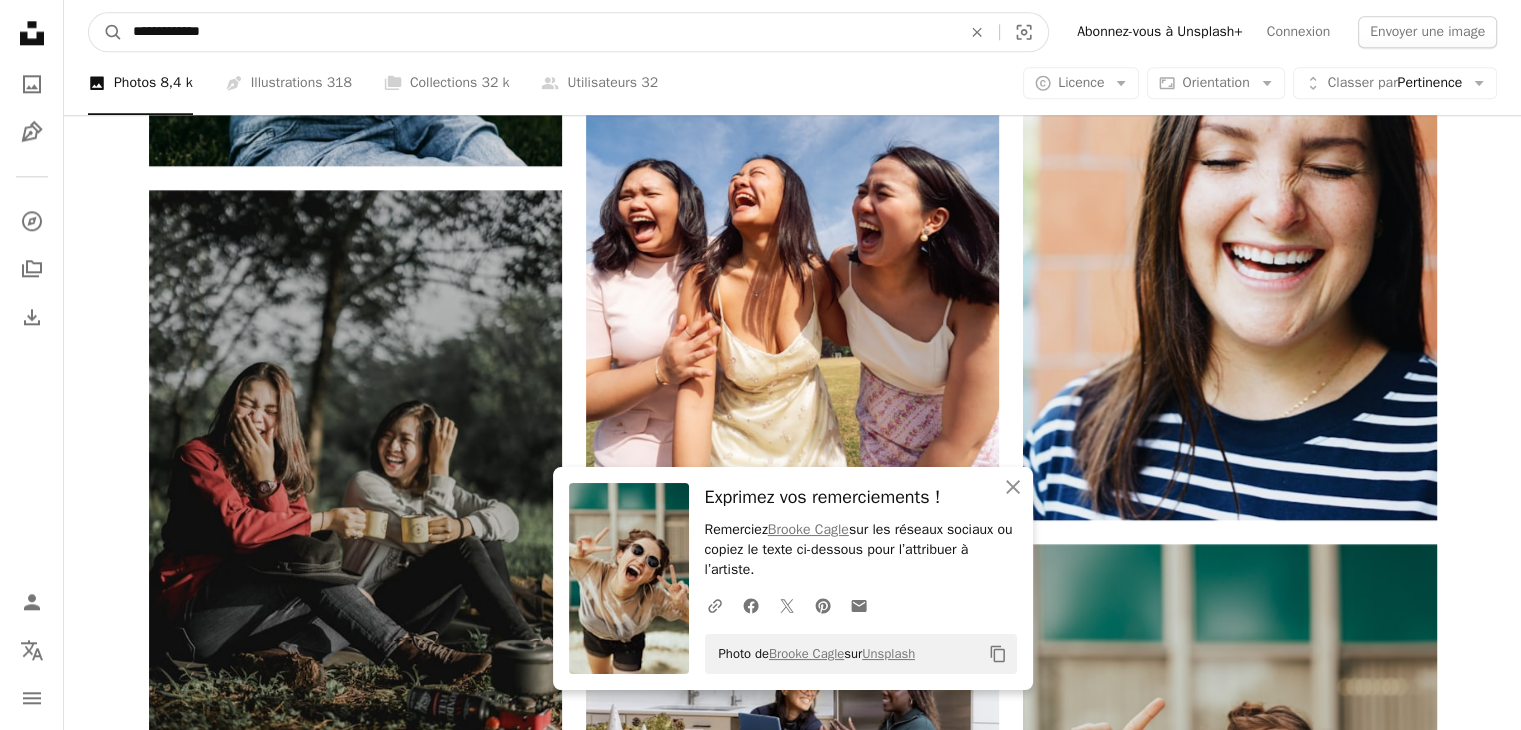 type on "**********" 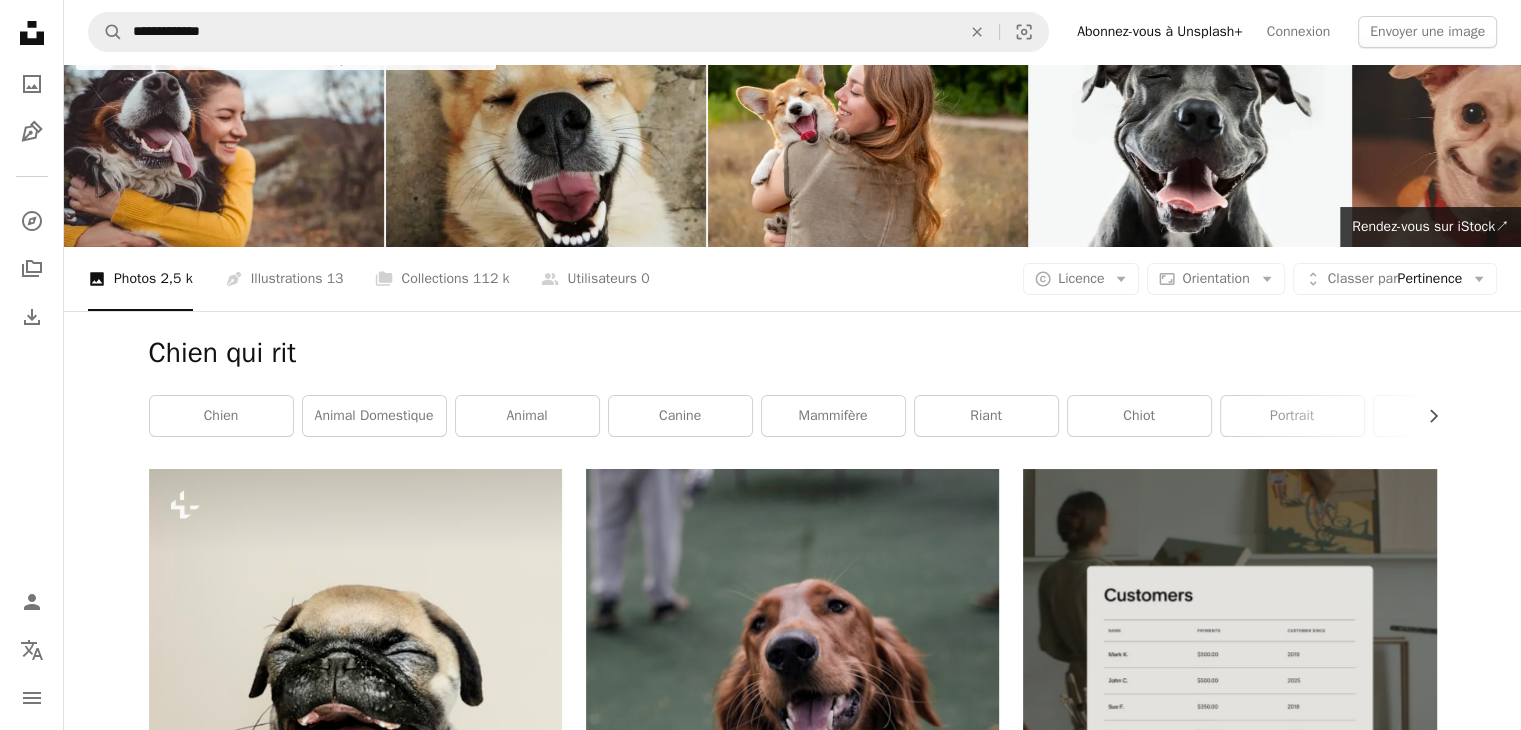 scroll, scrollTop: 0, scrollLeft: 0, axis: both 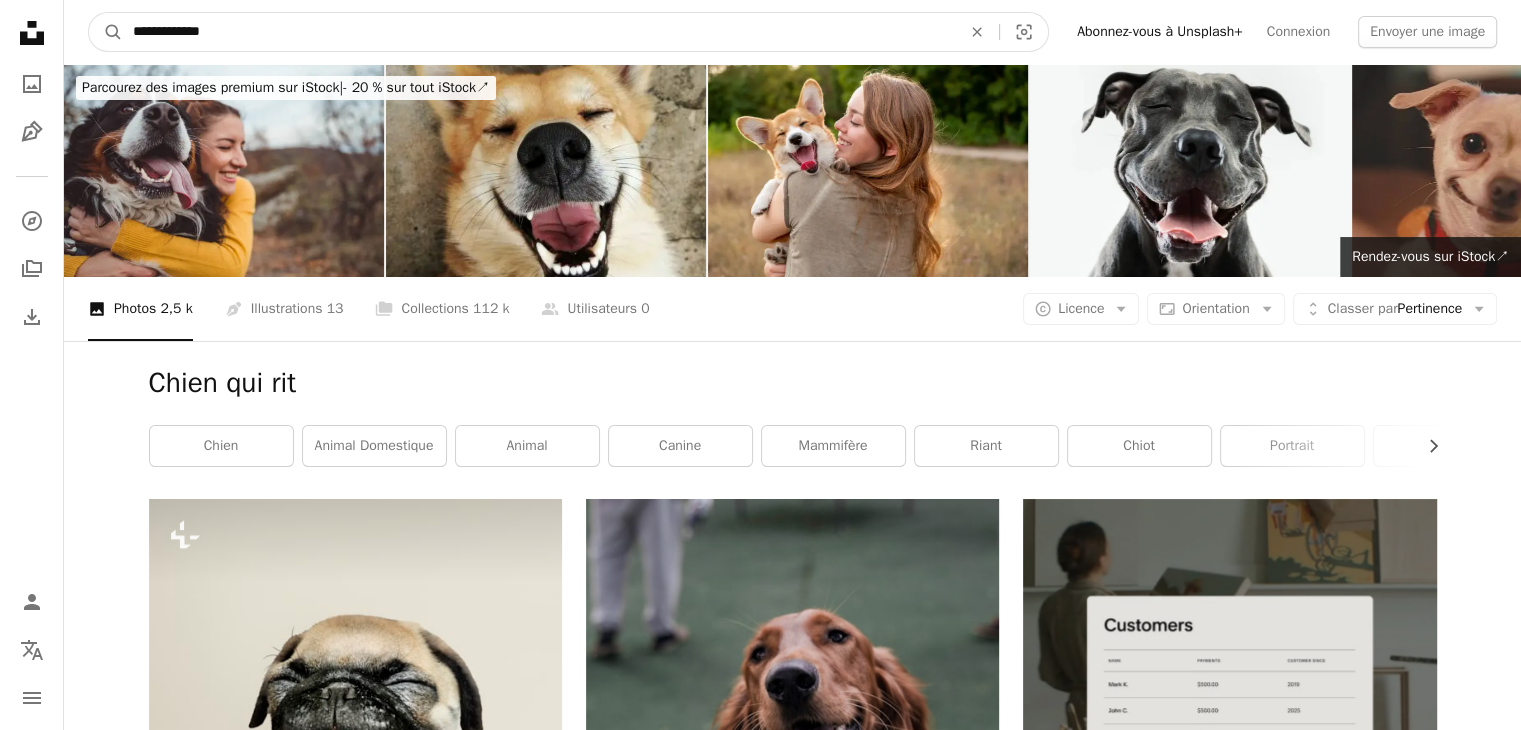 click on "**********" at bounding box center [539, 32] 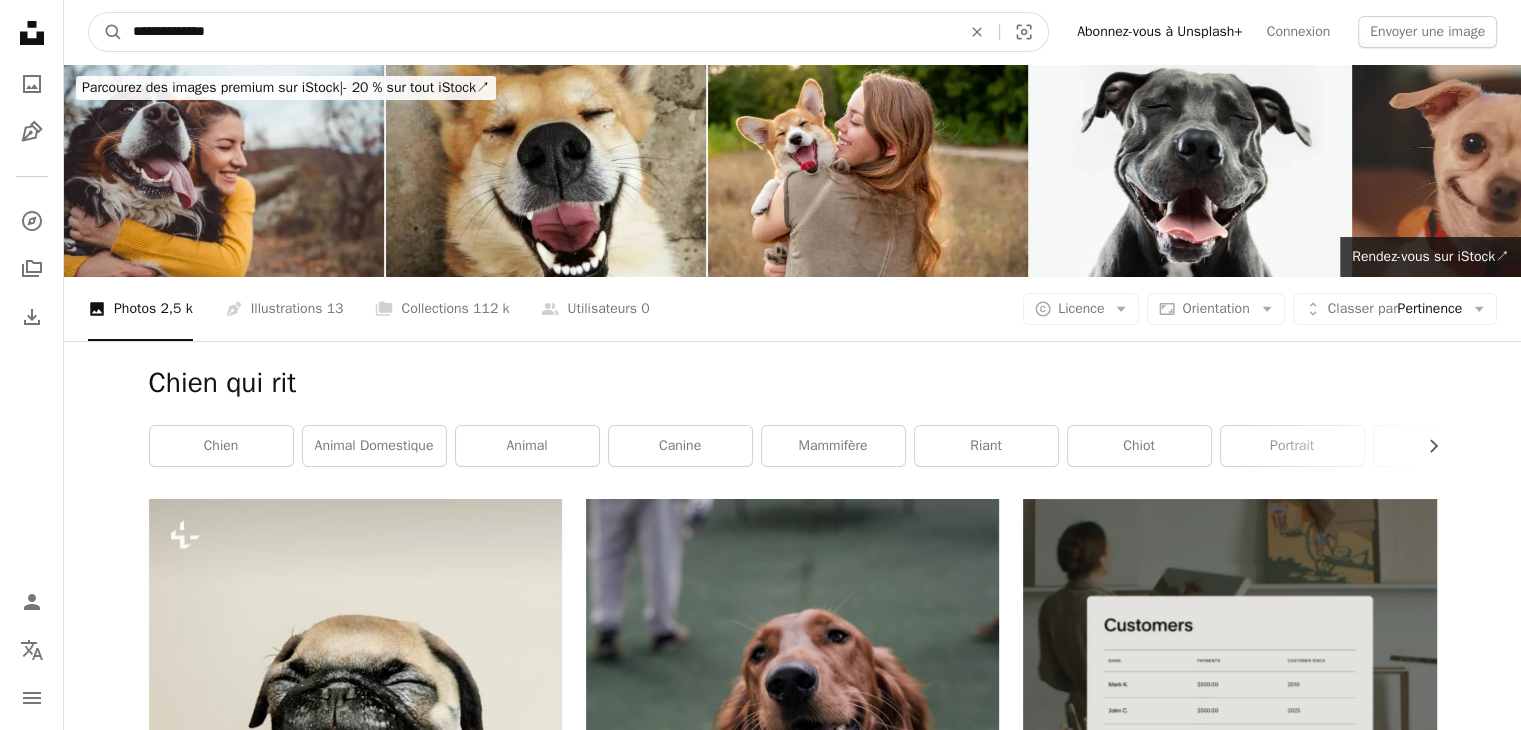 type on "**********" 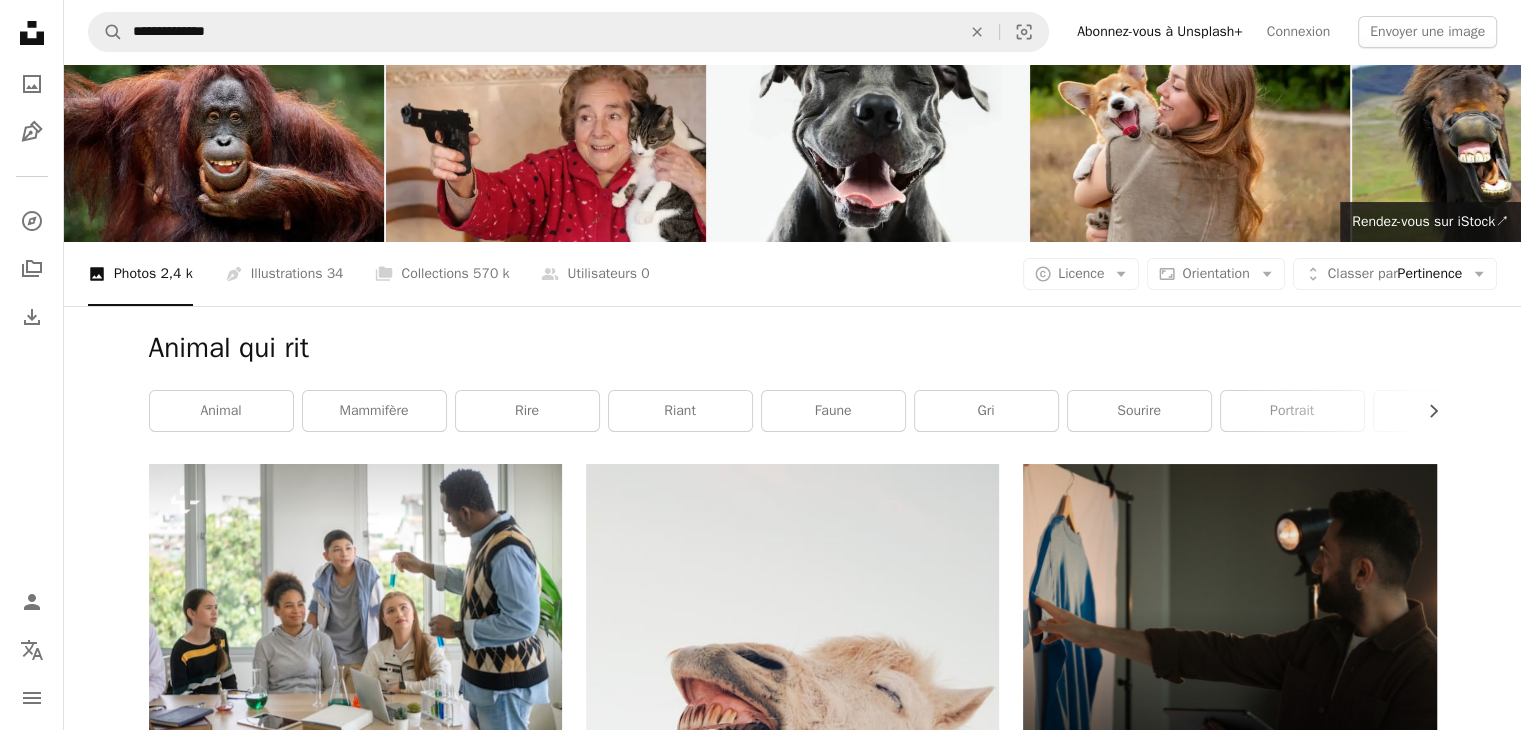 scroll, scrollTop: 0, scrollLeft: 0, axis: both 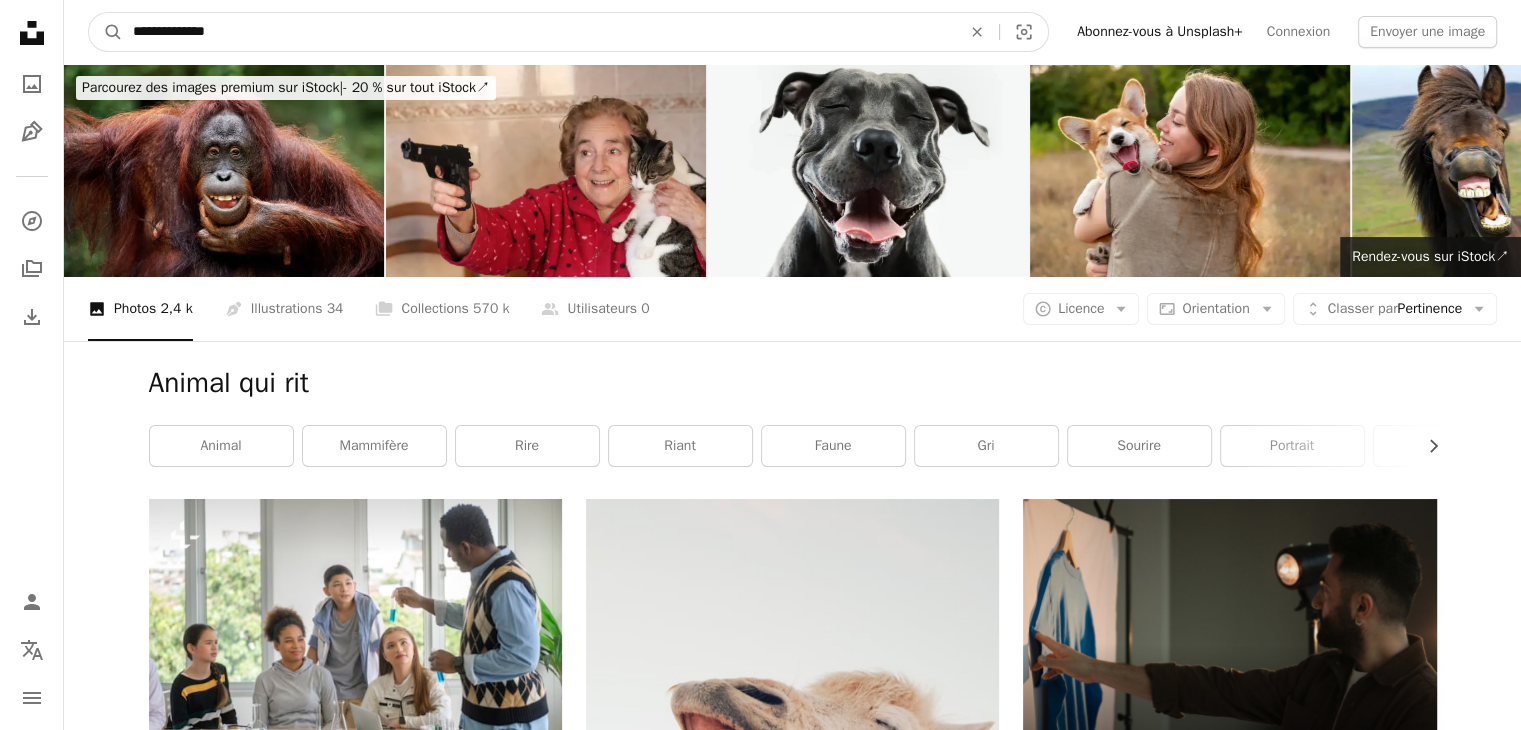 drag, startPoint x: 183, startPoint y: 29, endPoint x: 64, endPoint y: 14, distance: 119.94165 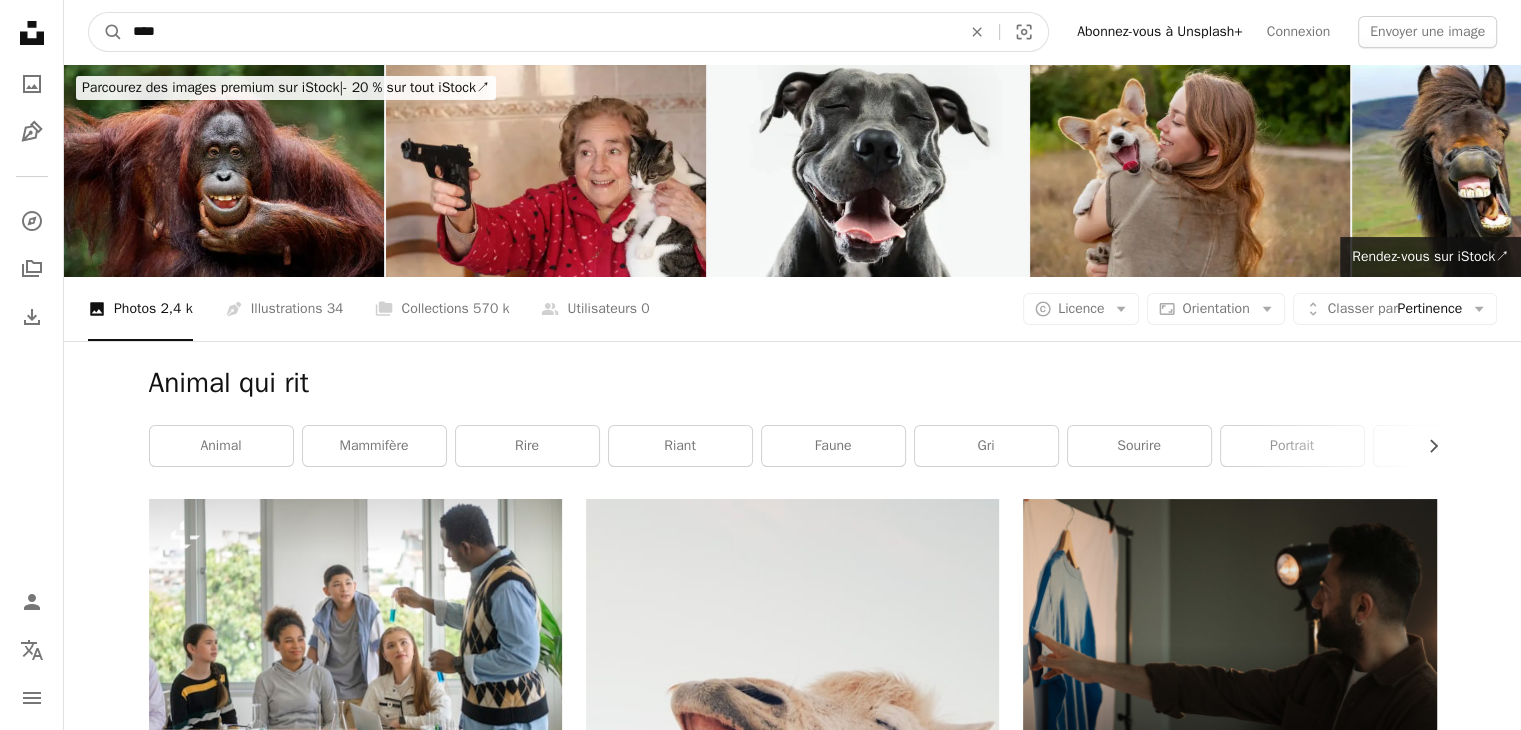 type on "****" 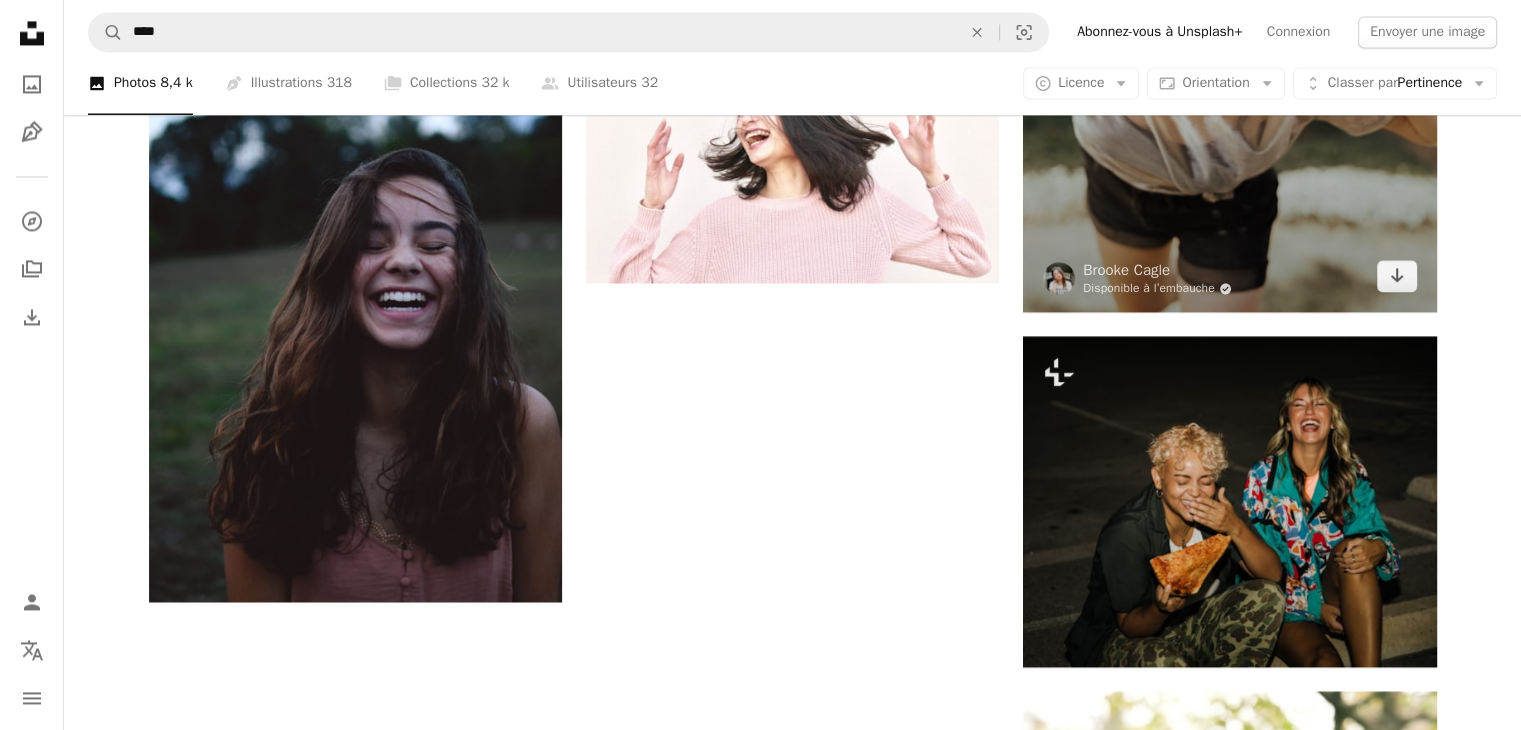 scroll, scrollTop: 3100, scrollLeft: 0, axis: vertical 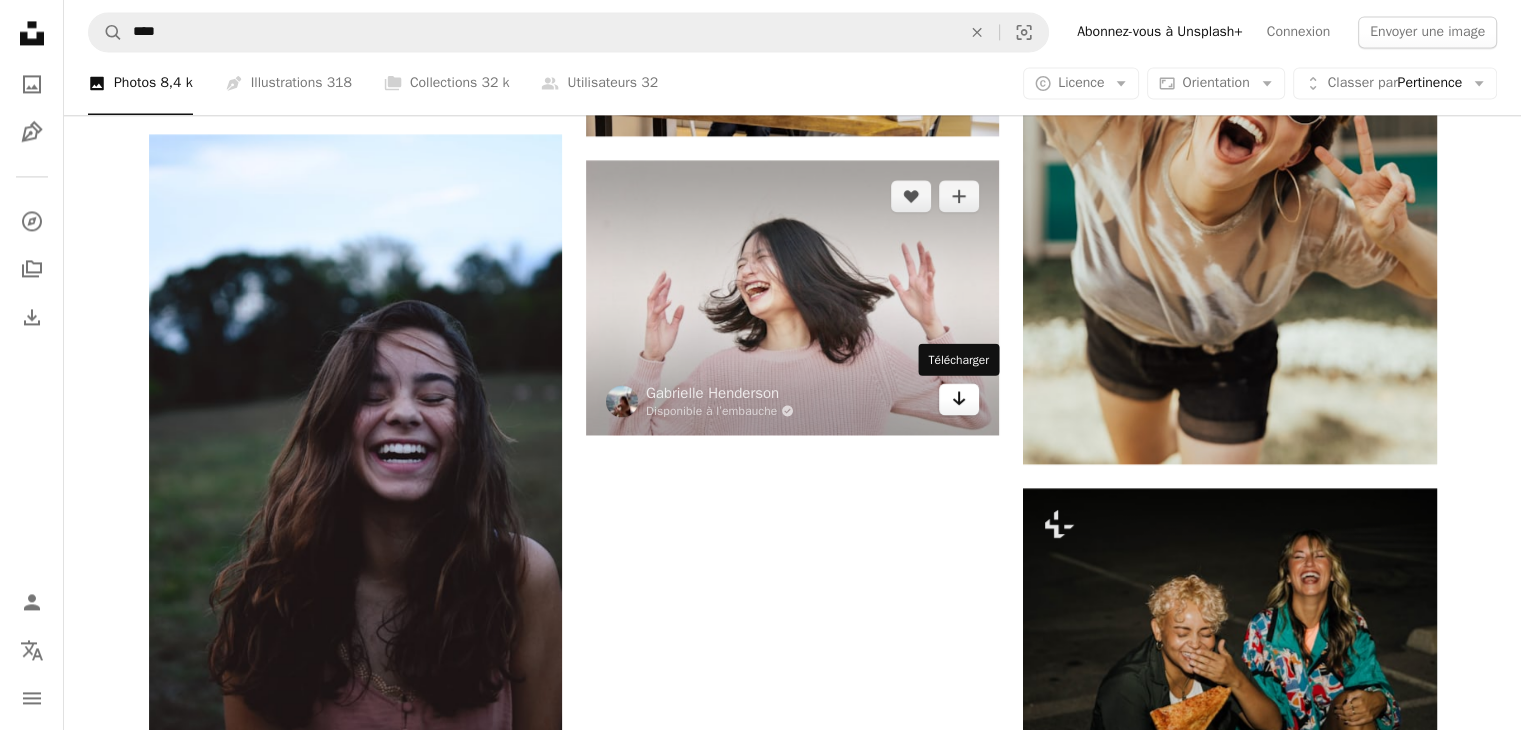 click on "Arrow pointing down" 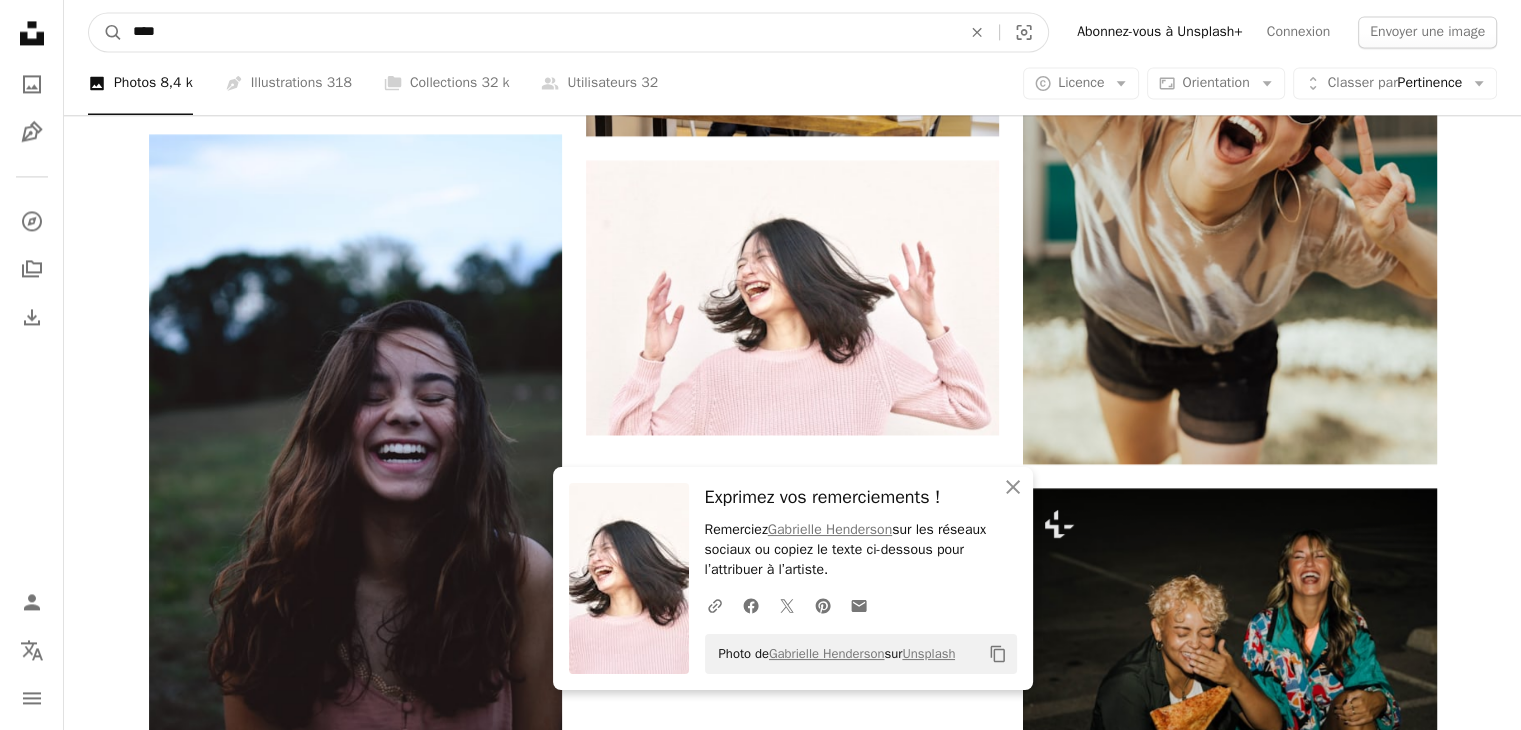 drag, startPoint x: 170, startPoint y: 28, endPoint x: 80, endPoint y: 27, distance: 90.005554 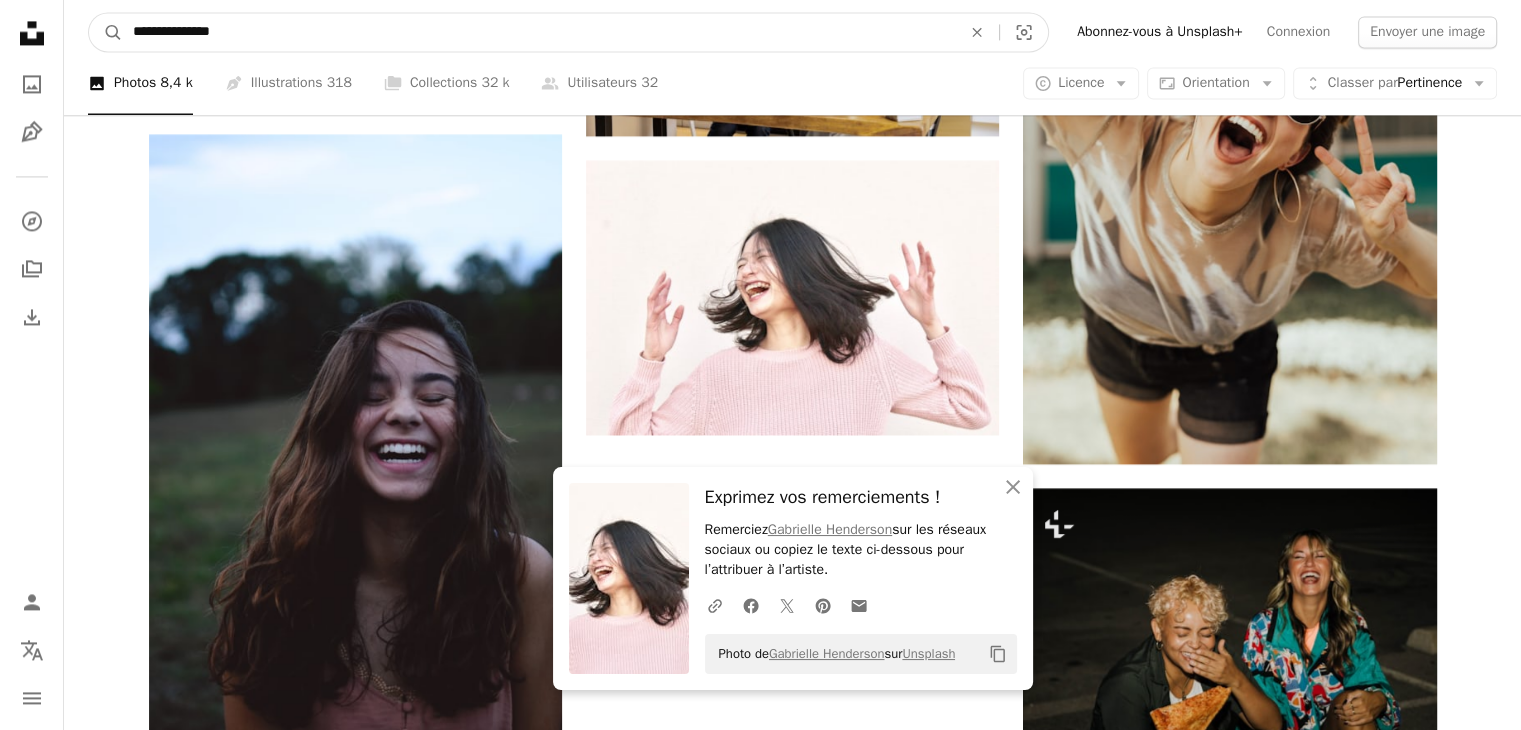 type on "**********" 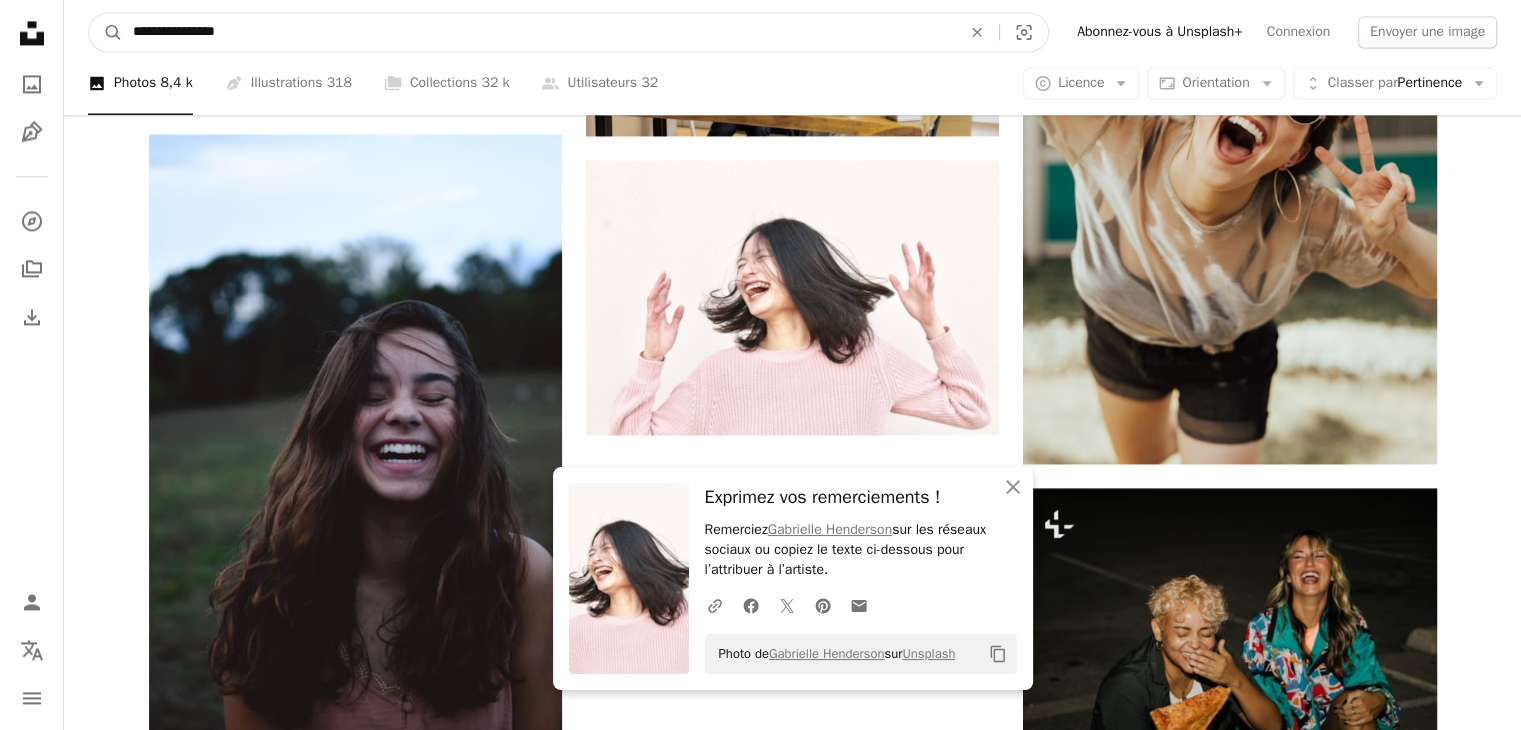 click on "A magnifying glass" at bounding box center [106, 32] 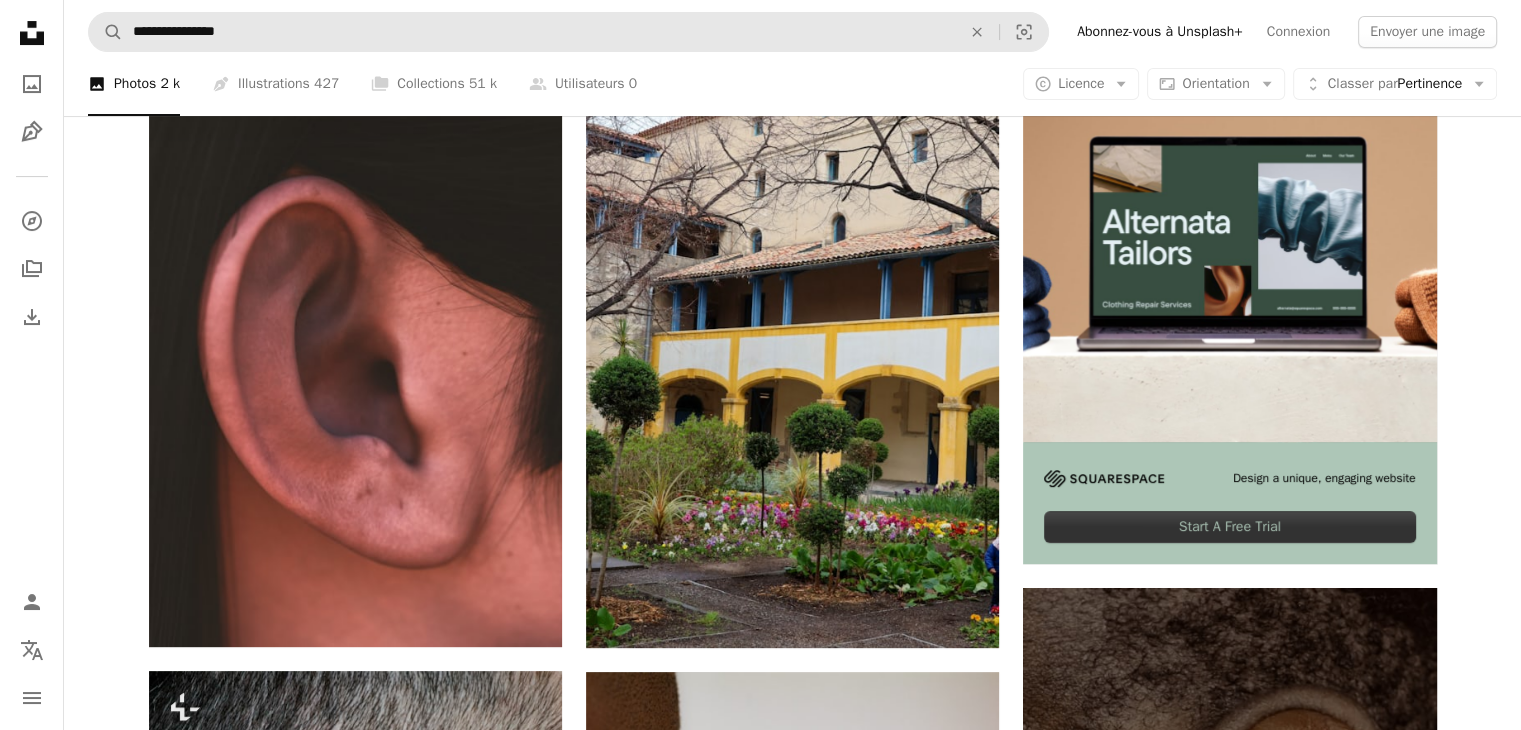 scroll, scrollTop: 400, scrollLeft: 0, axis: vertical 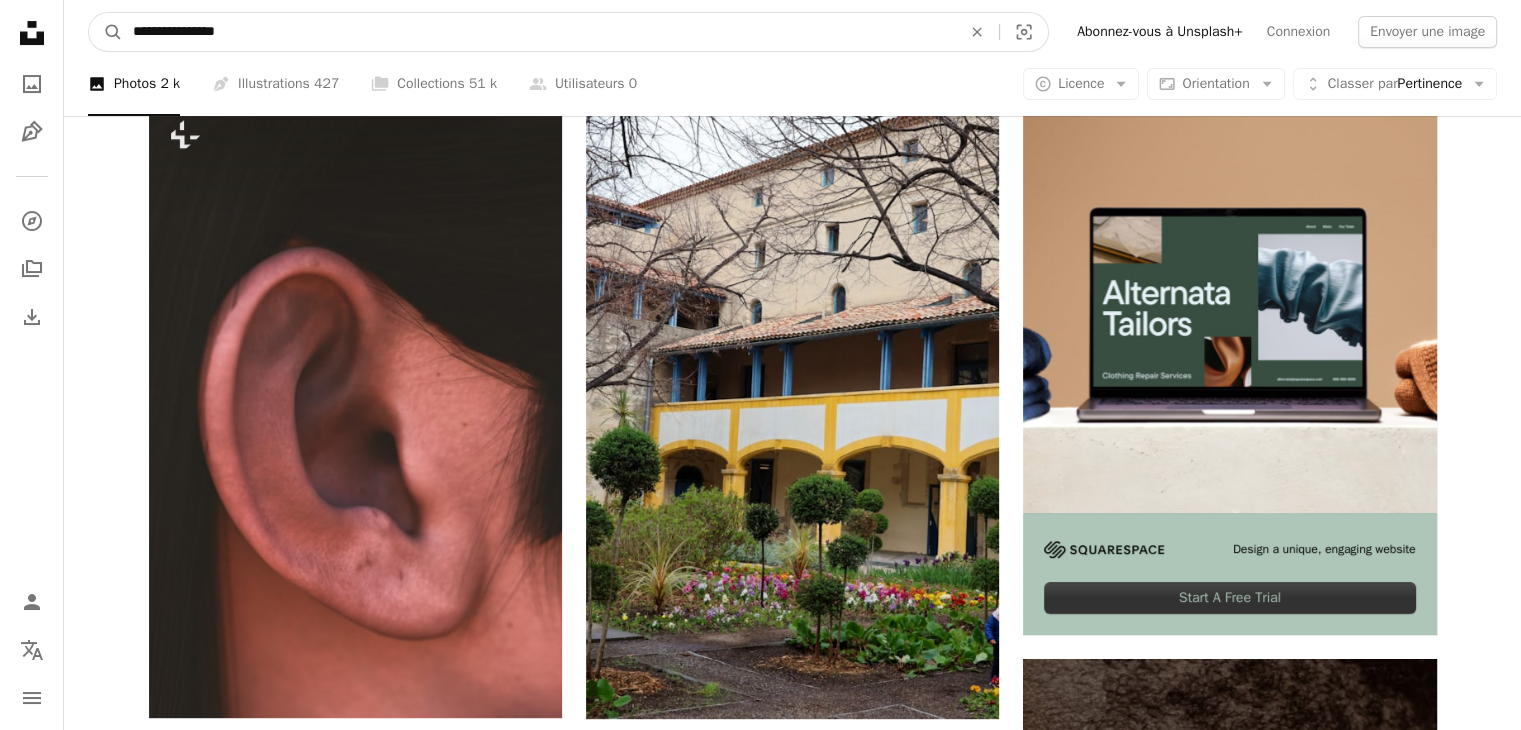 click on "**********" at bounding box center (539, 32) 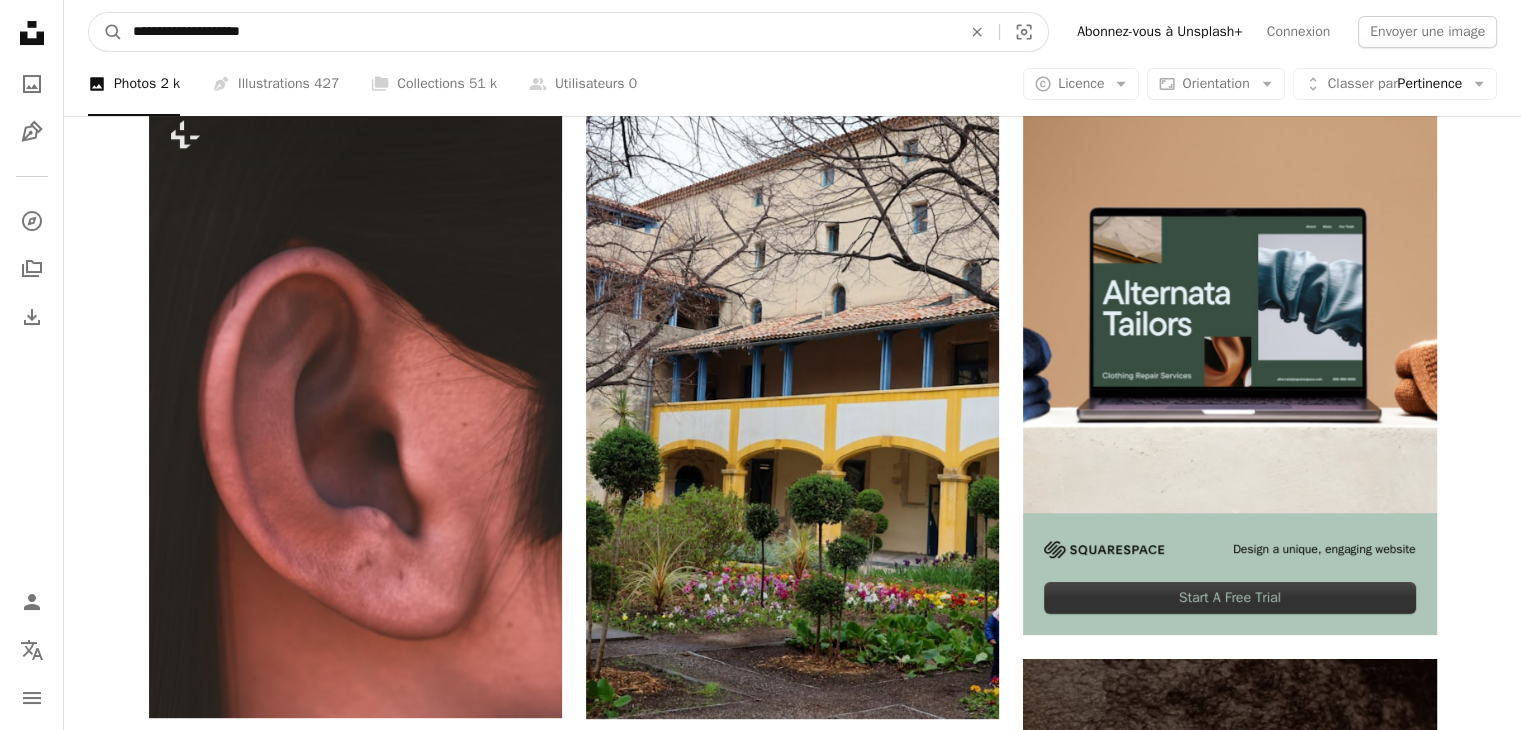 type on "**********" 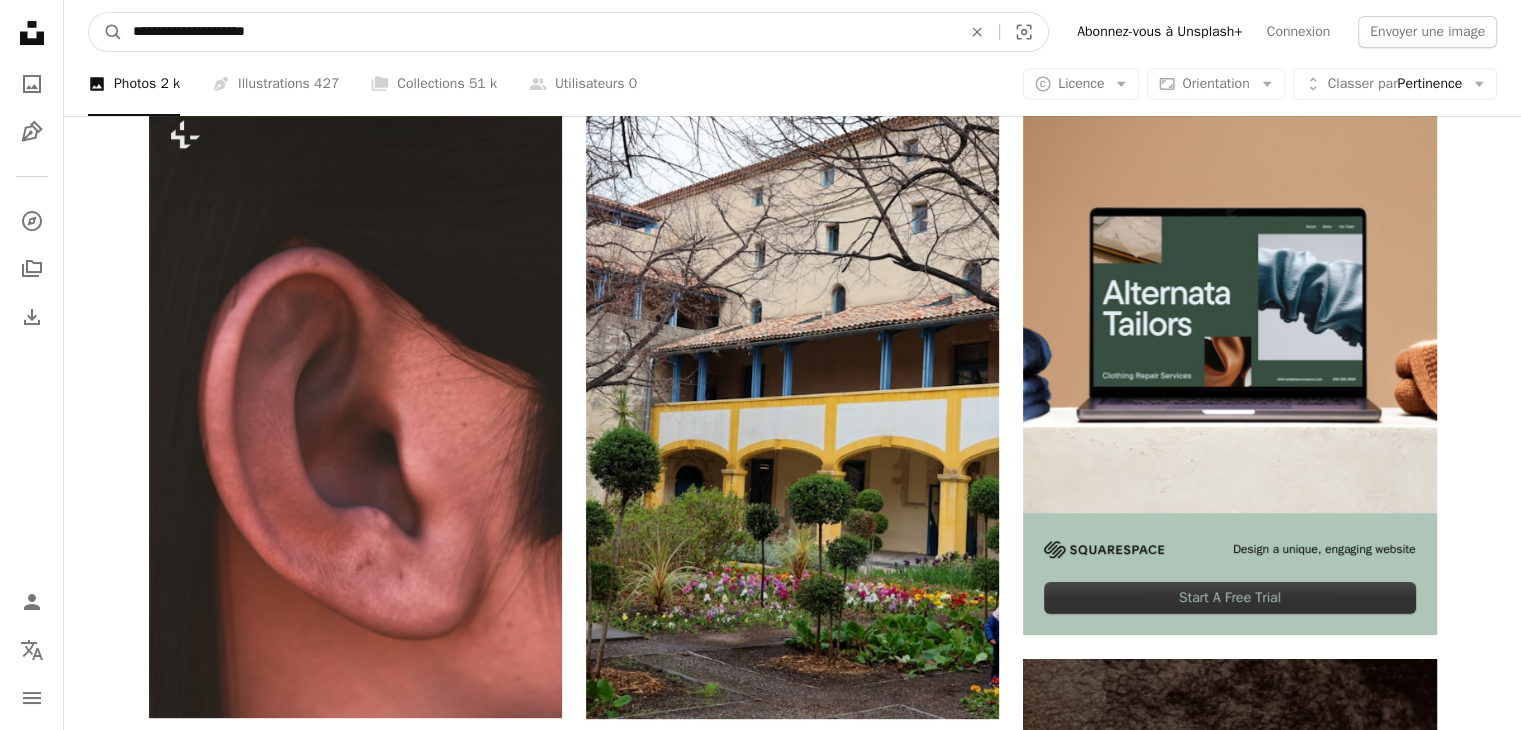 click on "A magnifying glass" at bounding box center (106, 32) 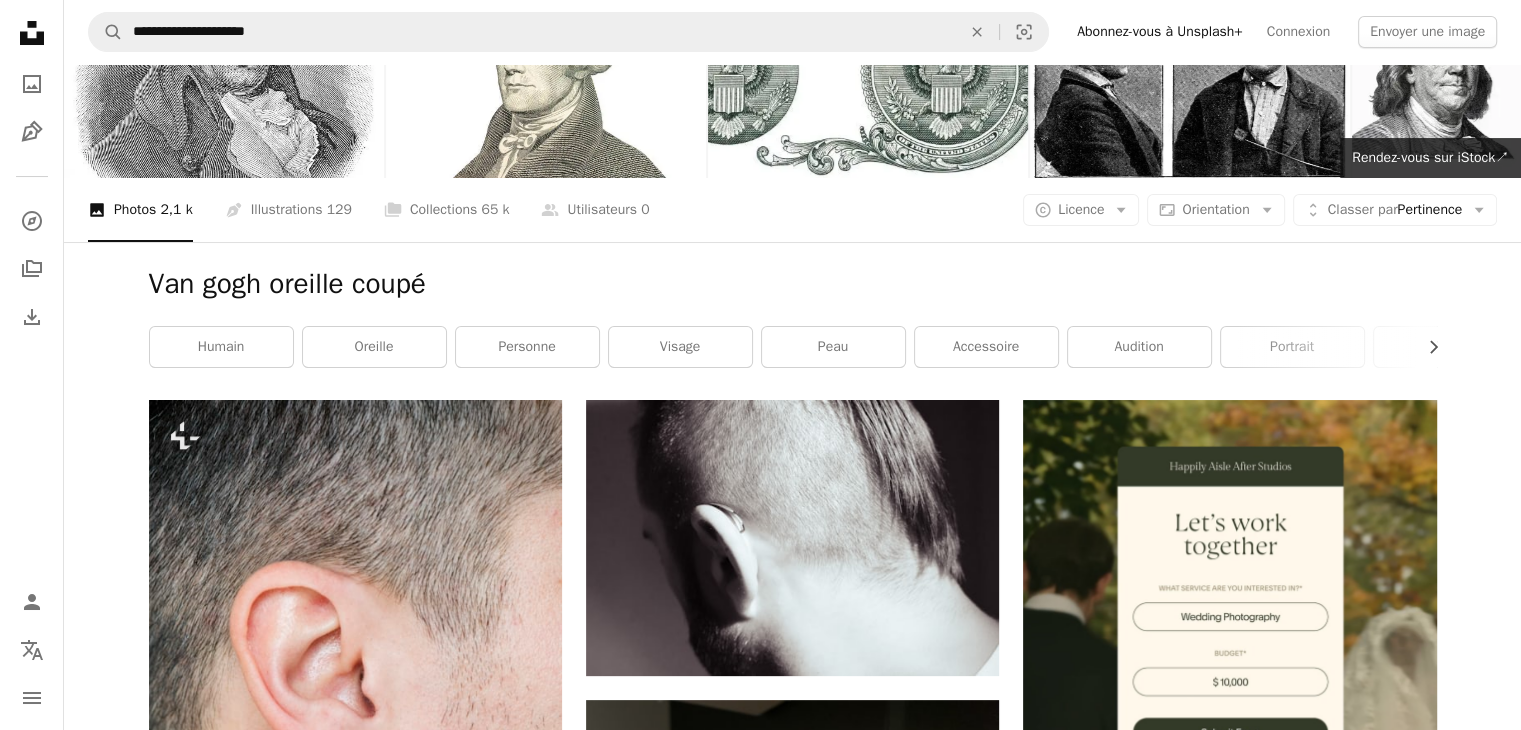 scroll, scrollTop: 0, scrollLeft: 0, axis: both 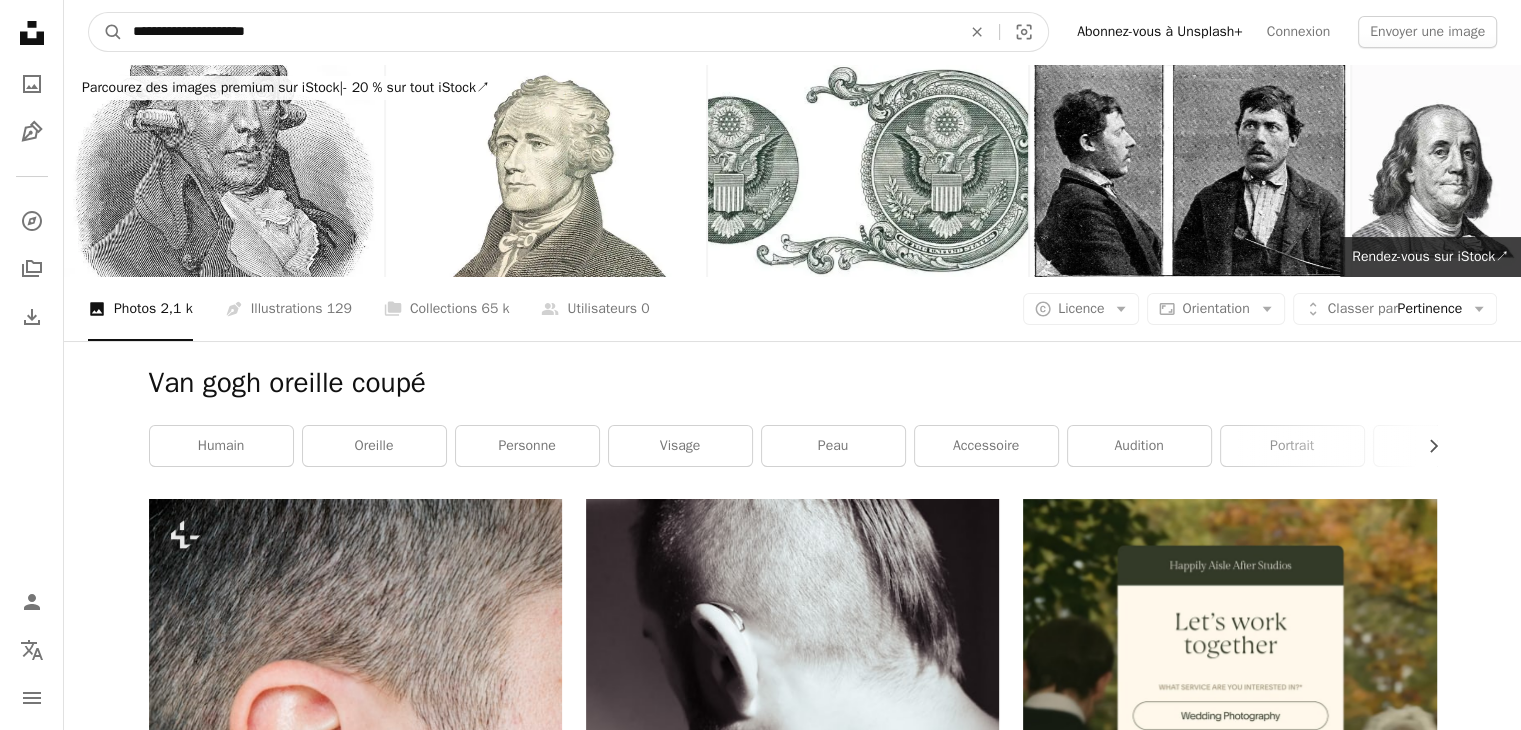 drag, startPoint x: 315, startPoint y: 33, endPoint x: 0, endPoint y: 22, distance: 315.19202 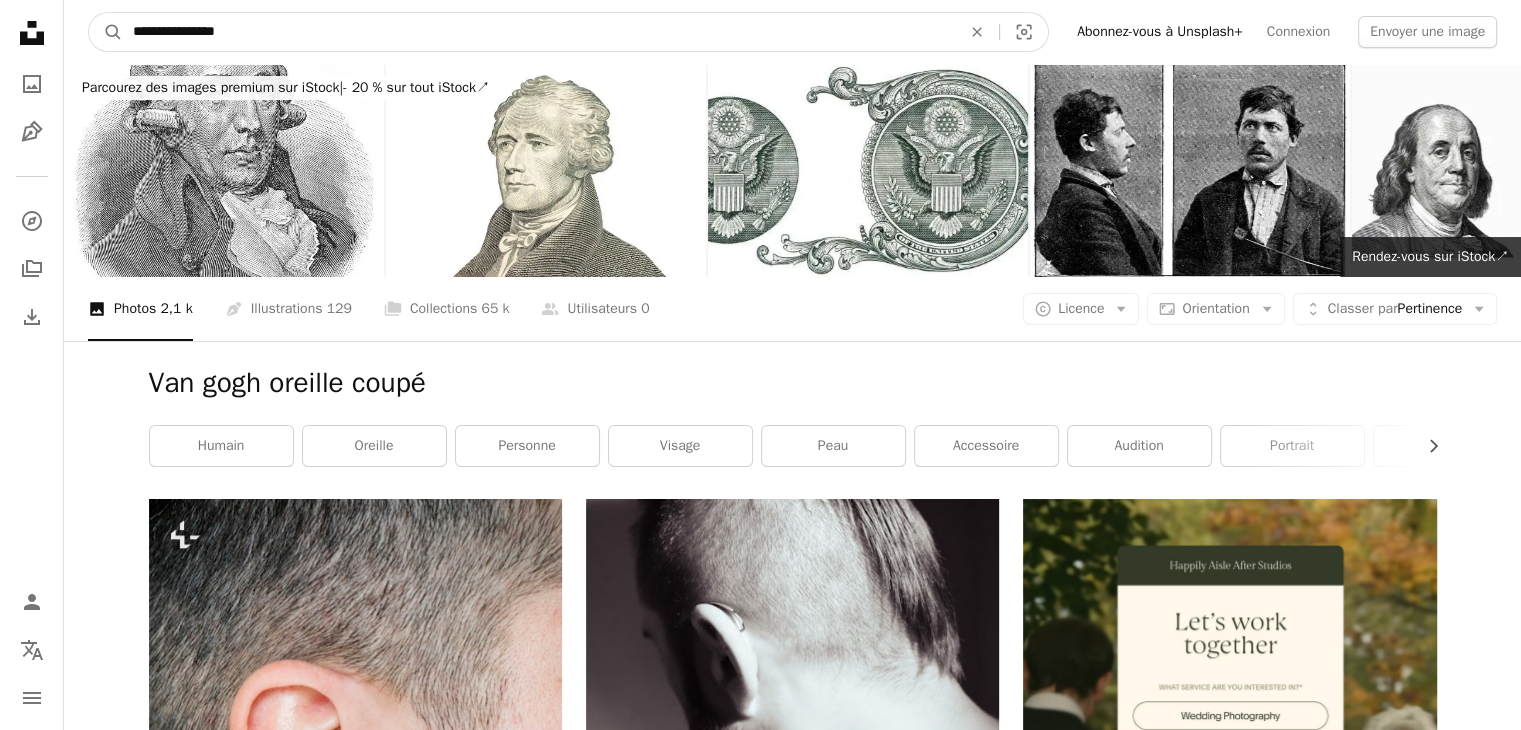 type on "**********" 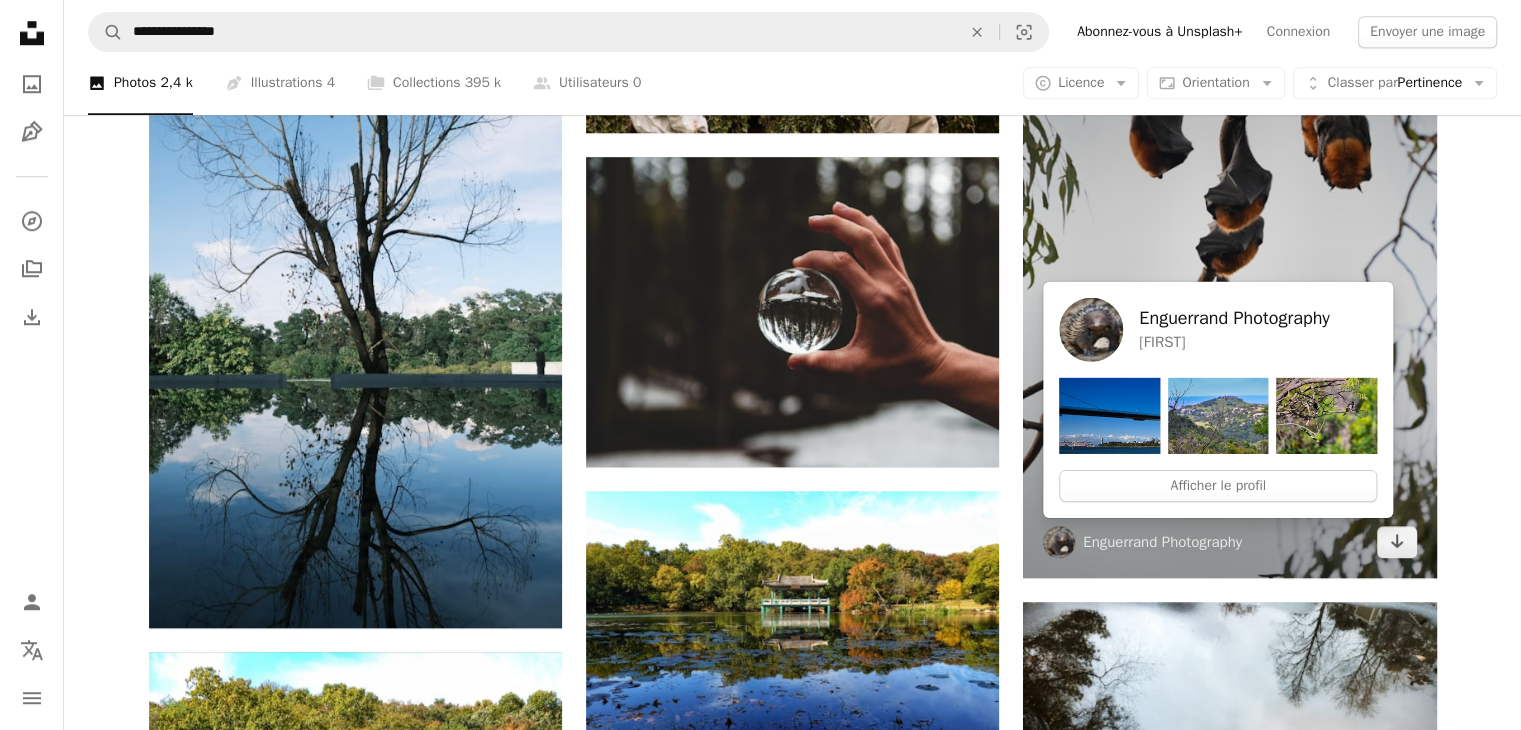 scroll, scrollTop: 1200, scrollLeft: 0, axis: vertical 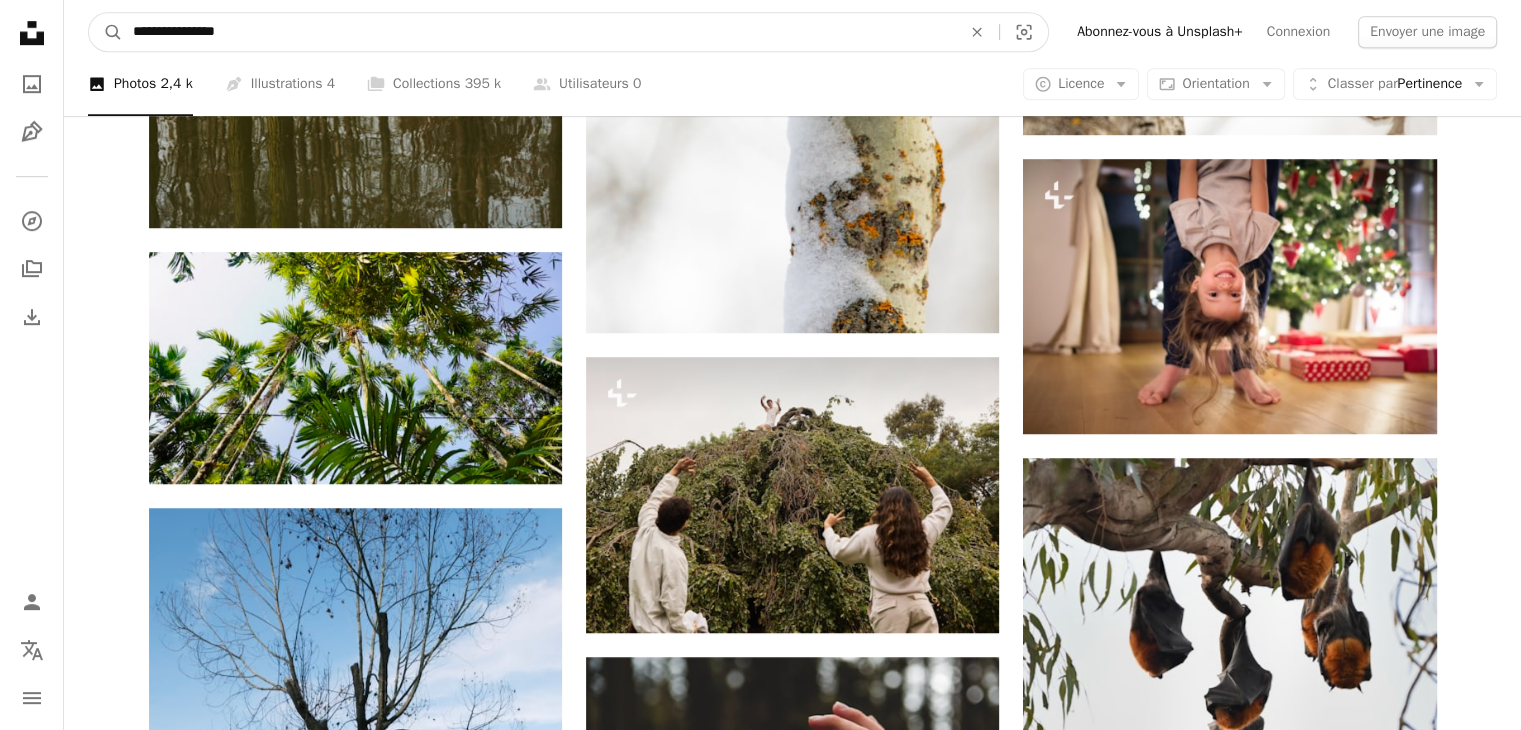 drag, startPoint x: 200, startPoint y: 37, endPoint x: 476, endPoint y: 39, distance: 276.00723 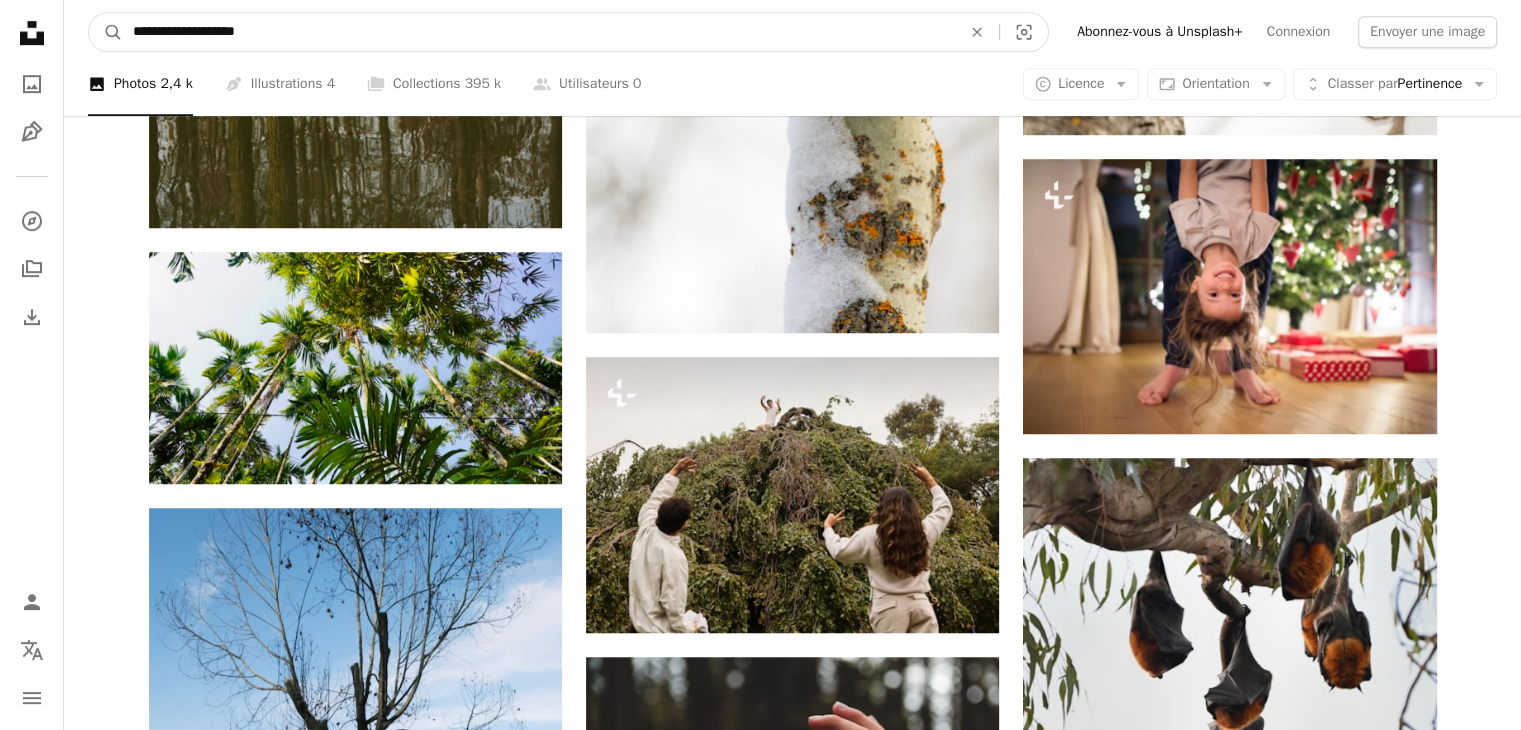 type on "**********" 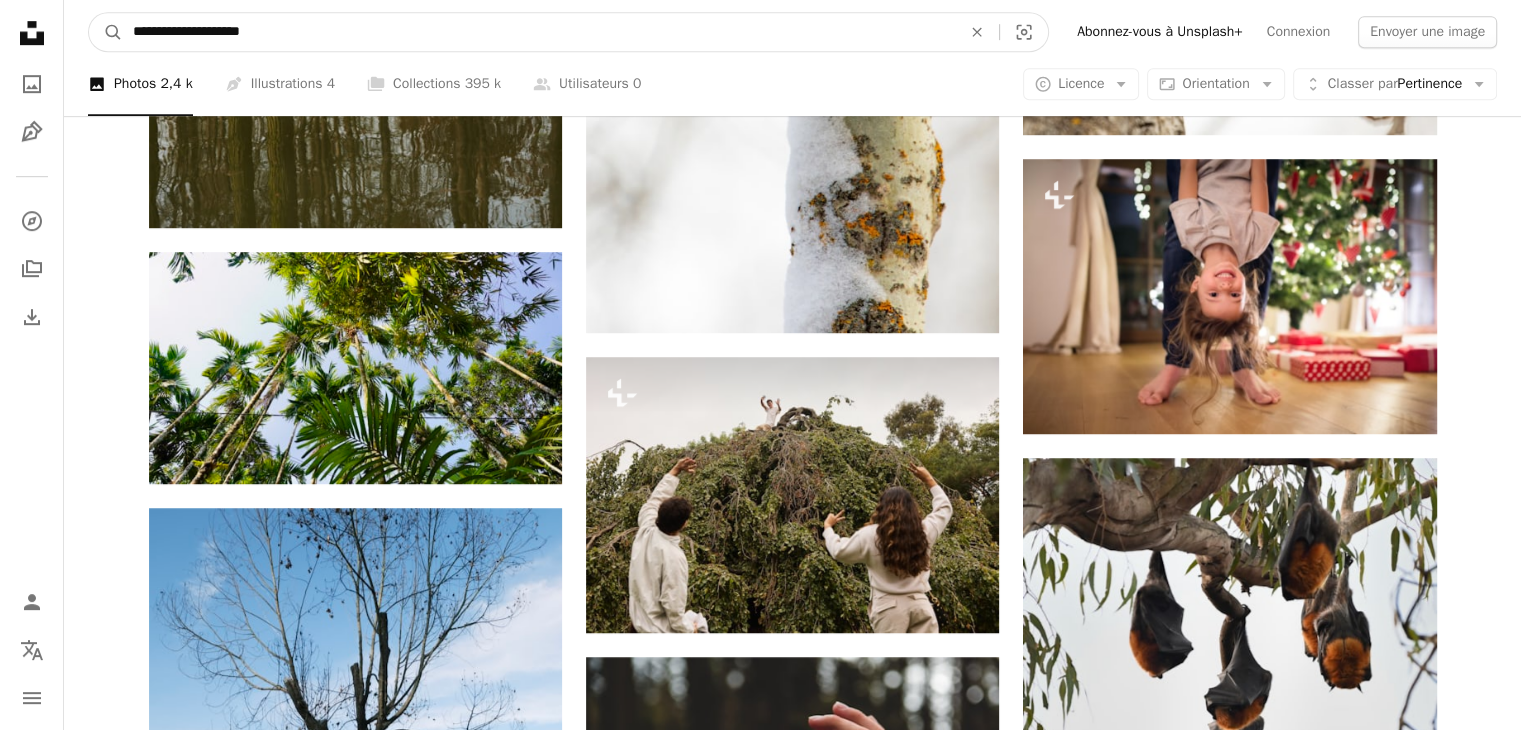 click on "A magnifying glass" at bounding box center [106, 32] 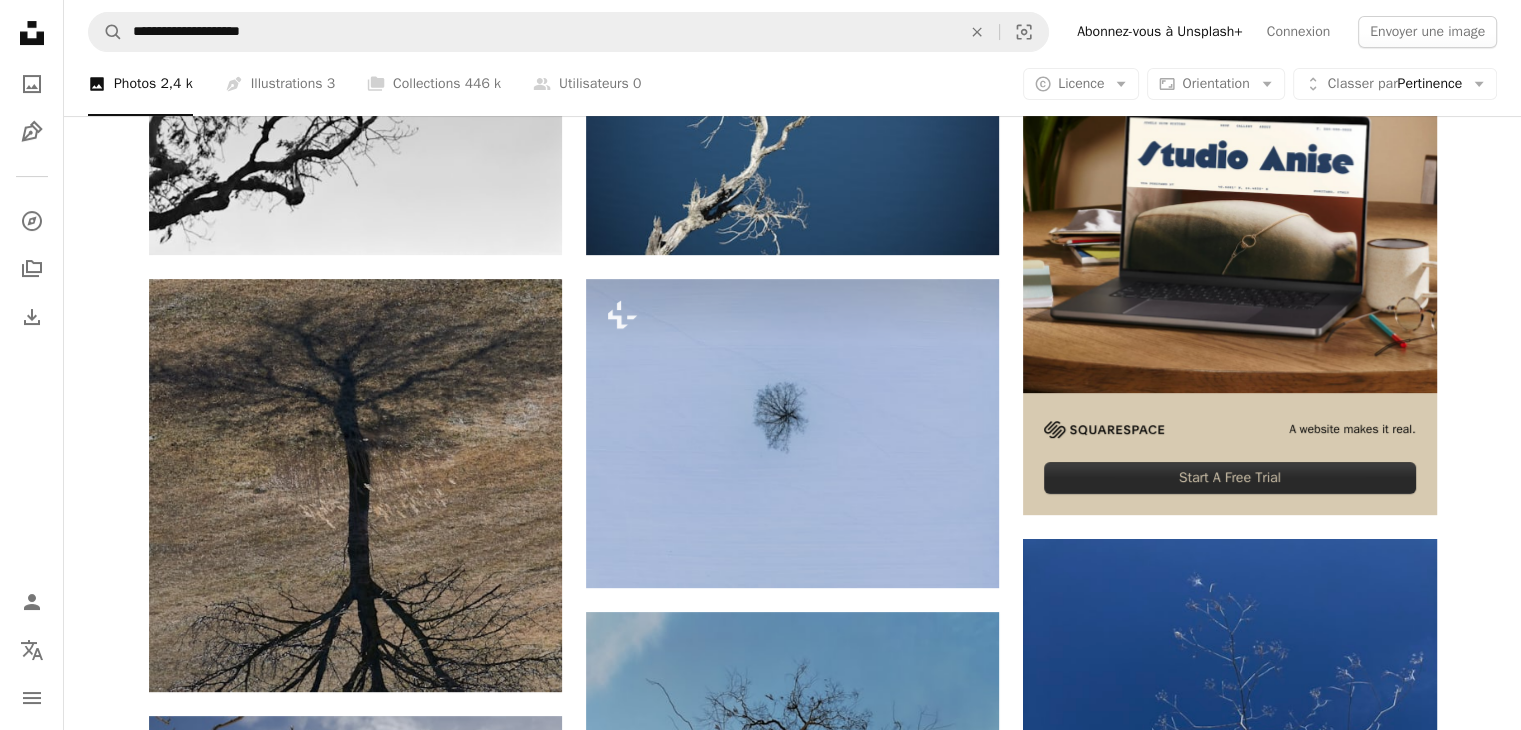 scroll, scrollTop: 0, scrollLeft: 0, axis: both 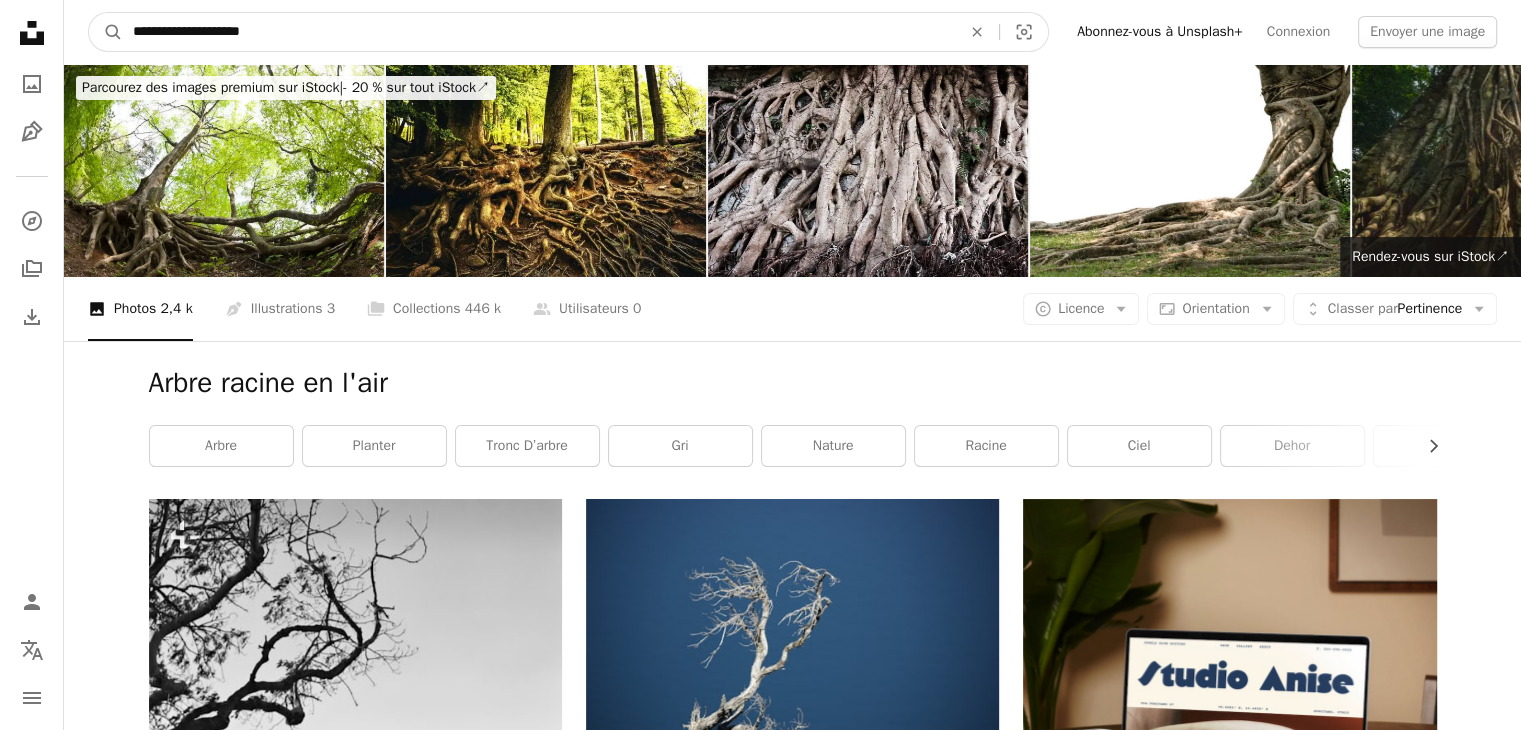 drag, startPoint x: 84, startPoint y: 39, endPoint x: 0, endPoint y: 37, distance: 84.0238 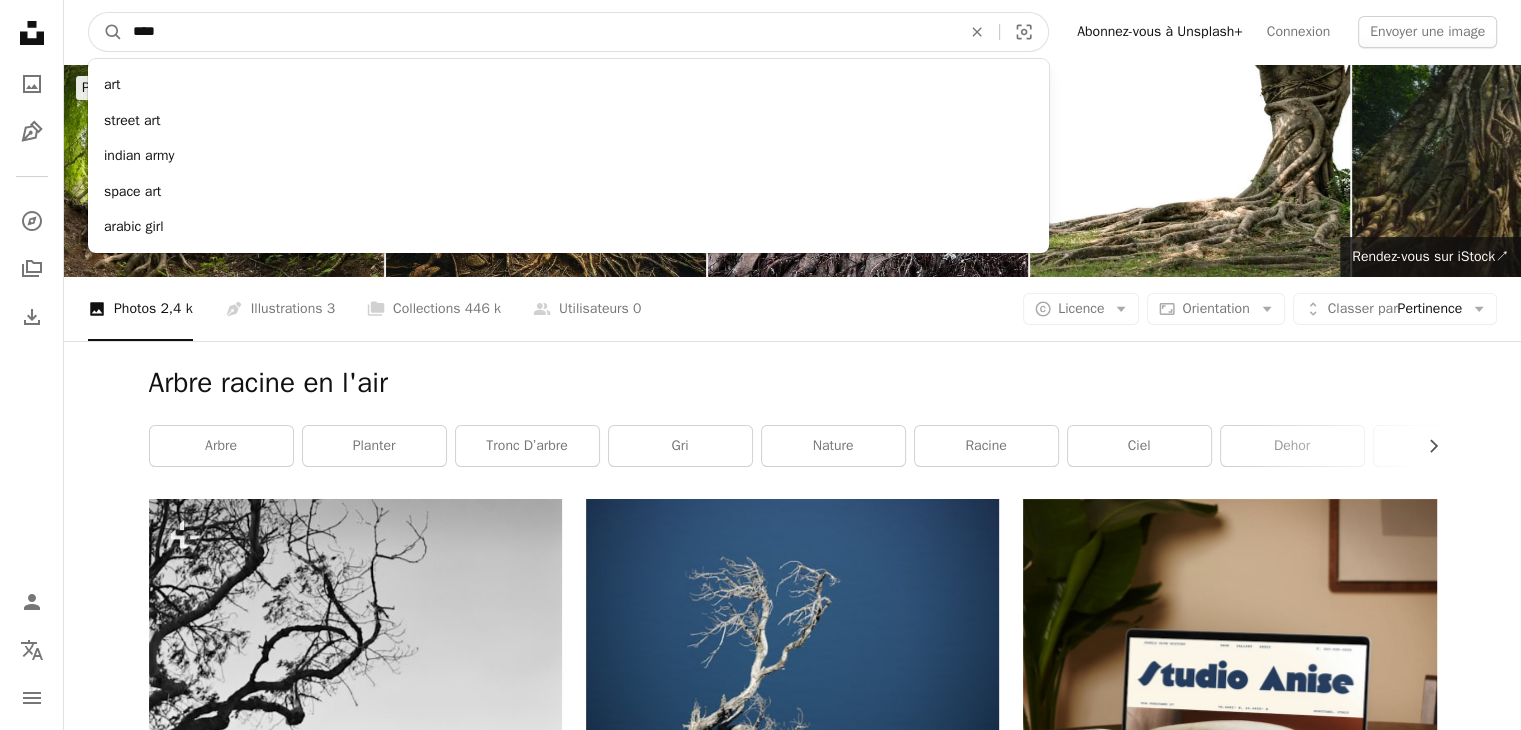 type on "*****" 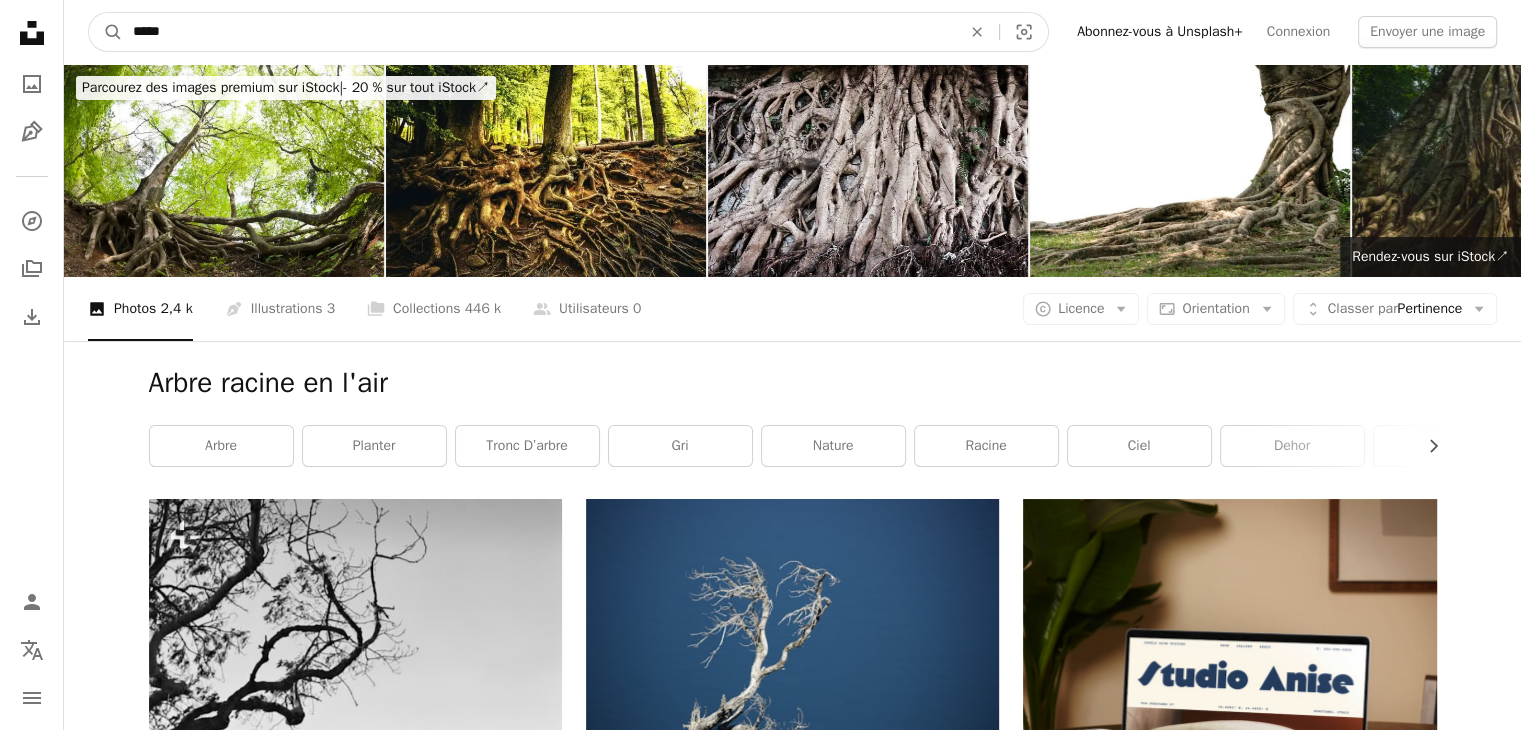click on "A magnifying glass" at bounding box center [106, 32] 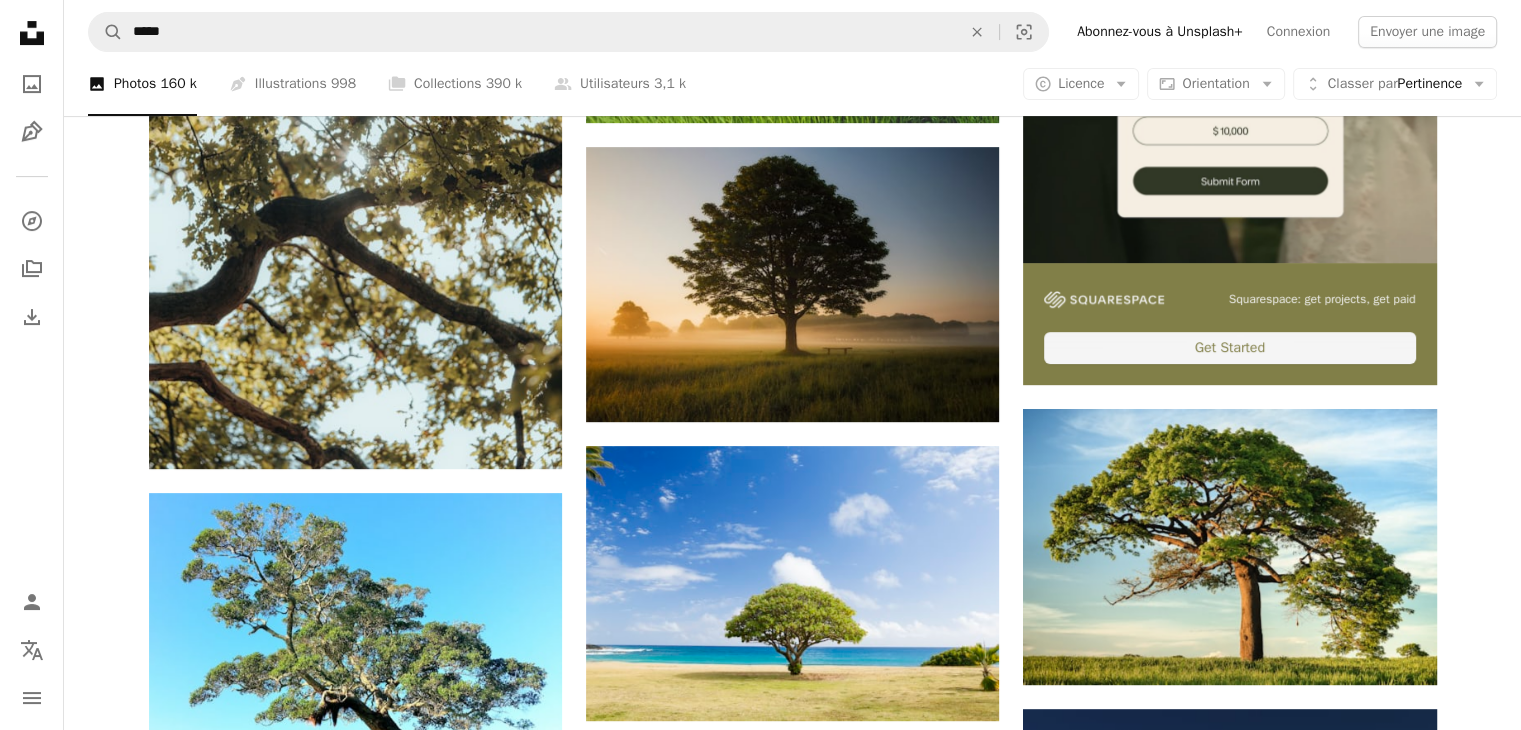 scroll, scrollTop: 800, scrollLeft: 0, axis: vertical 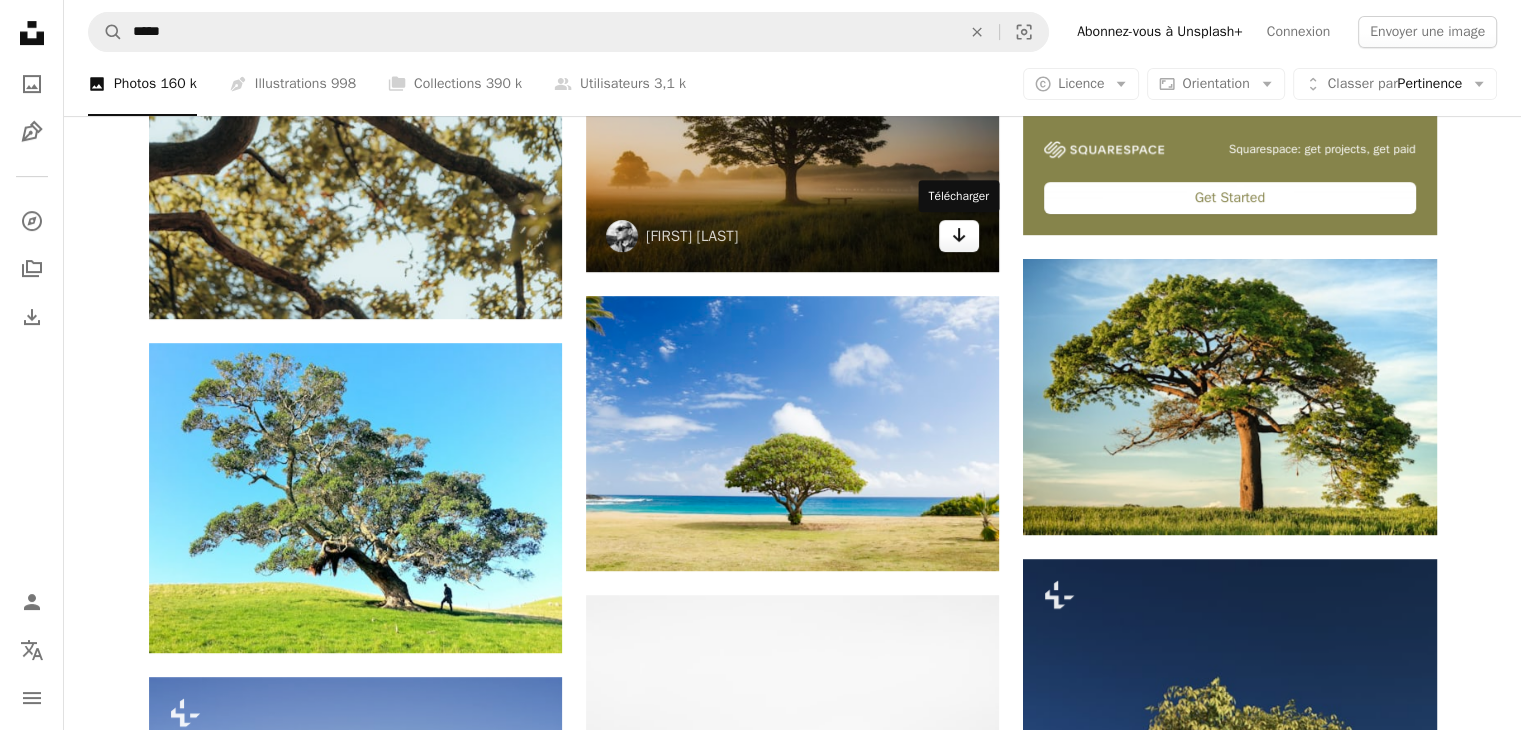 click on "Arrow pointing down" at bounding box center (959, 236) 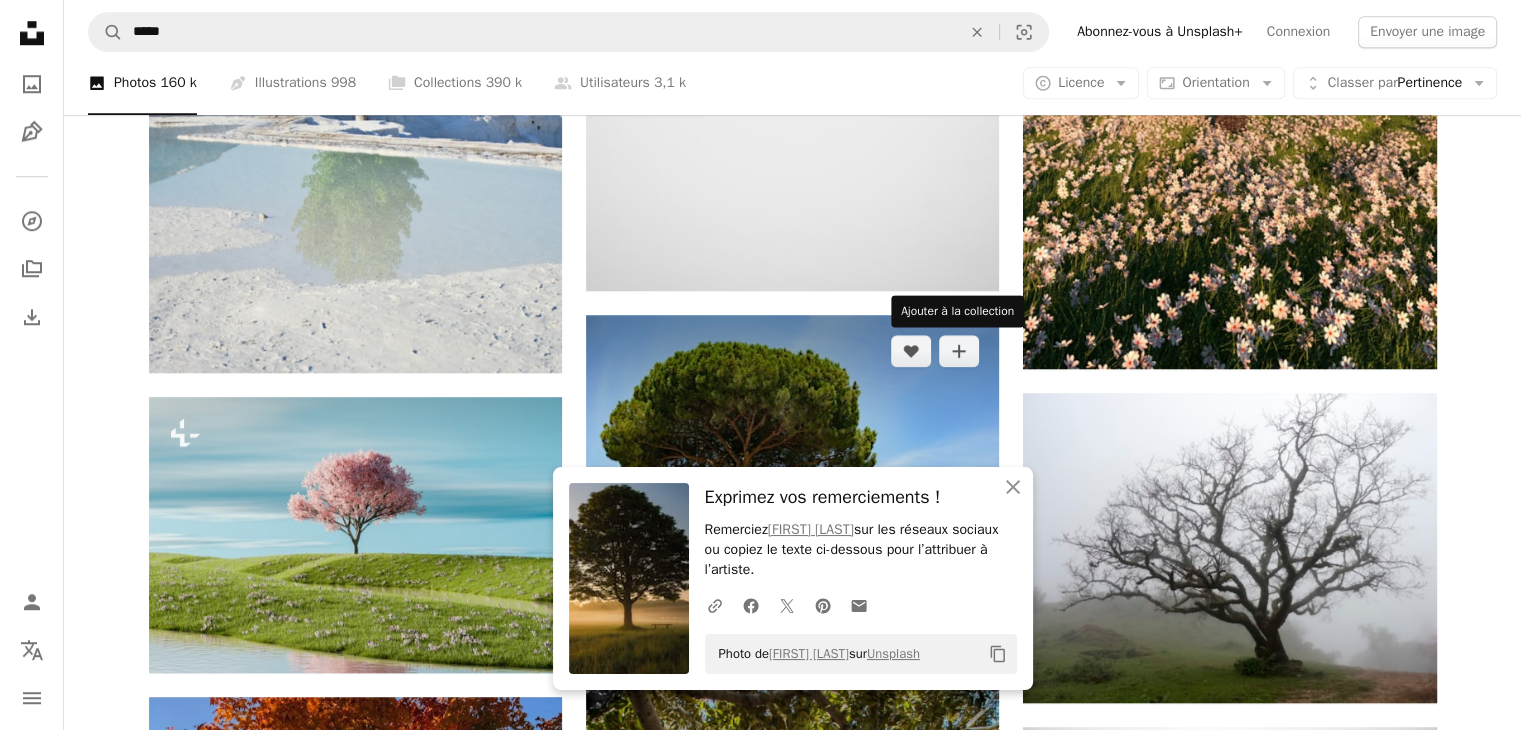 scroll, scrollTop: 2000, scrollLeft: 0, axis: vertical 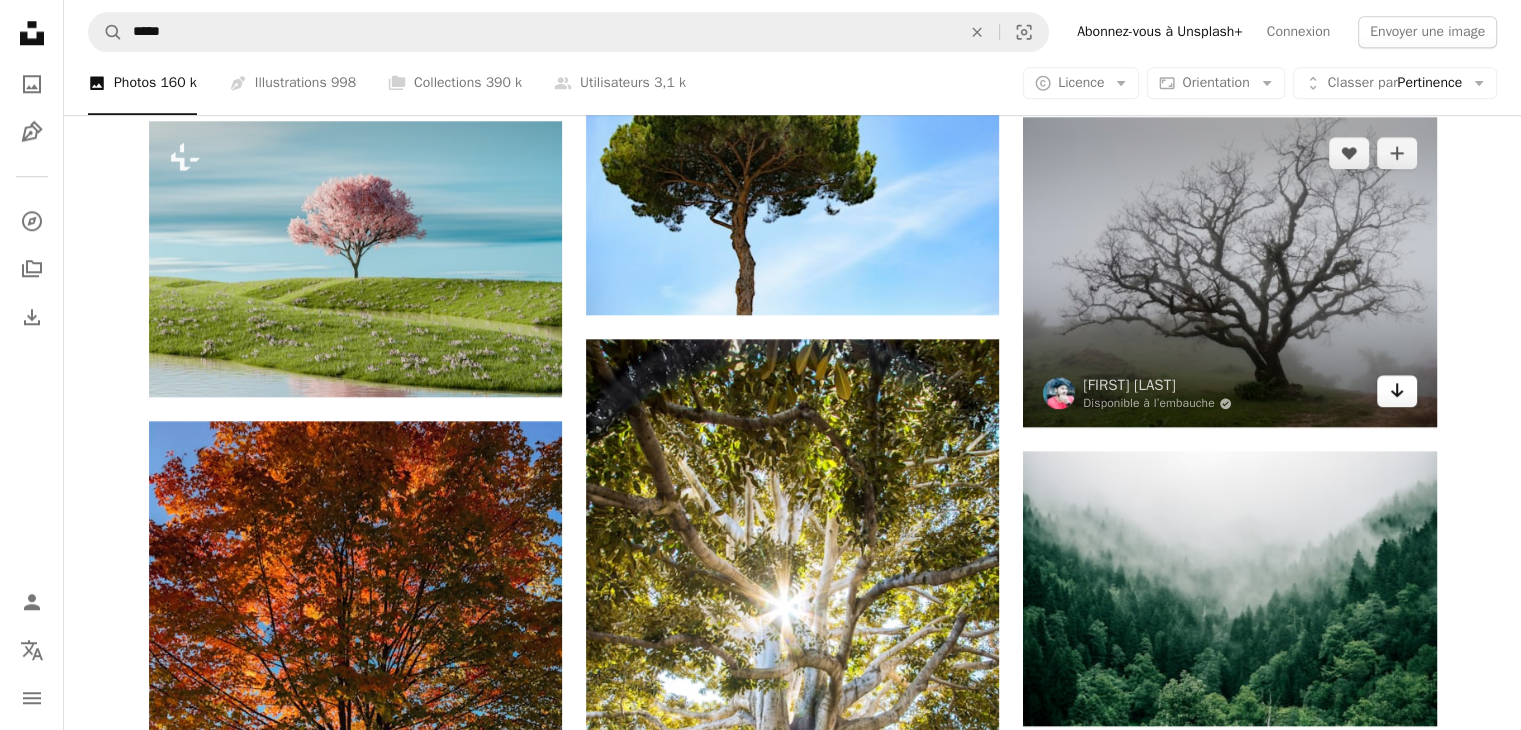 click on "Arrow pointing down" at bounding box center (1397, 391) 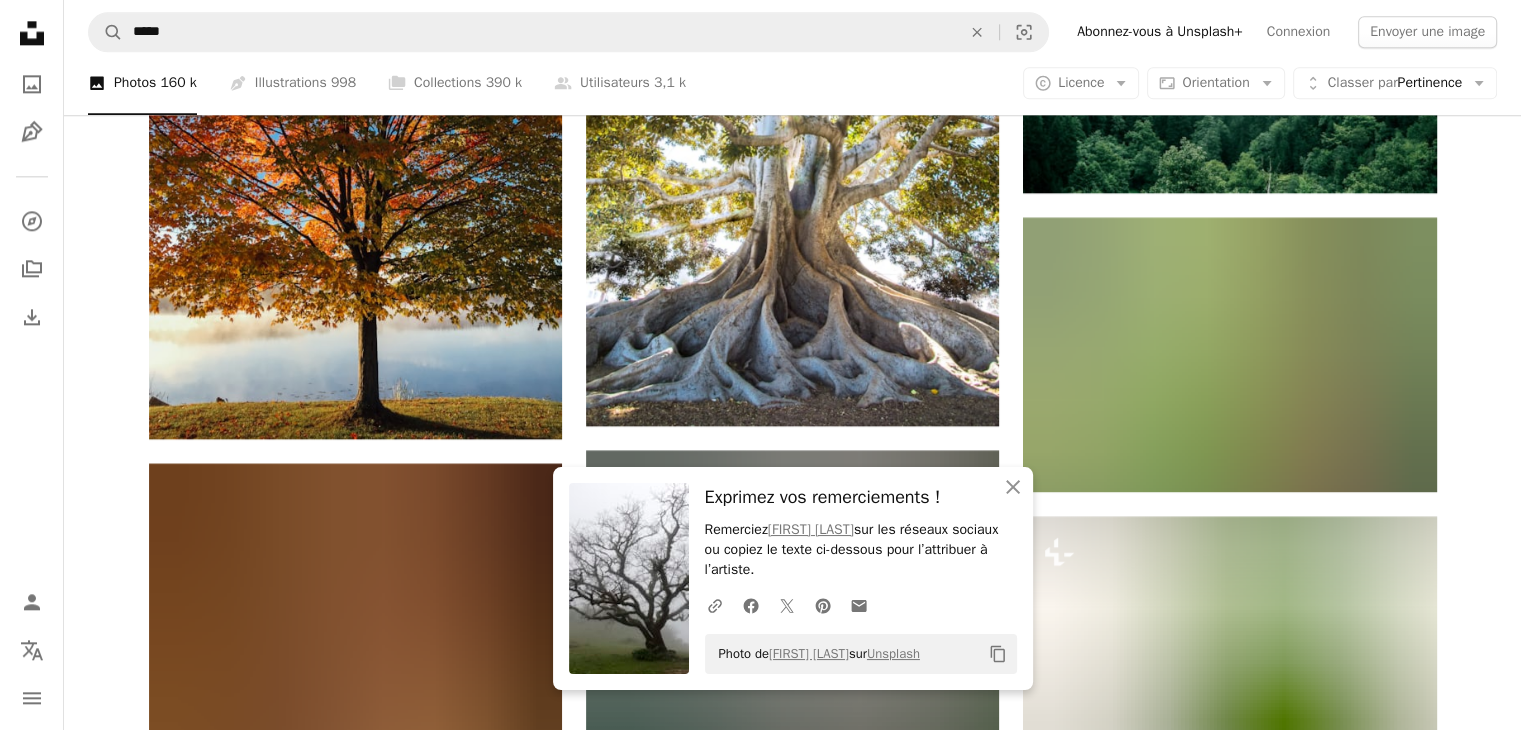 scroll, scrollTop: 2700, scrollLeft: 0, axis: vertical 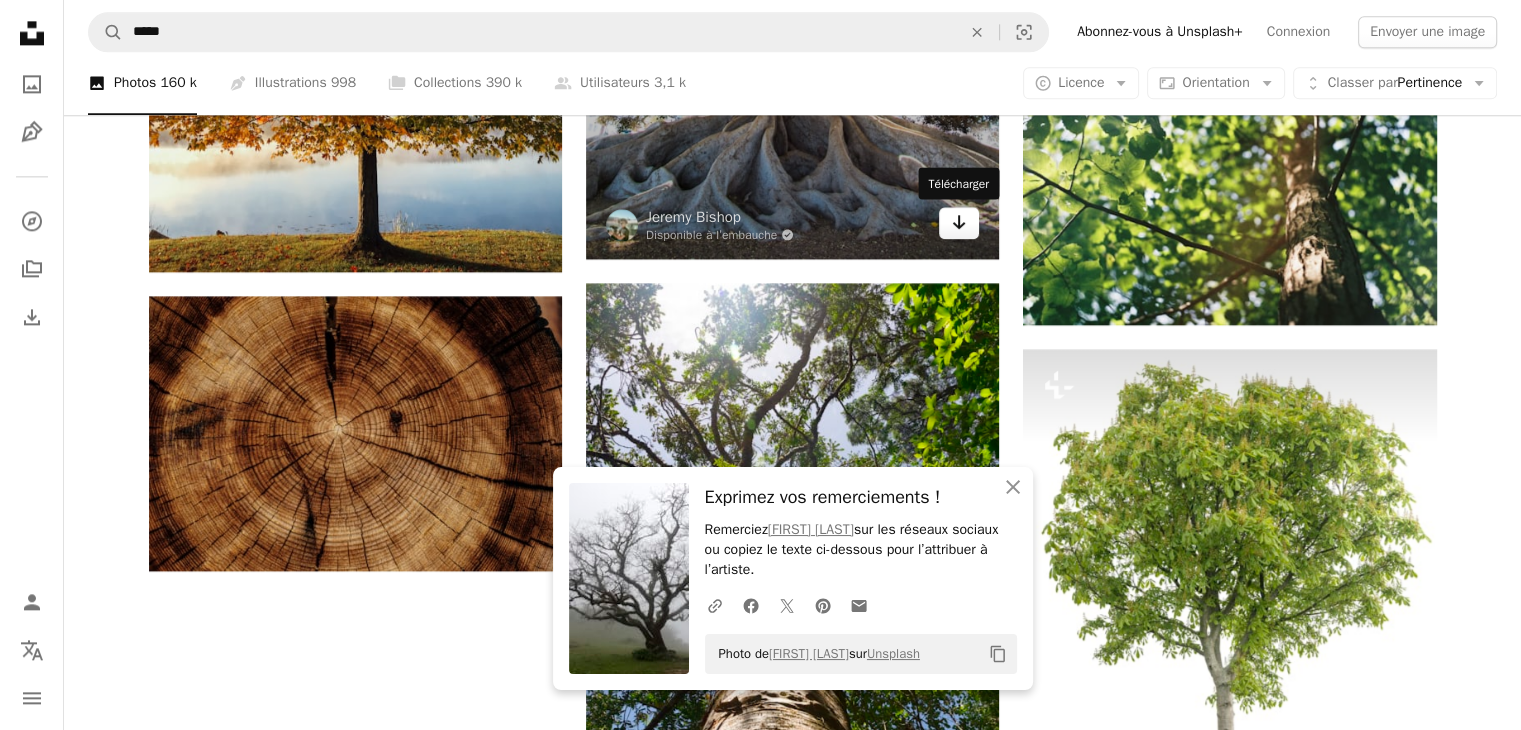 click 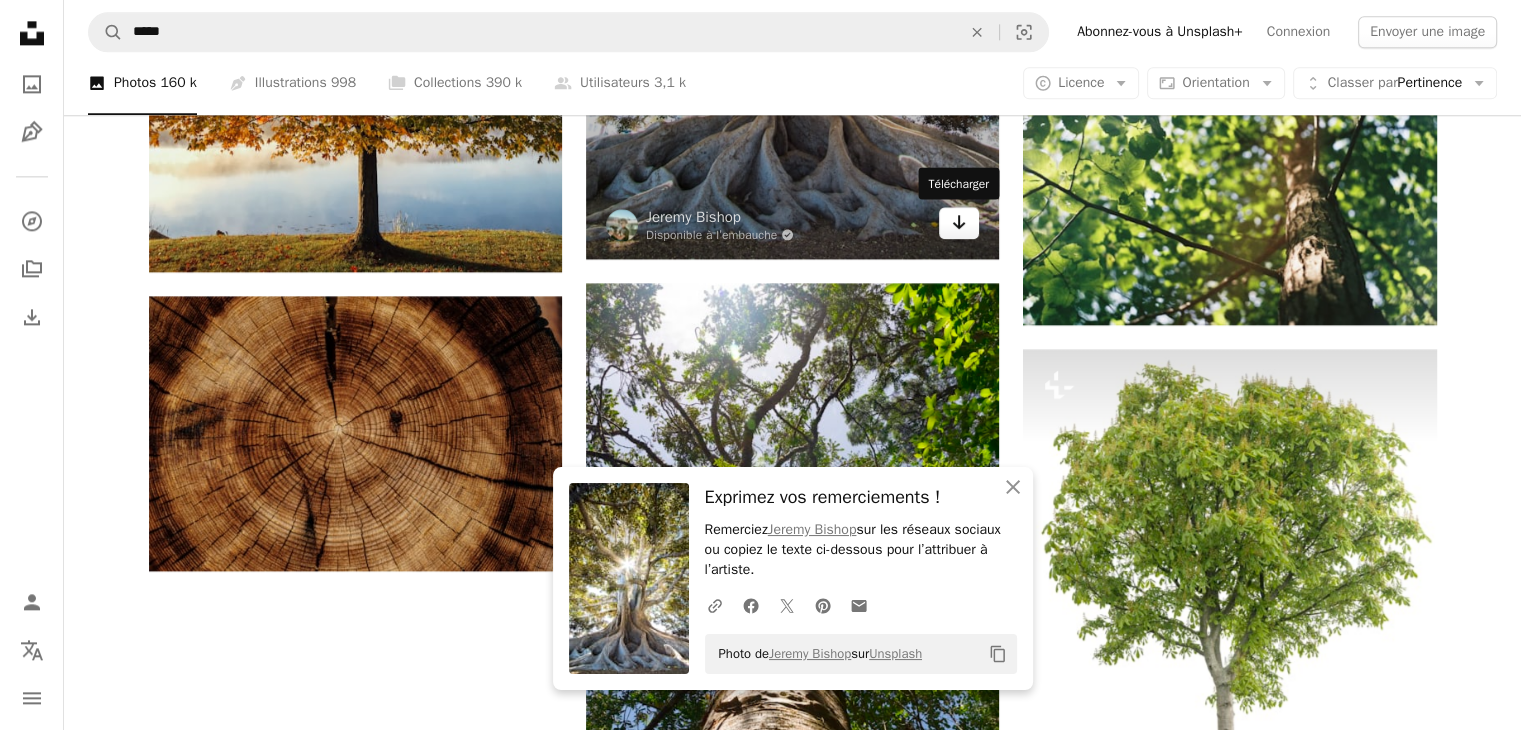 click 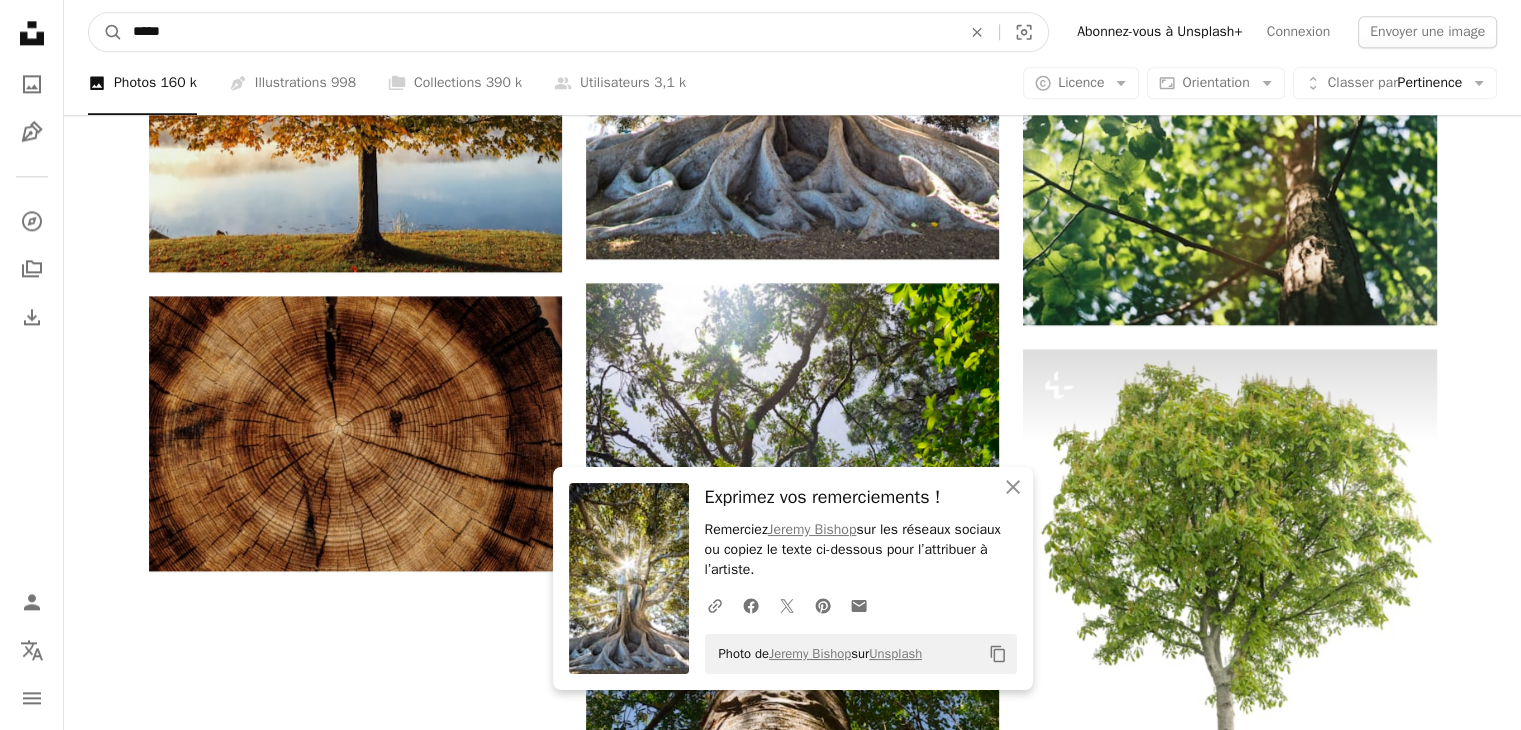drag, startPoint x: 123, startPoint y: 27, endPoint x: 60, endPoint y: 27, distance: 63 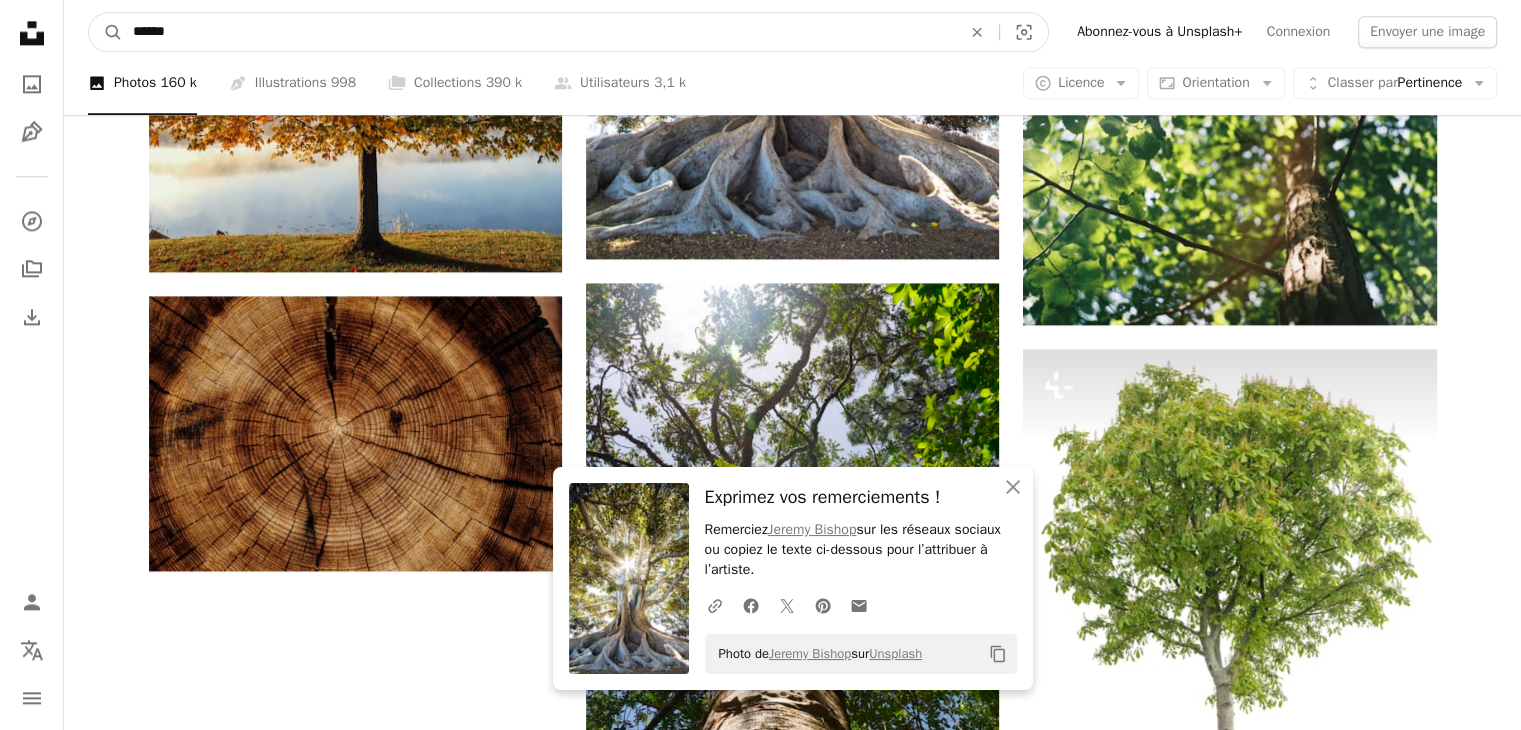 click on "A magnifying glass" at bounding box center (106, 32) 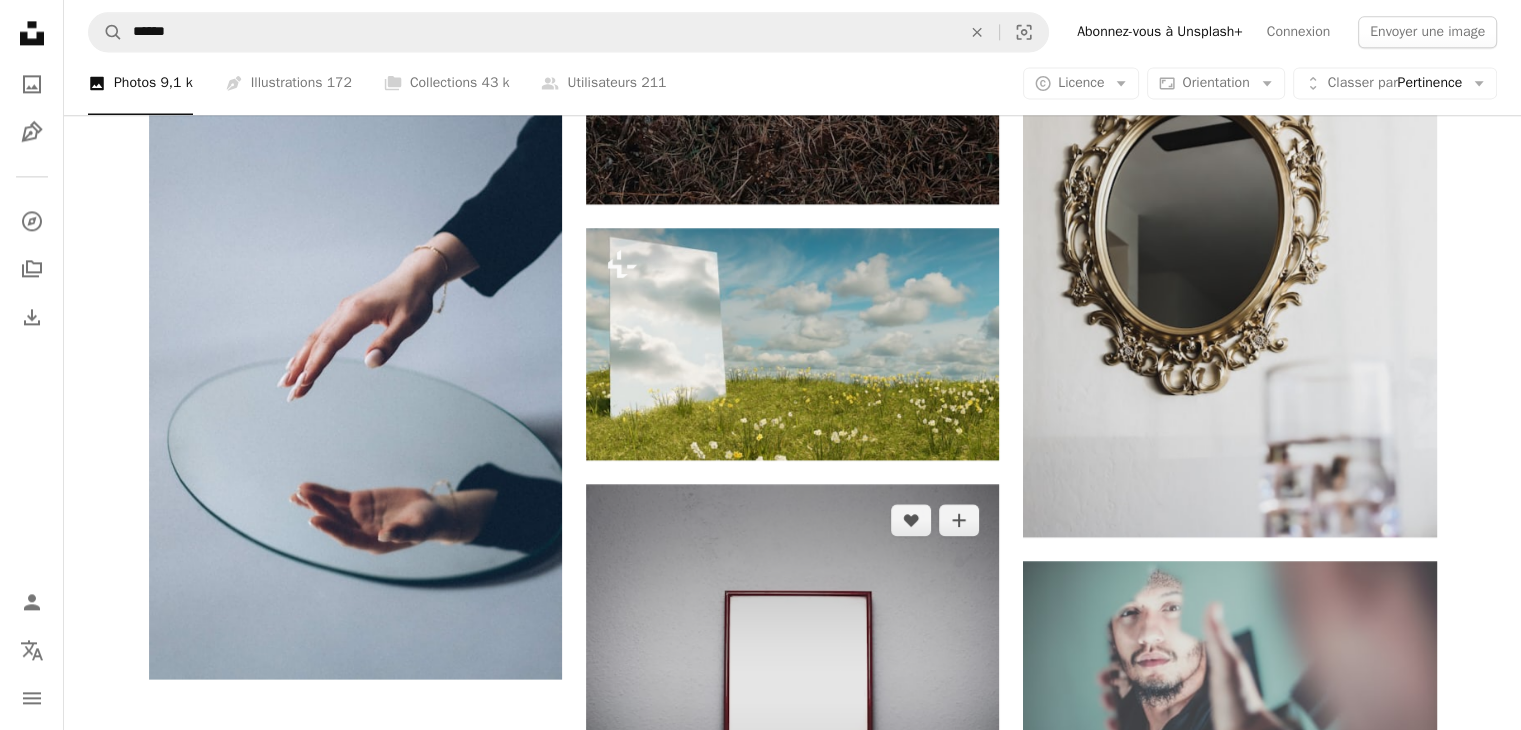 scroll, scrollTop: 3000, scrollLeft: 0, axis: vertical 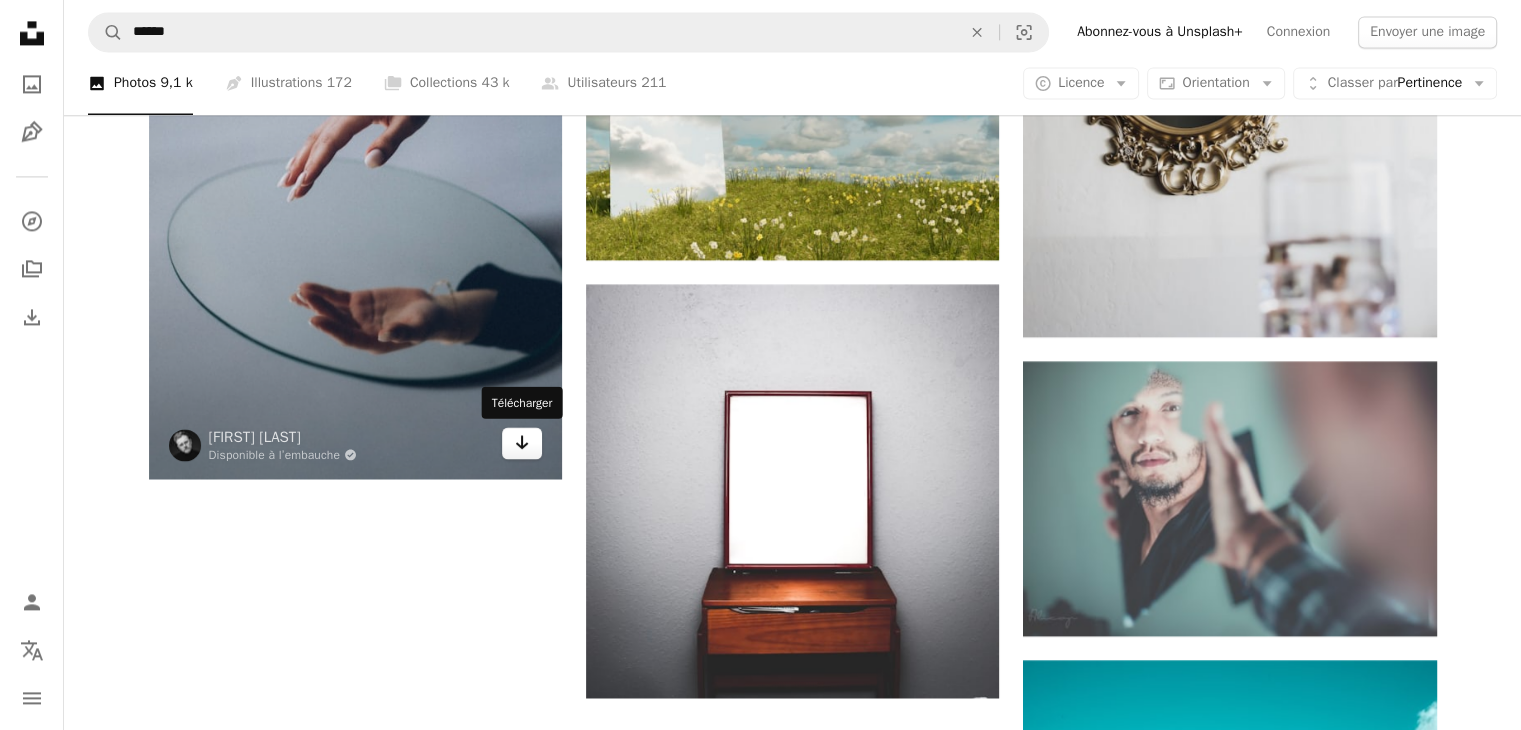 click 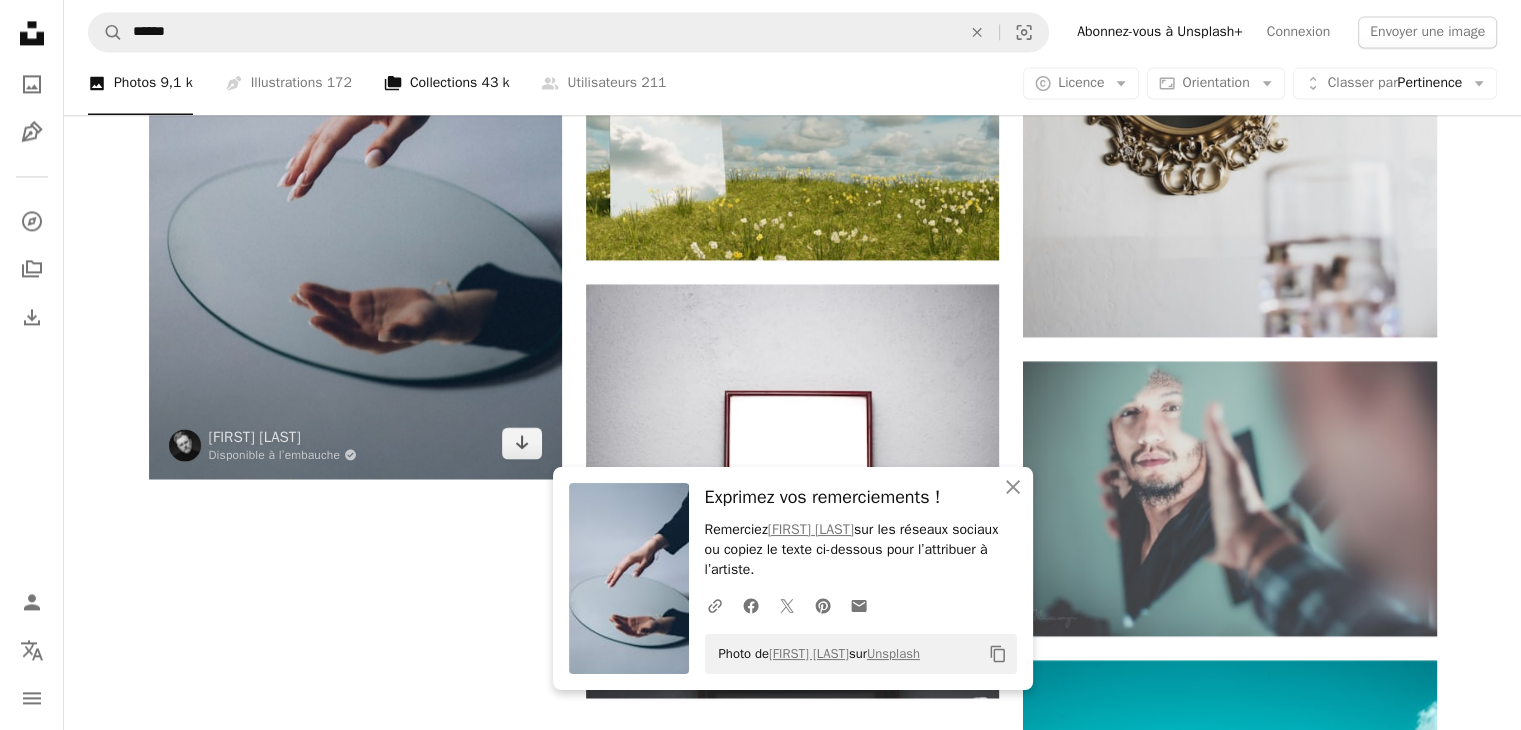 scroll, scrollTop: 2700, scrollLeft: 0, axis: vertical 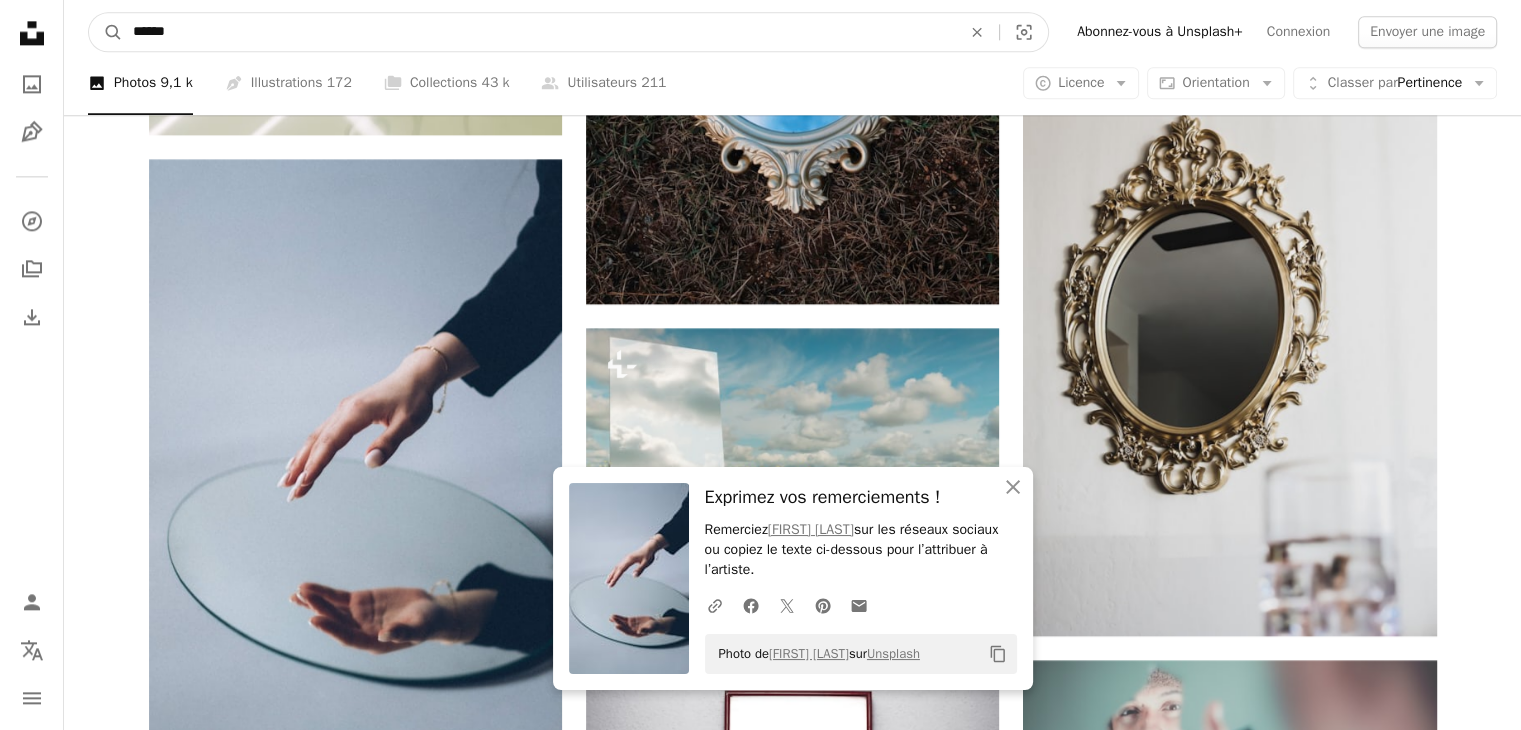 drag, startPoint x: 107, startPoint y: 37, endPoint x: 144, endPoint y: 36, distance: 37.01351 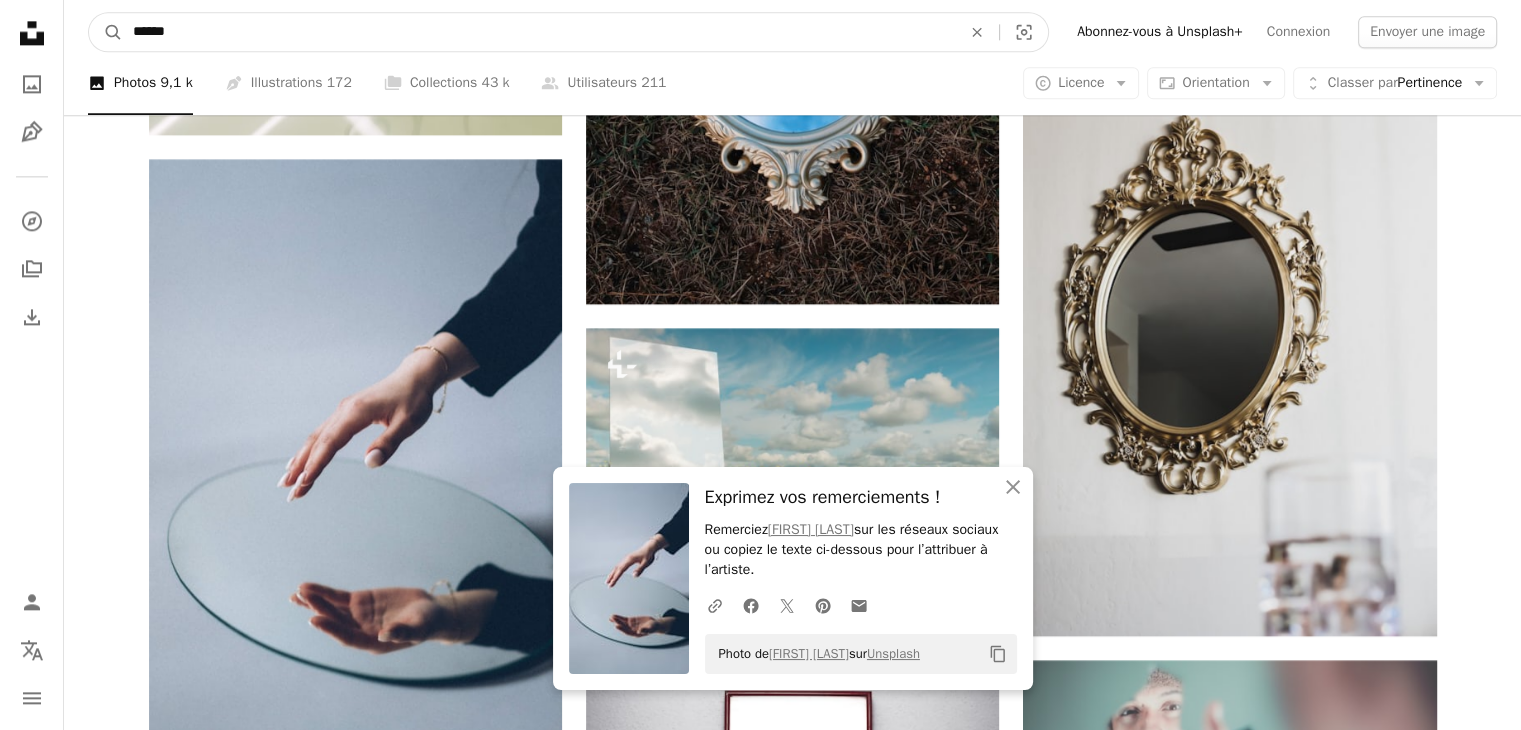 drag, startPoint x: 41, startPoint y: 36, endPoint x: 0, endPoint y: 36, distance: 41 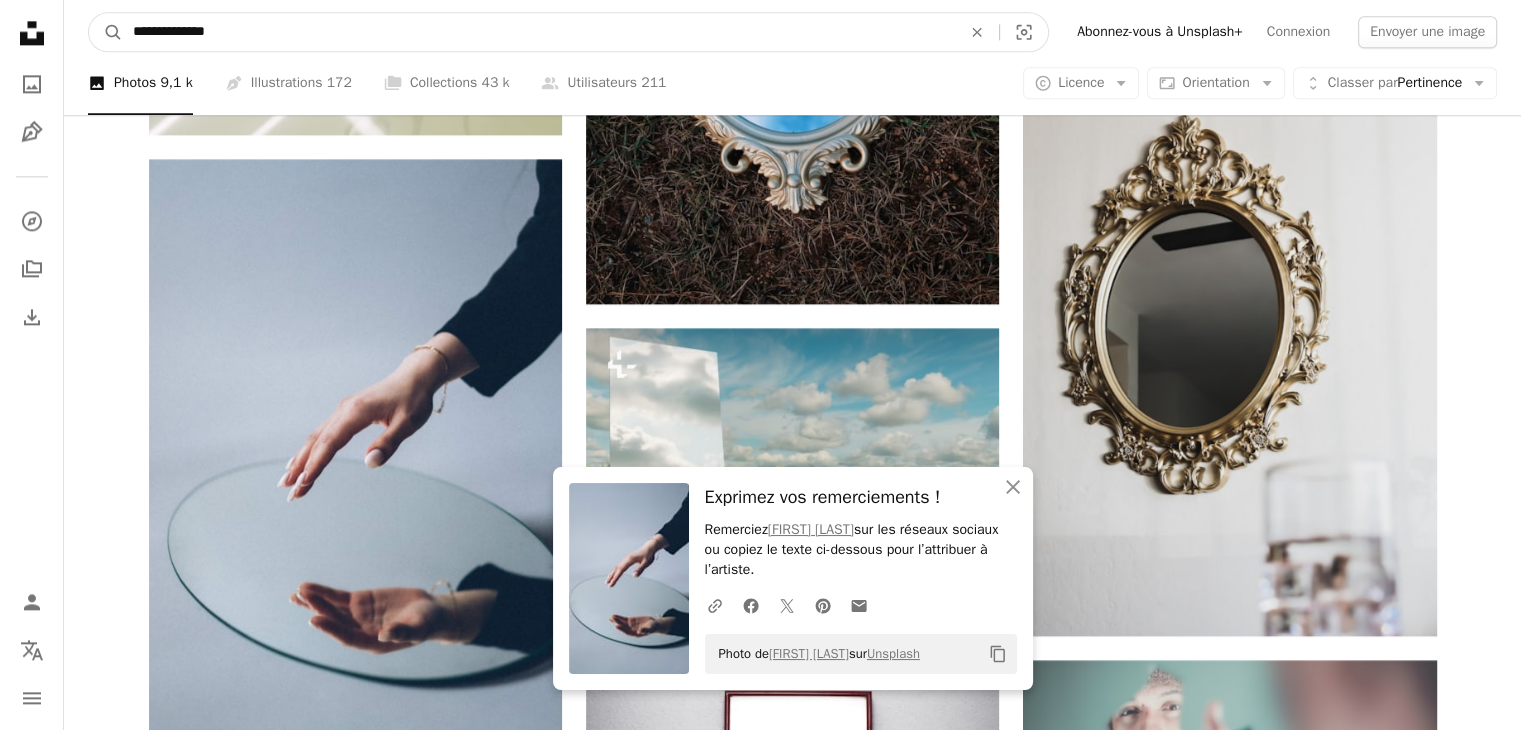 type on "**********" 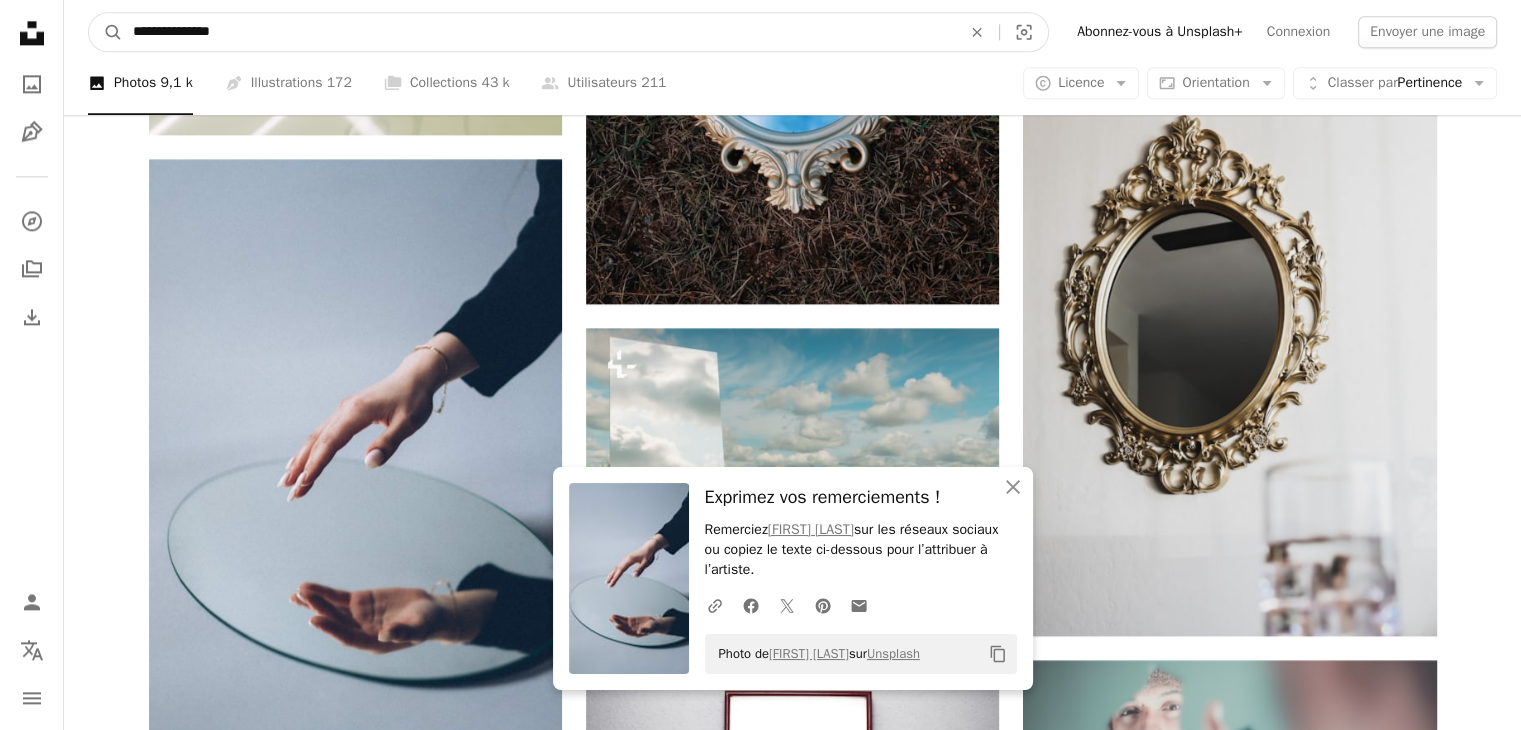 click on "A magnifying glass" at bounding box center (106, 32) 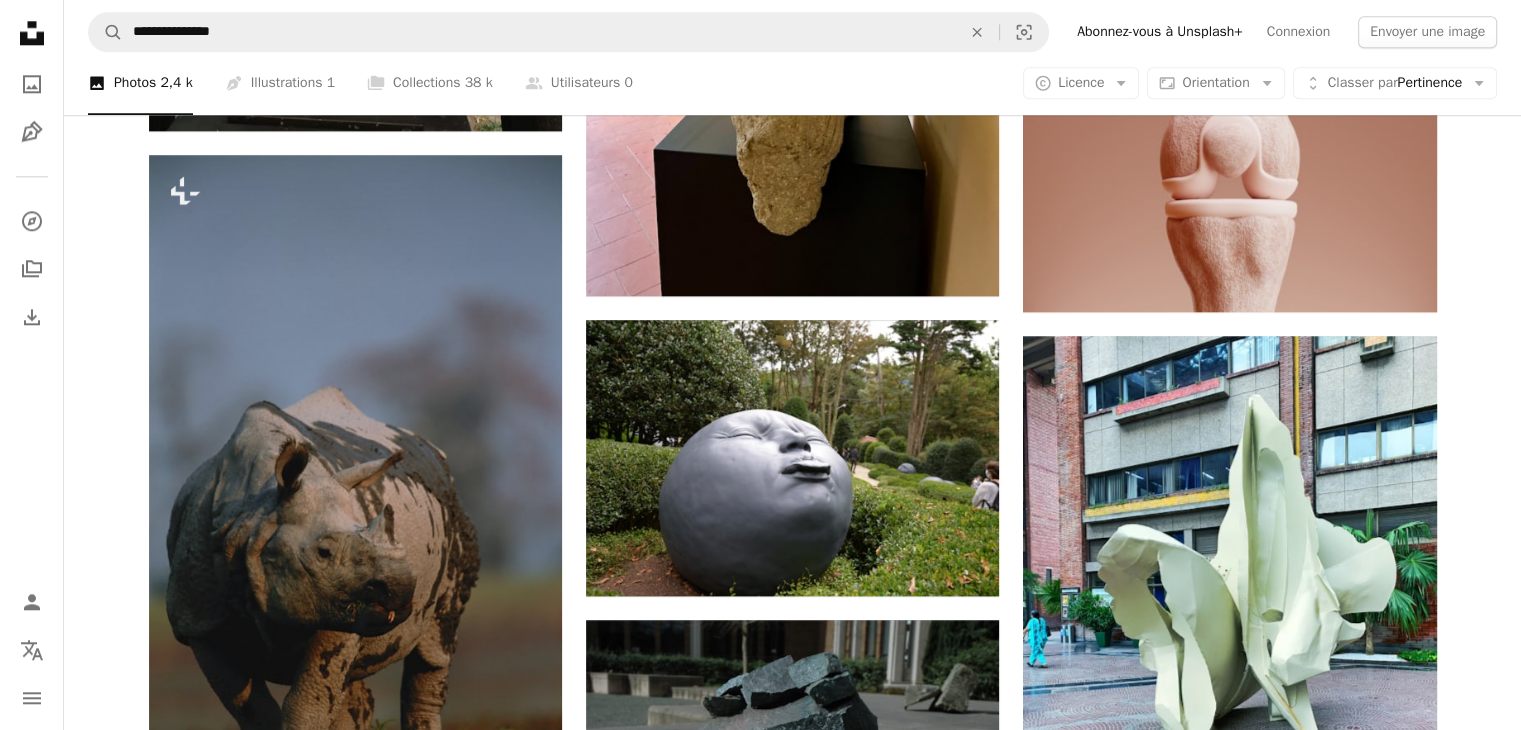 scroll, scrollTop: 1400, scrollLeft: 0, axis: vertical 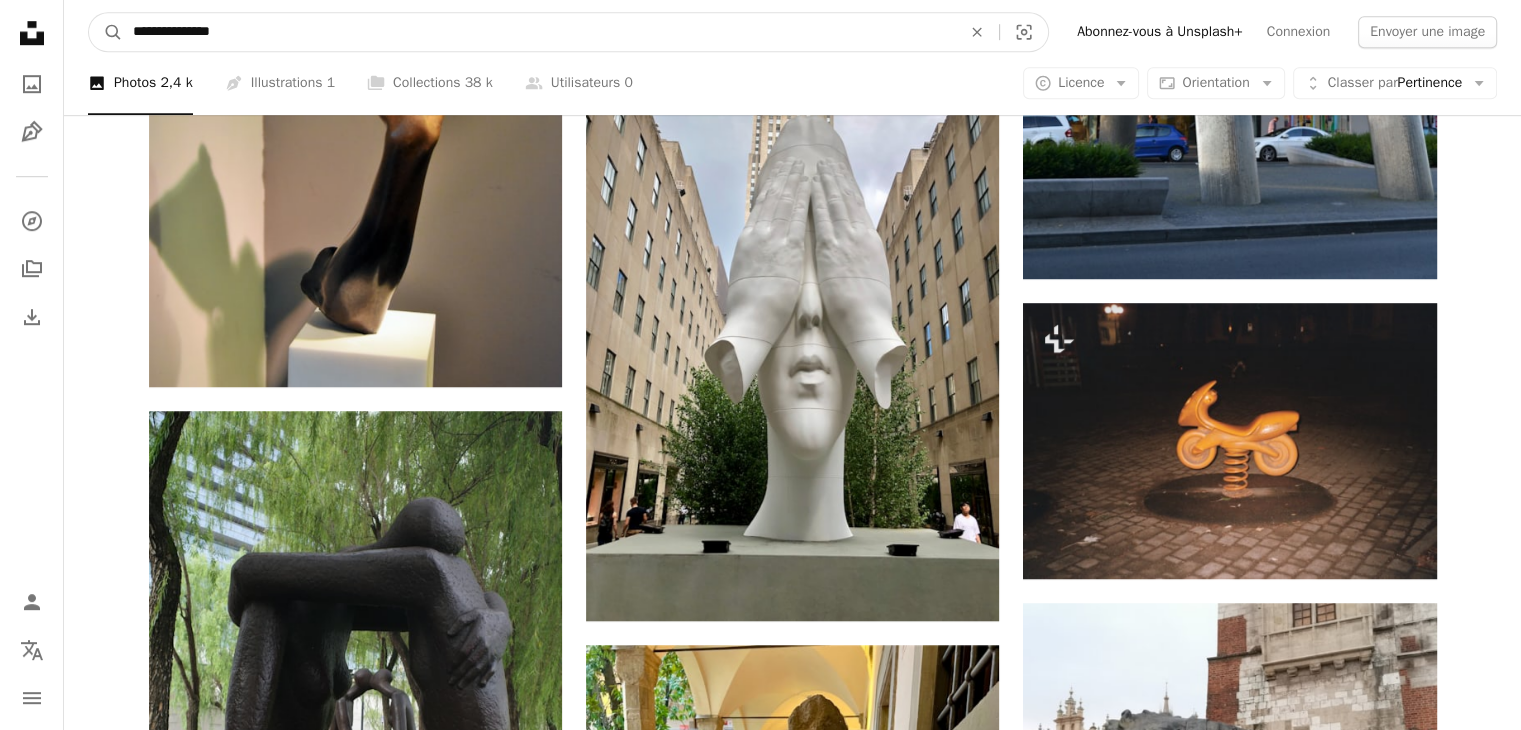 drag, startPoint x: 176, startPoint y: 32, endPoint x: 0, endPoint y: 32, distance: 176 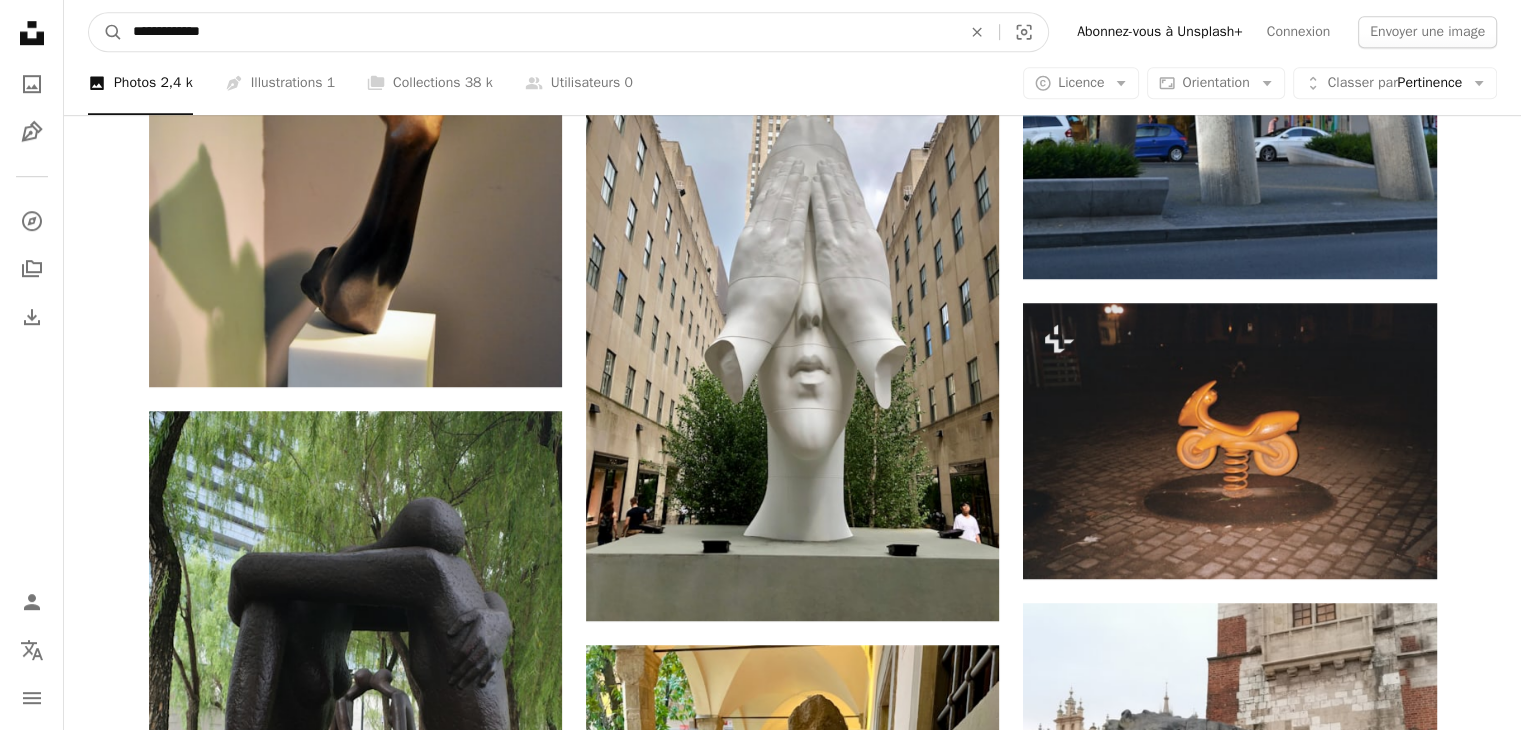 type on "**********" 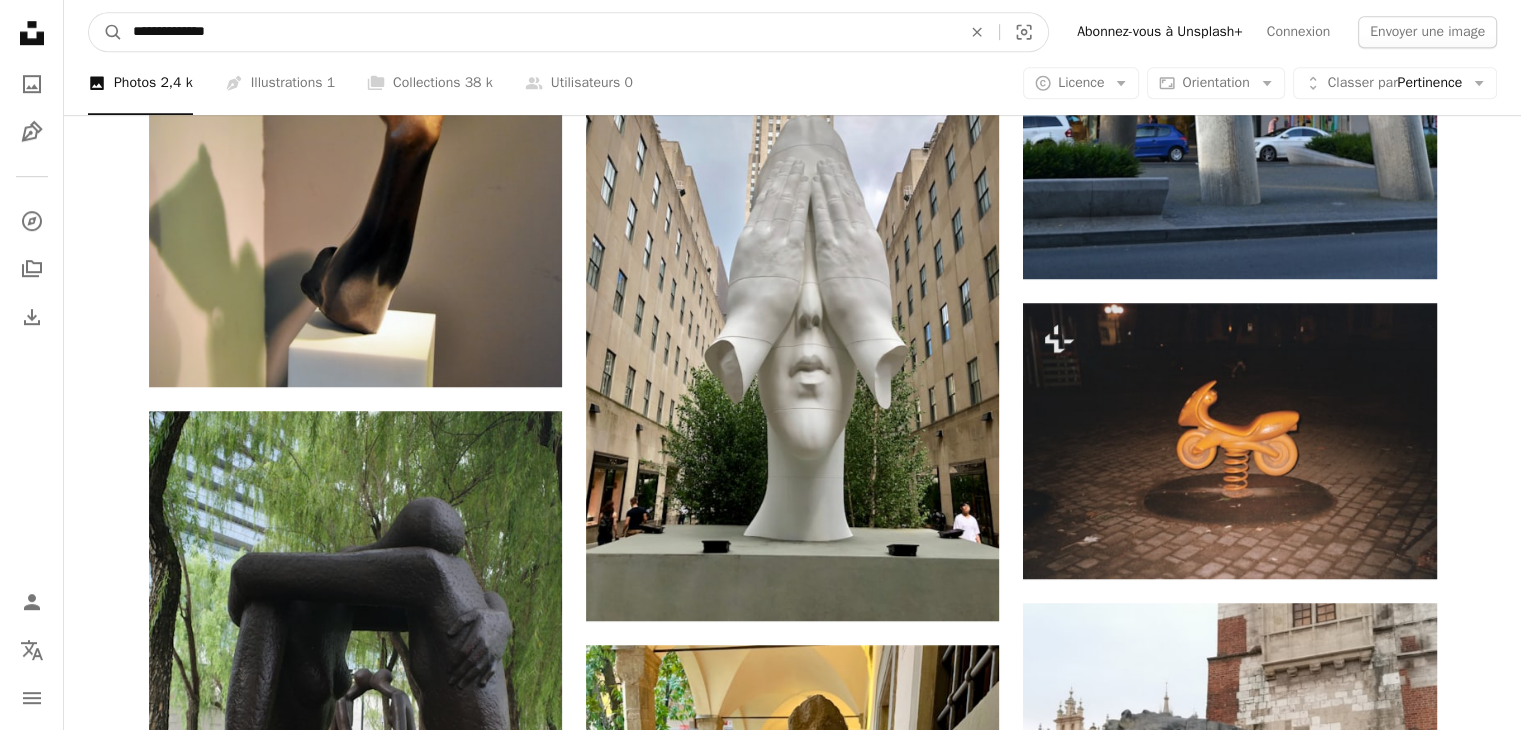 click on "A magnifying glass" at bounding box center [106, 32] 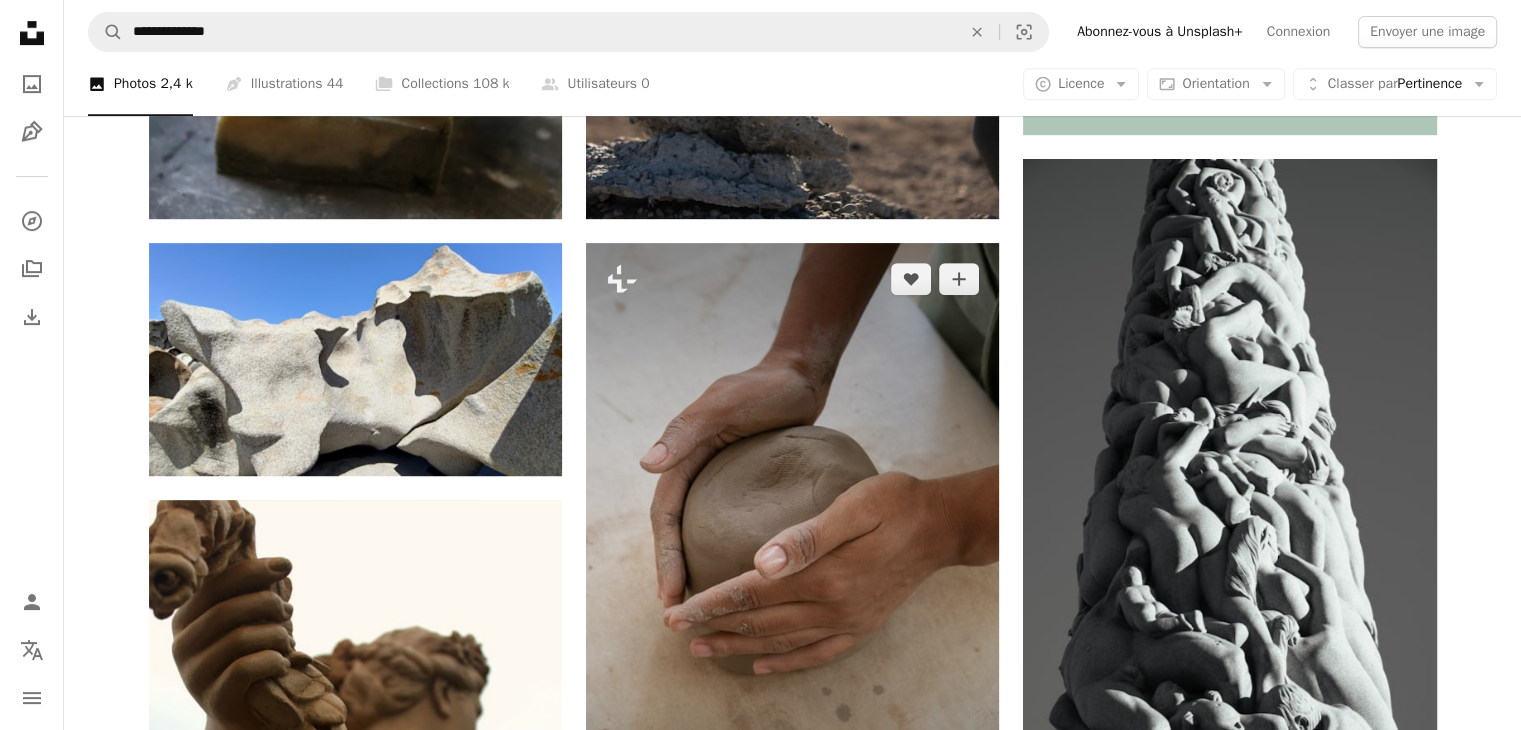 scroll, scrollTop: 600, scrollLeft: 0, axis: vertical 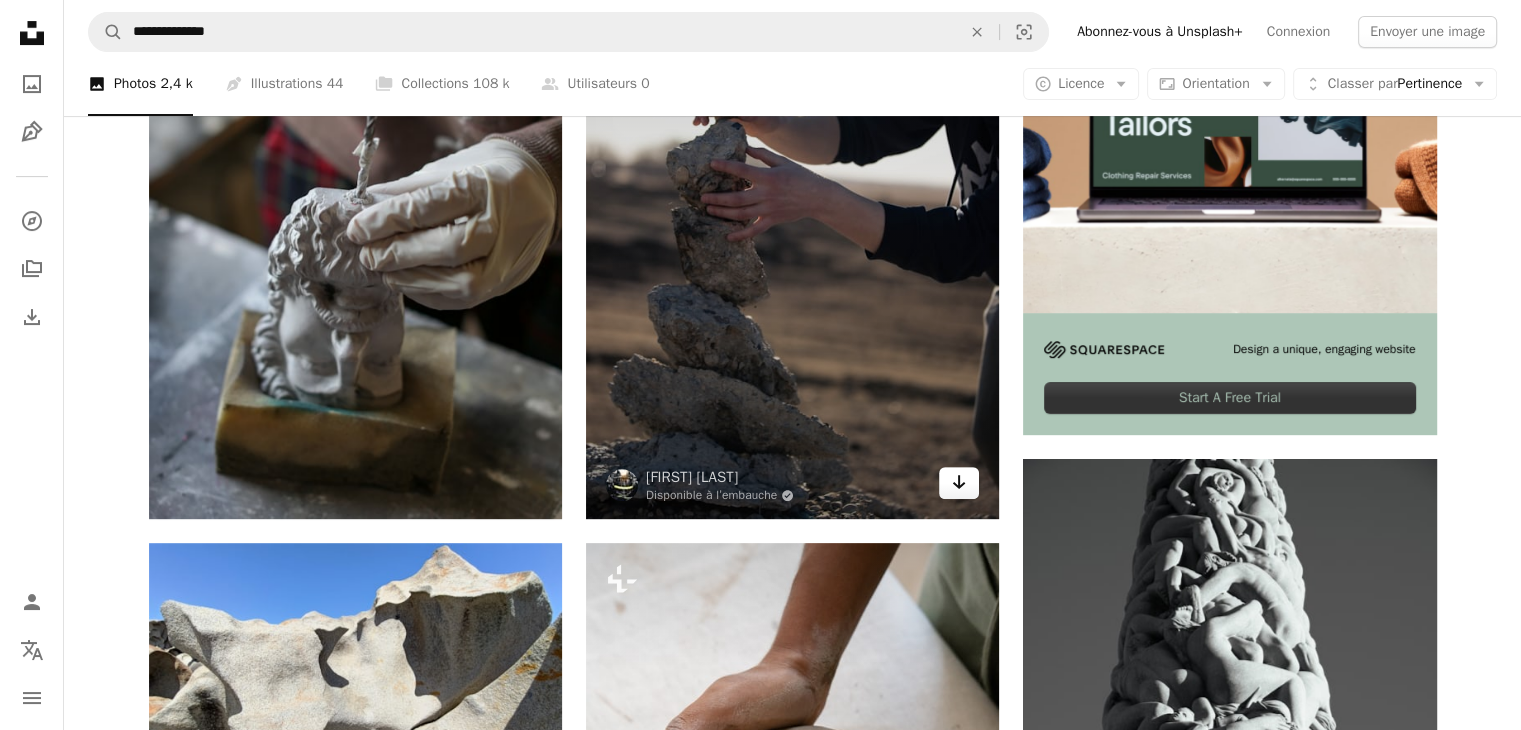 click on "Arrow pointing down" 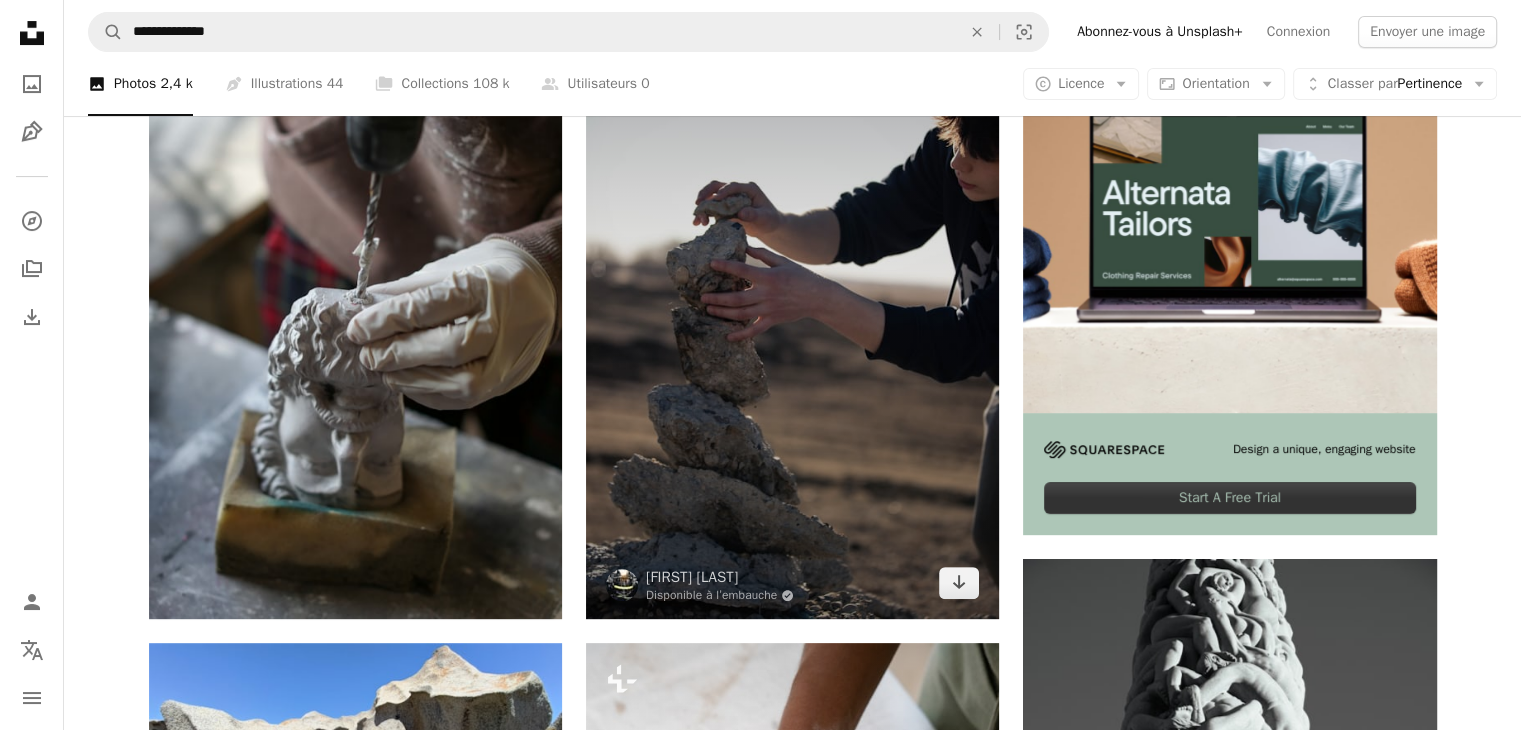 scroll, scrollTop: 0, scrollLeft: 0, axis: both 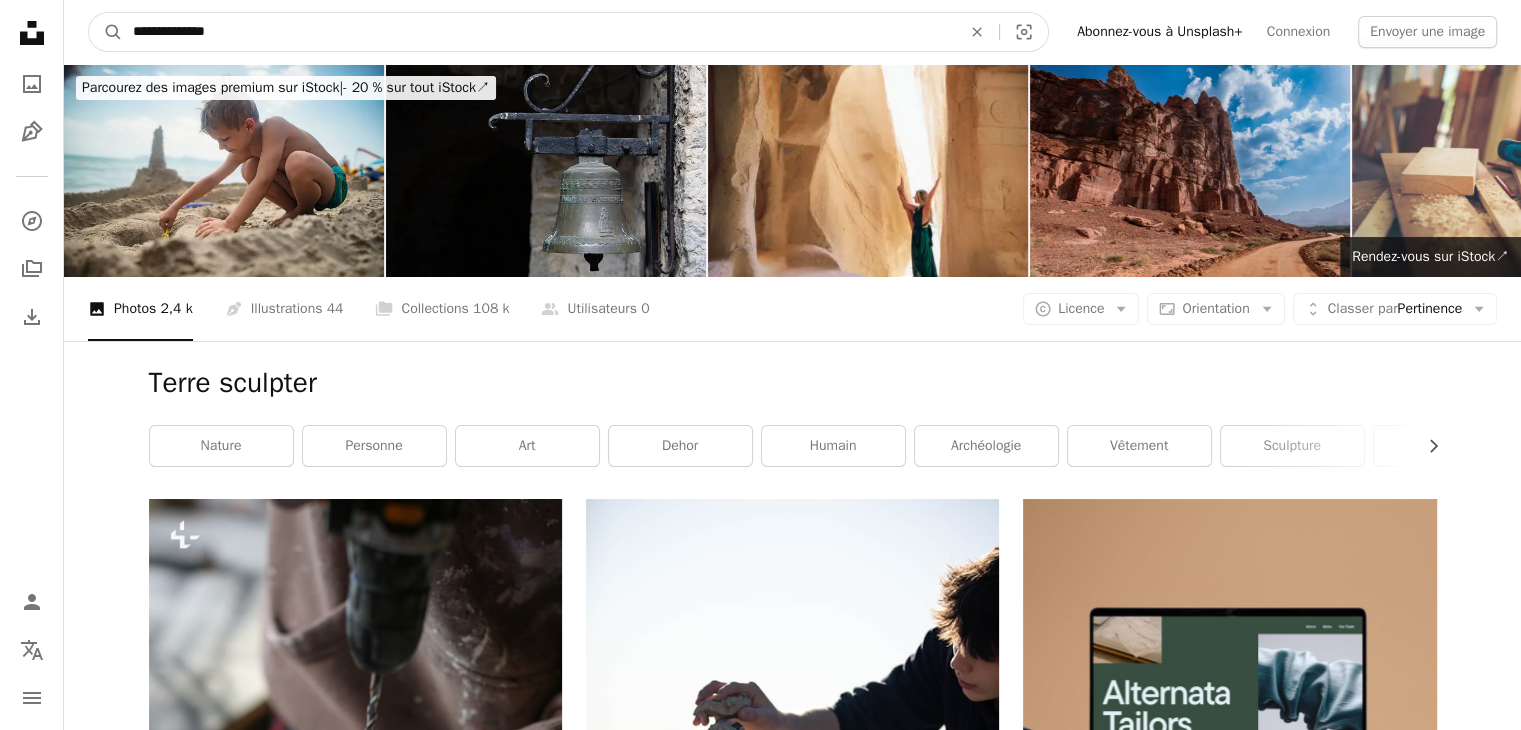 drag, startPoint x: 249, startPoint y: 36, endPoint x: 0, endPoint y: 44, distance: 249.12848 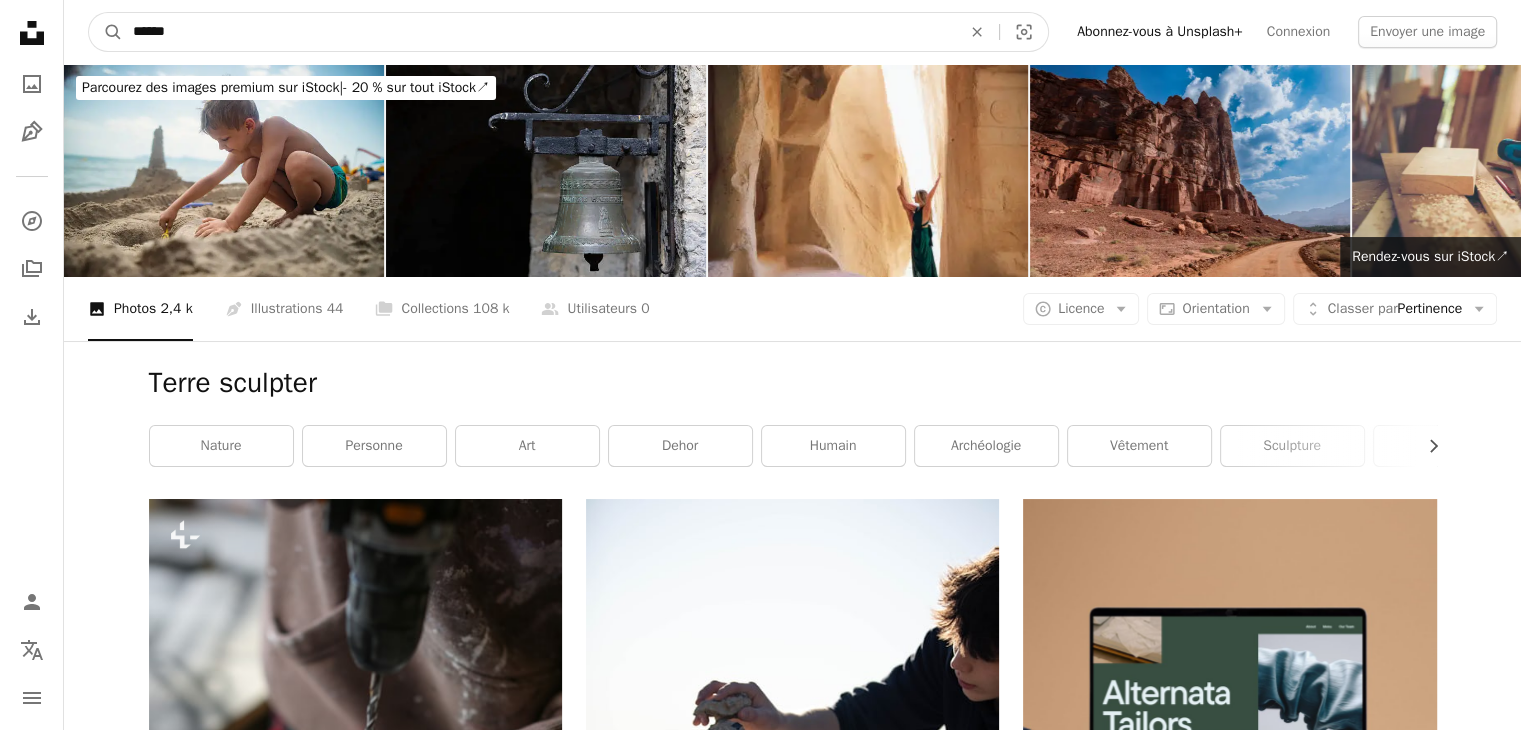type on "******" 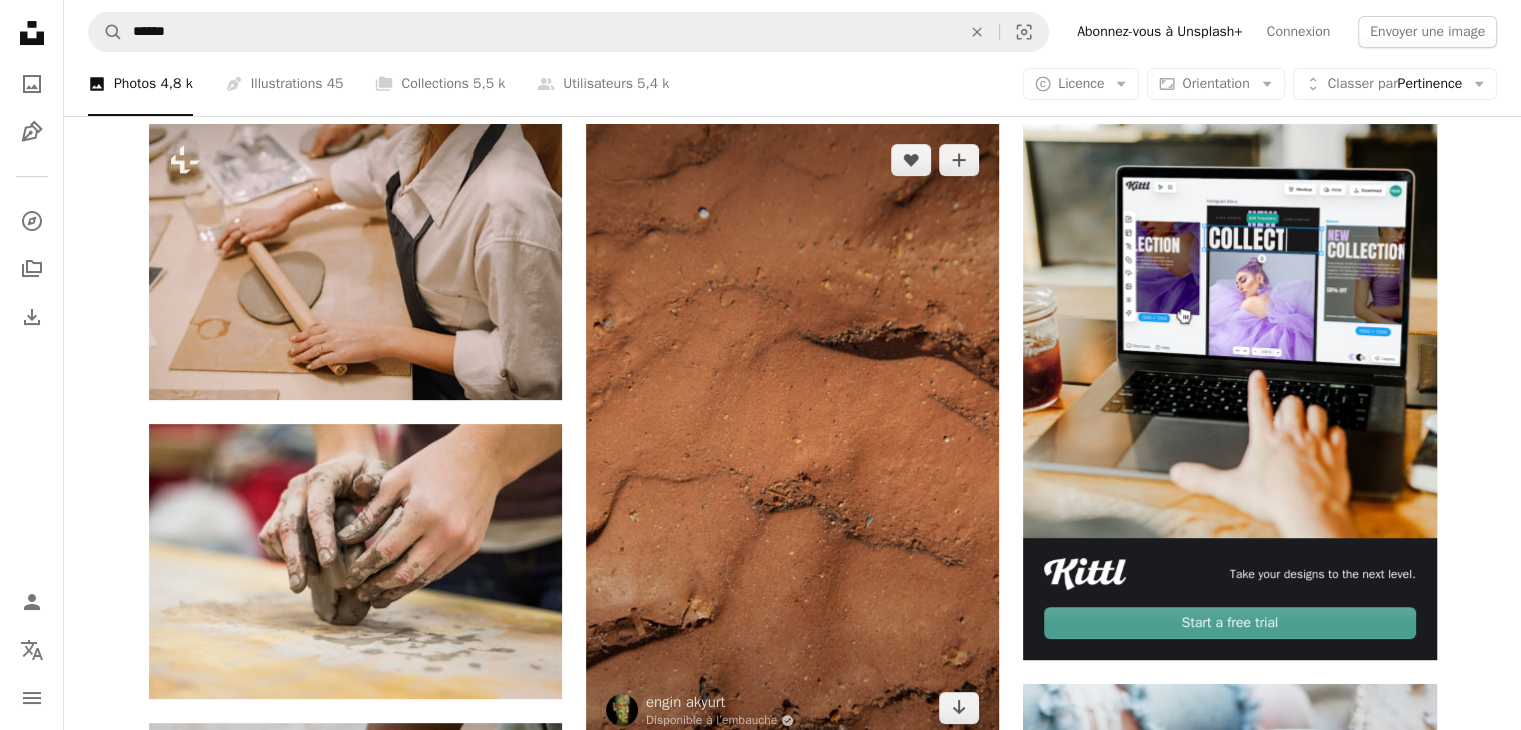 scroll, scrollTop: 500, scrollLeft: 0, axis: vertical 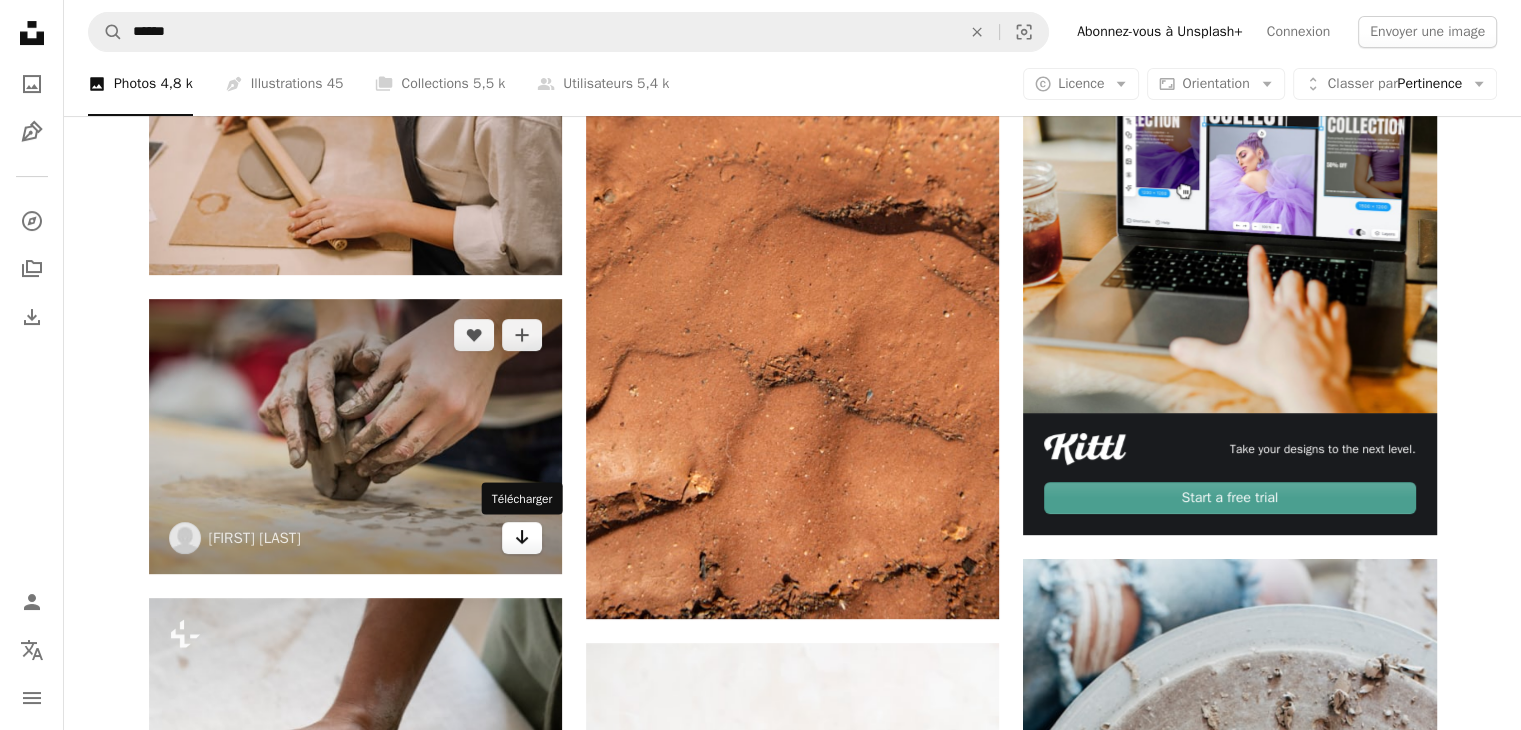 click 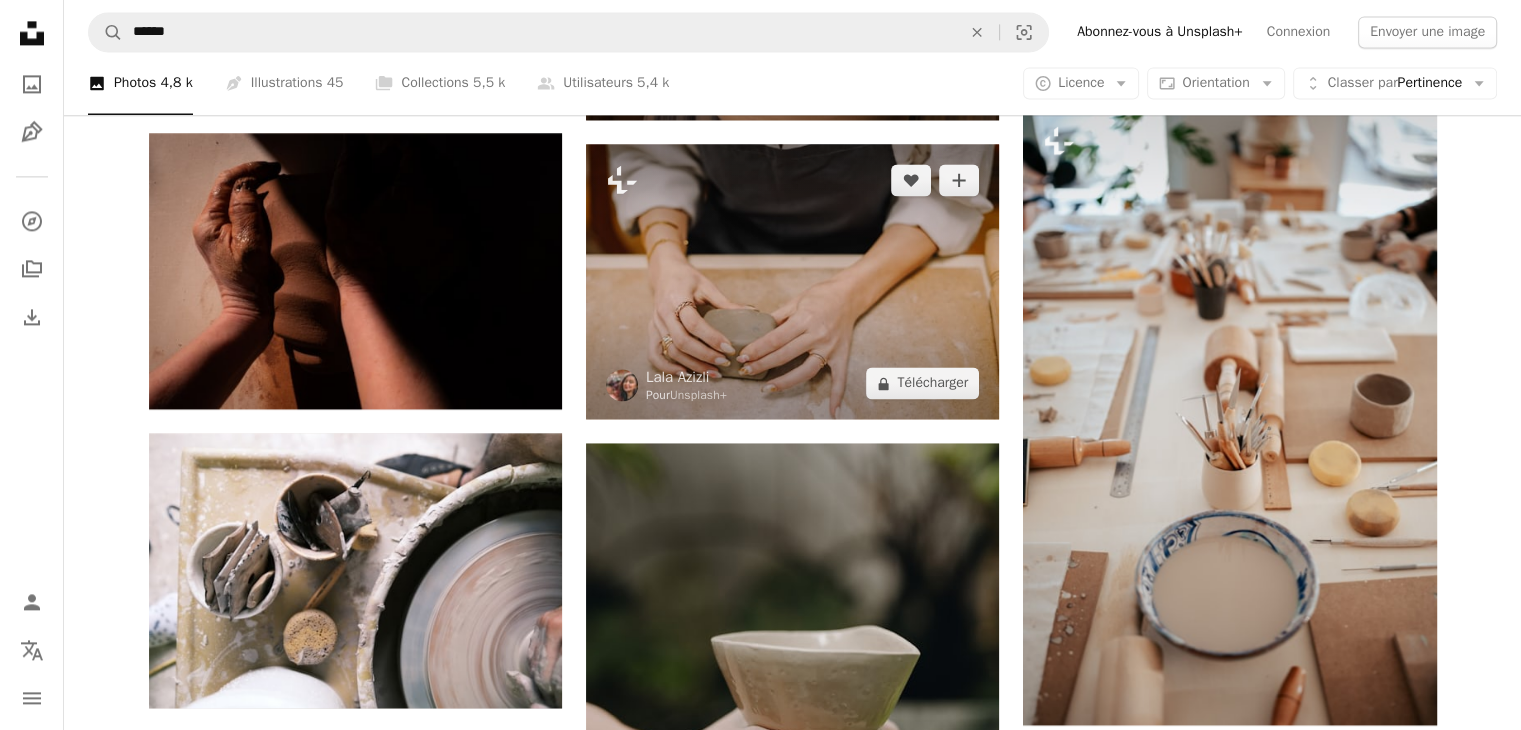 scroll, scrollTop: 2600, scrollLeft: 0, axis: vertical 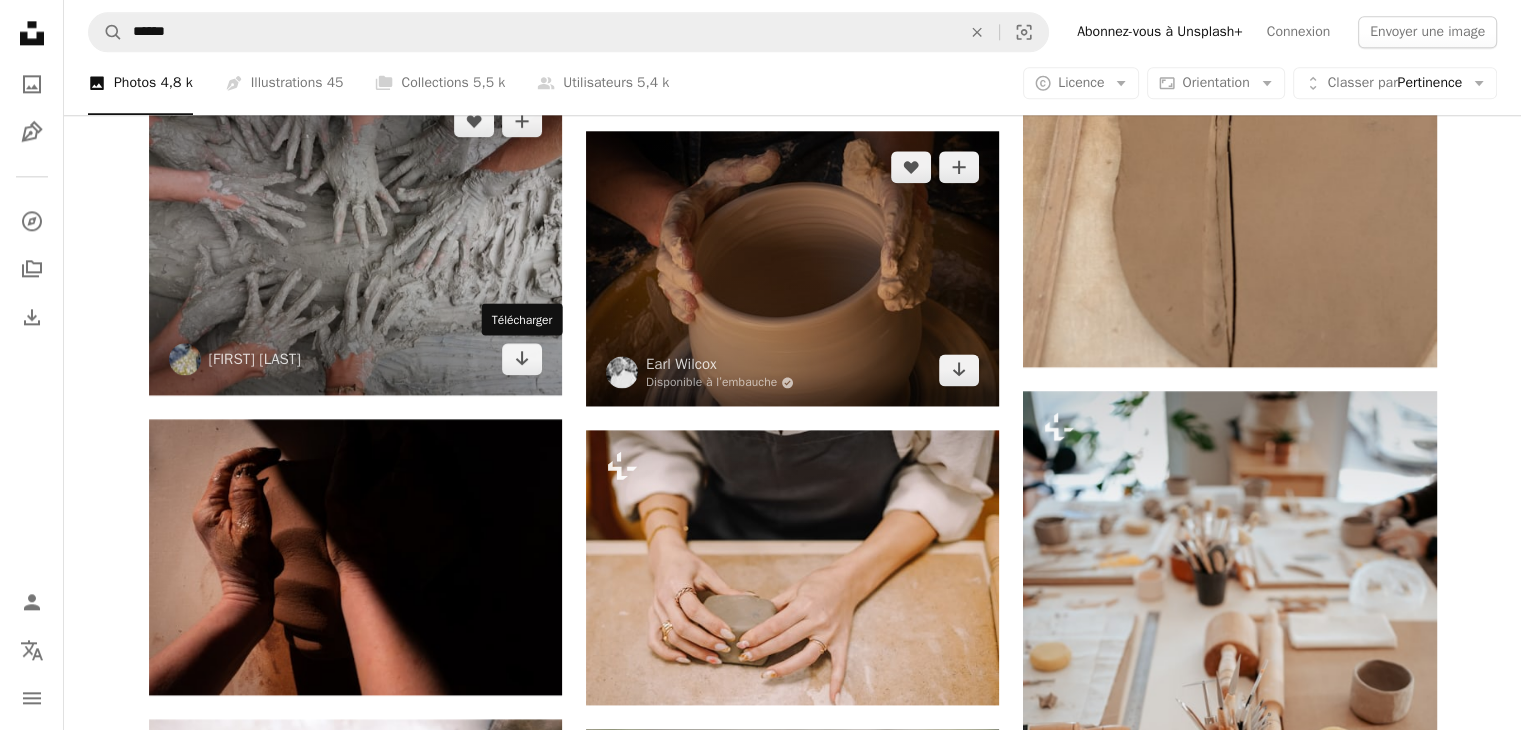 drag, startPoint x: 525, startPoint y: 359, endPoint x: 737, endPoint y: 332, distance: 213.71242 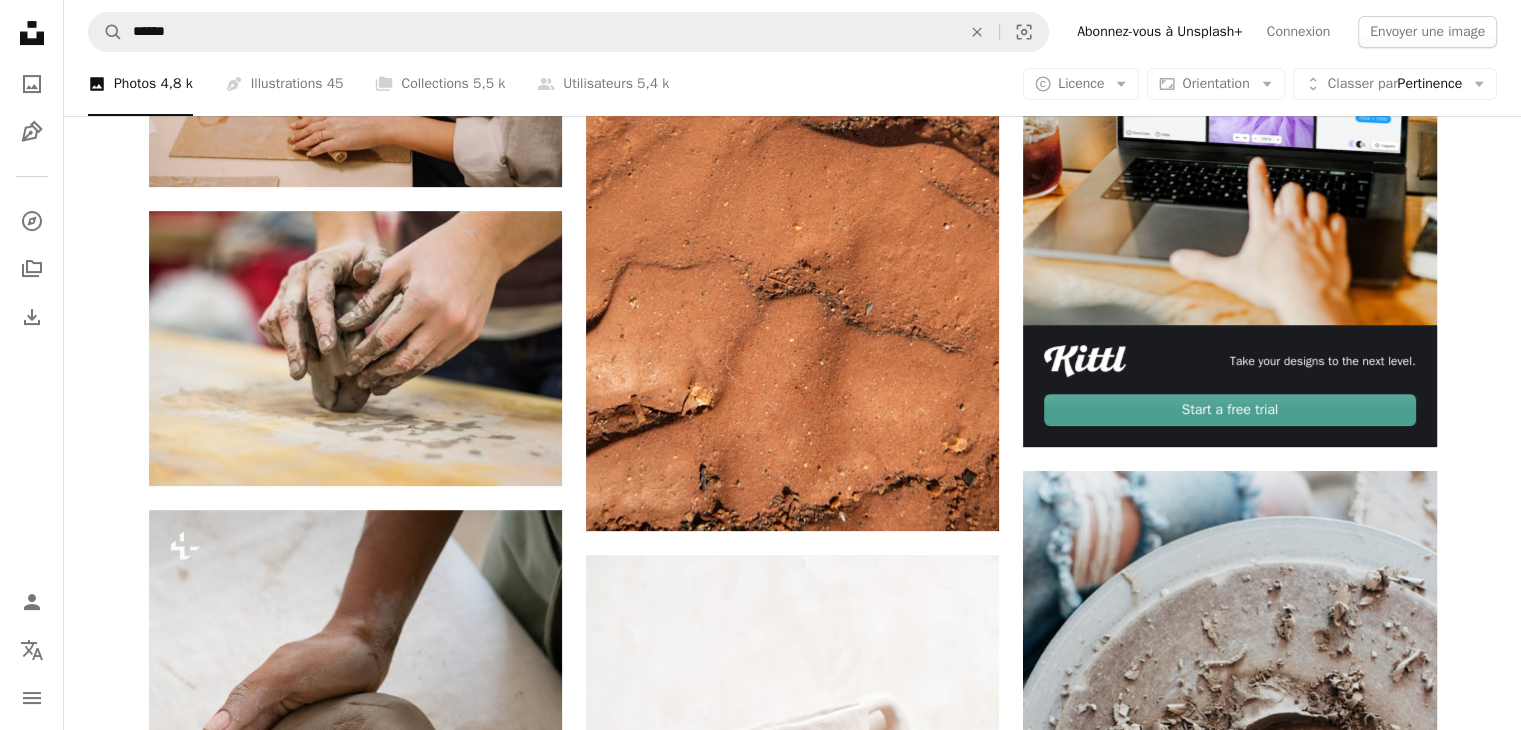 scroll, scrollTop: 700, scrollLeft: 0, axis: vertical 